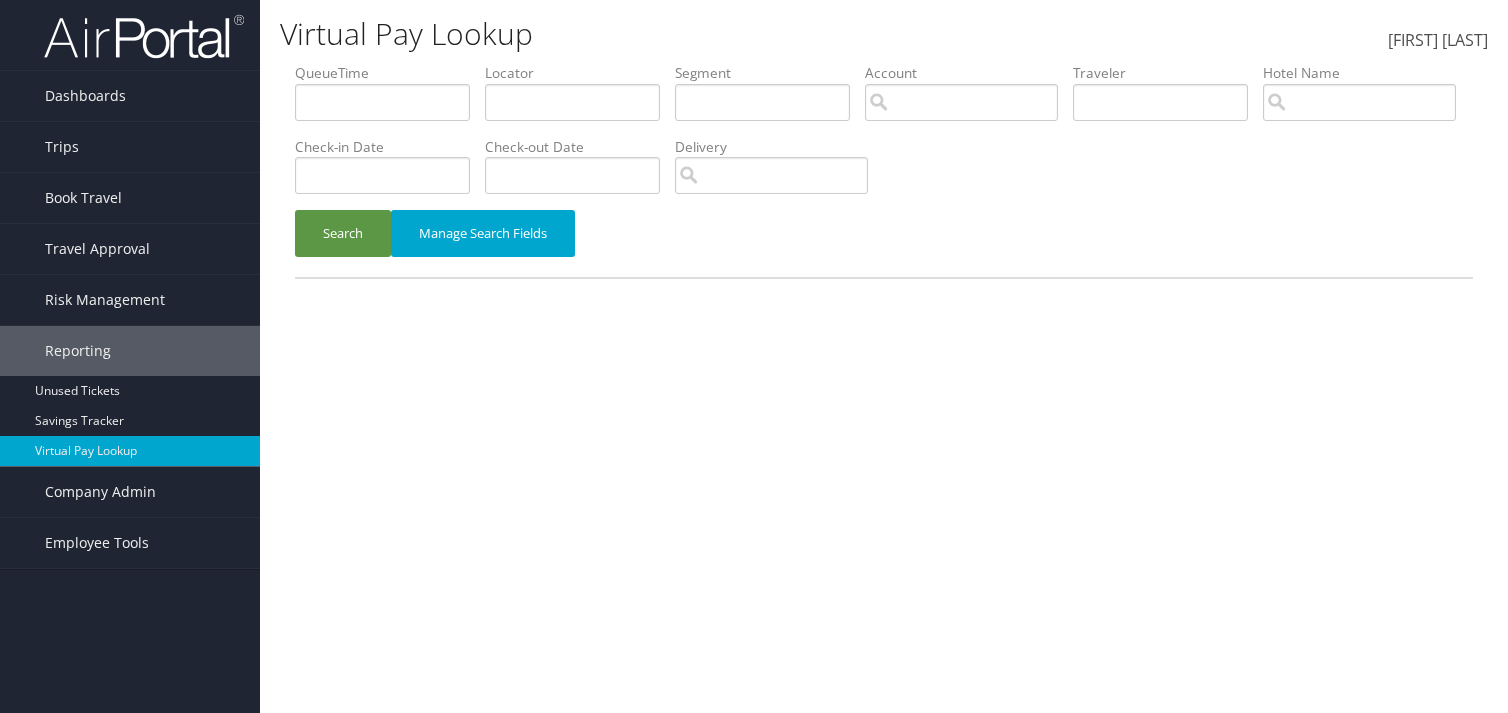 scroll, scrollTop: 0, scrollLeft: 0, axis: both 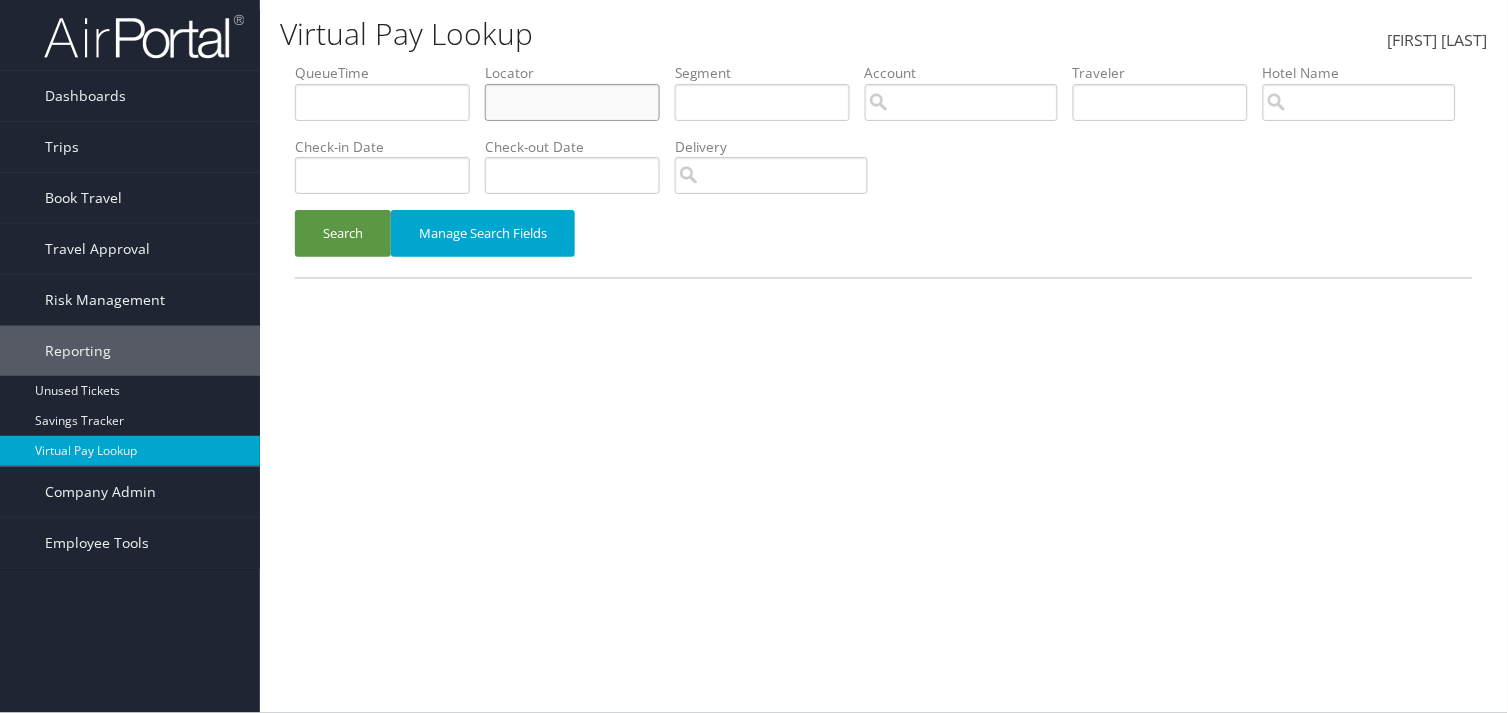 click at bounding box center [382, 102] 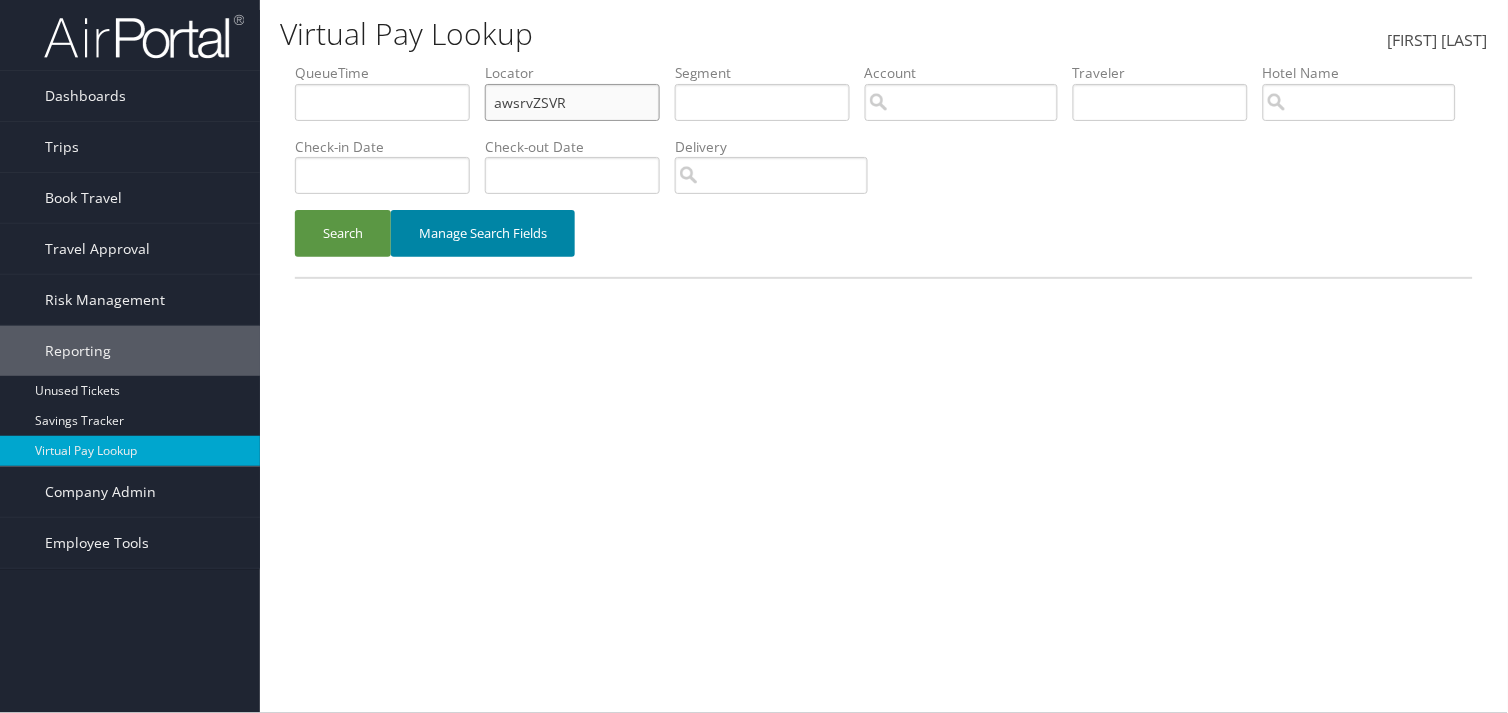 type on "awsrvZSVR" 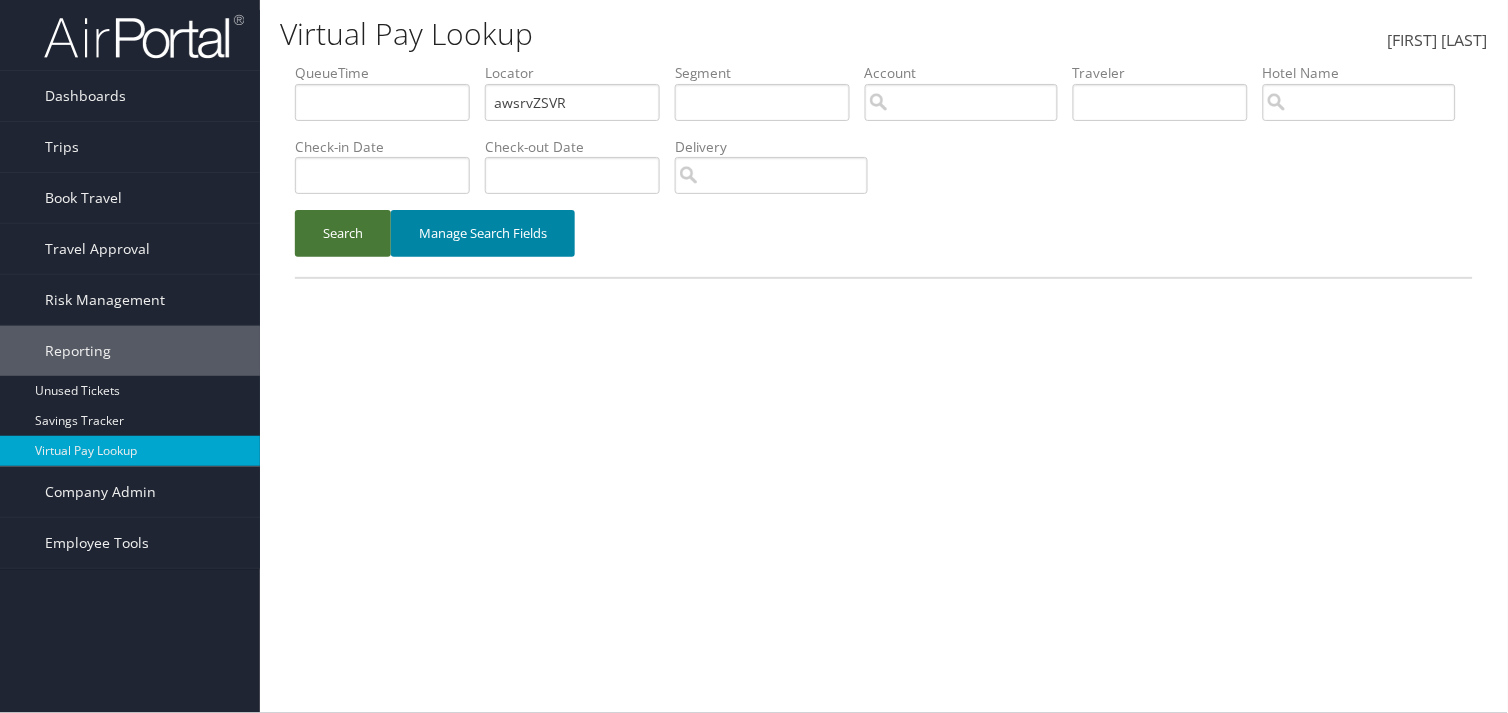 click on "Search" at bounding box center [343, 233] 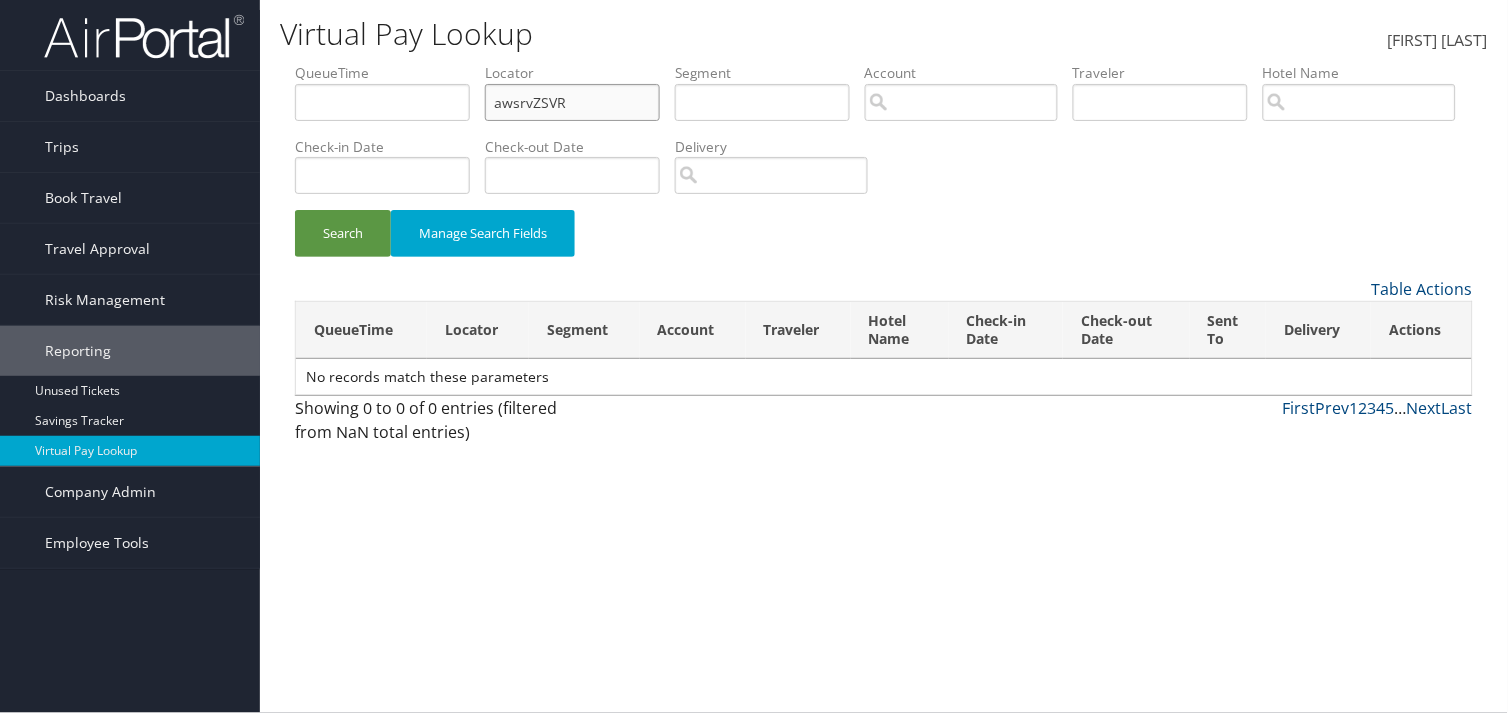 drag, startPoint x: 598, startPoint y: 103, endPoint x: 308, endPoint y: 121, distance: 290.55807 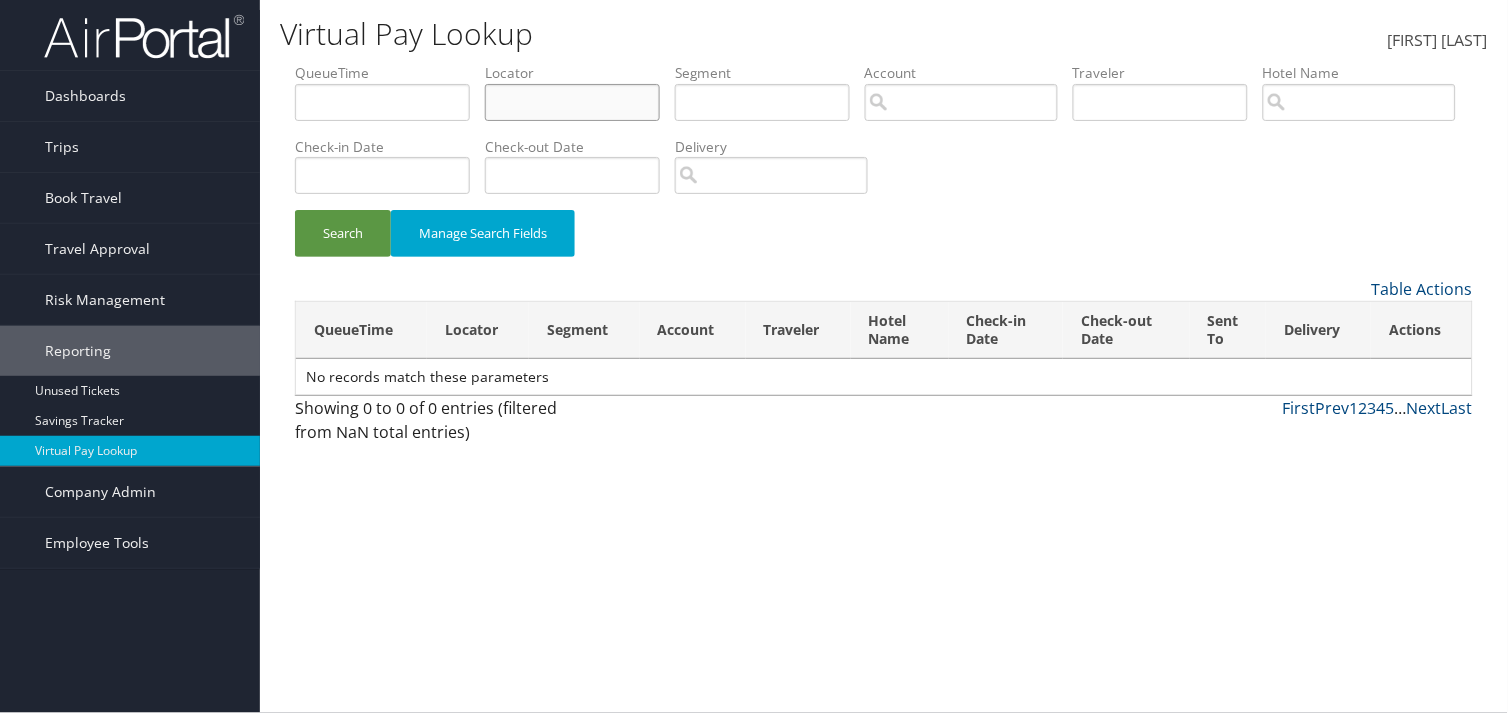 type 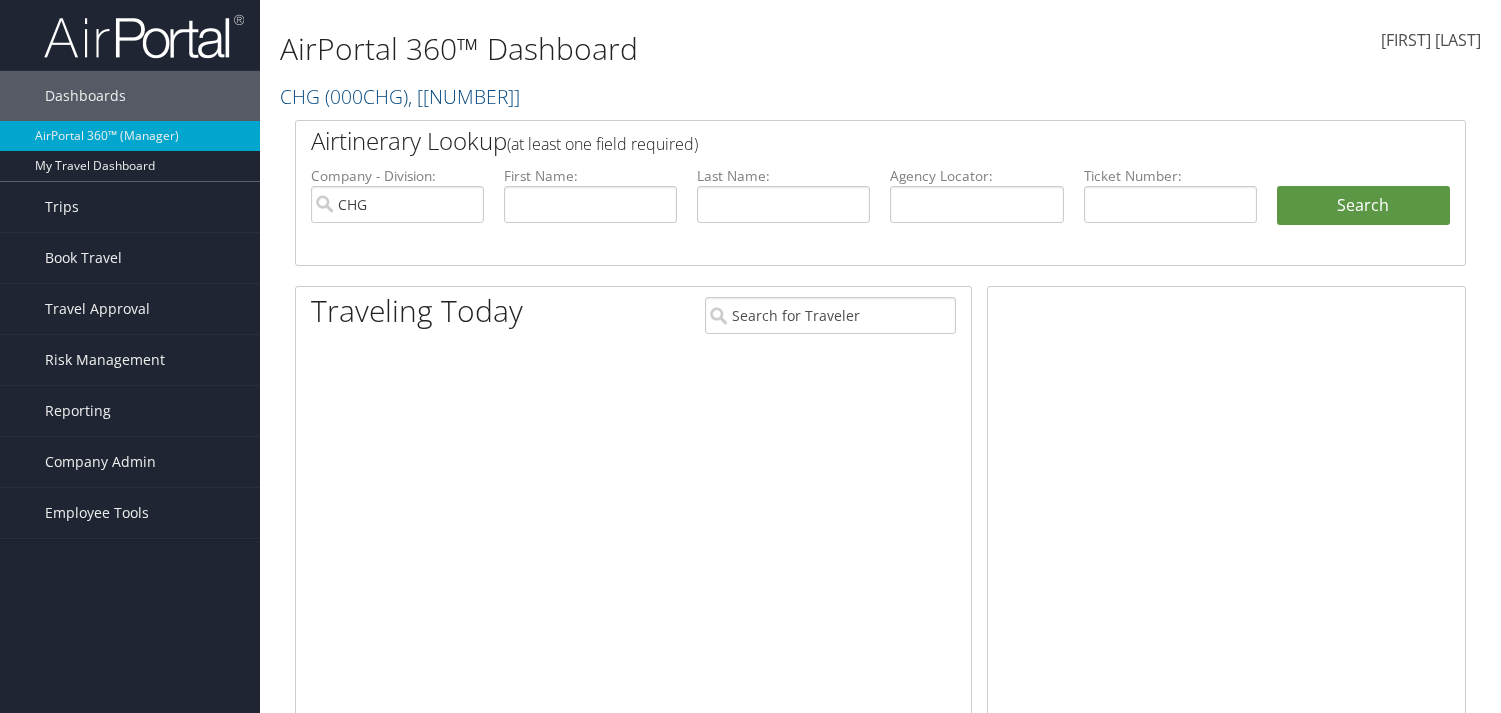 scroll, scrollTop: 0, scrollLeft: 0, axis: both 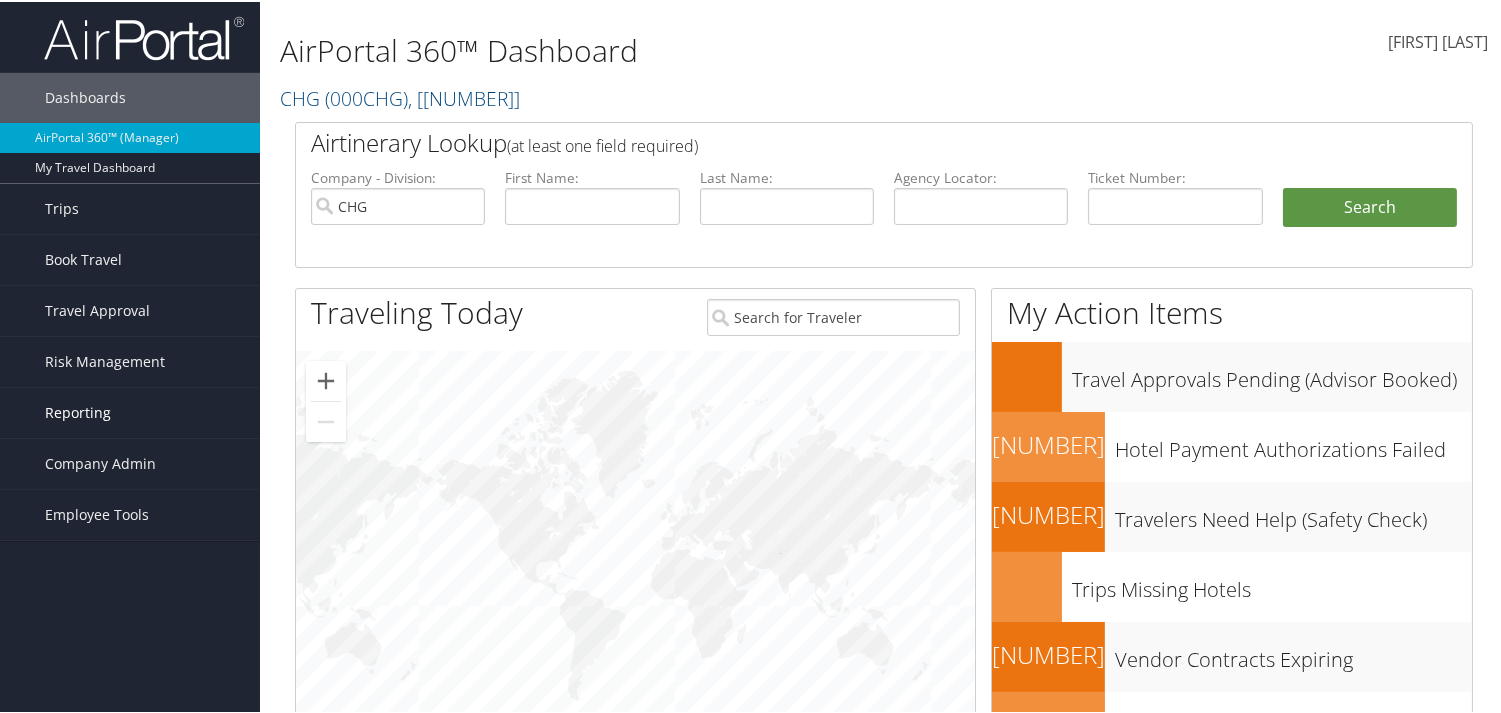 click on "Reporting" at bounding box center [78, 411] 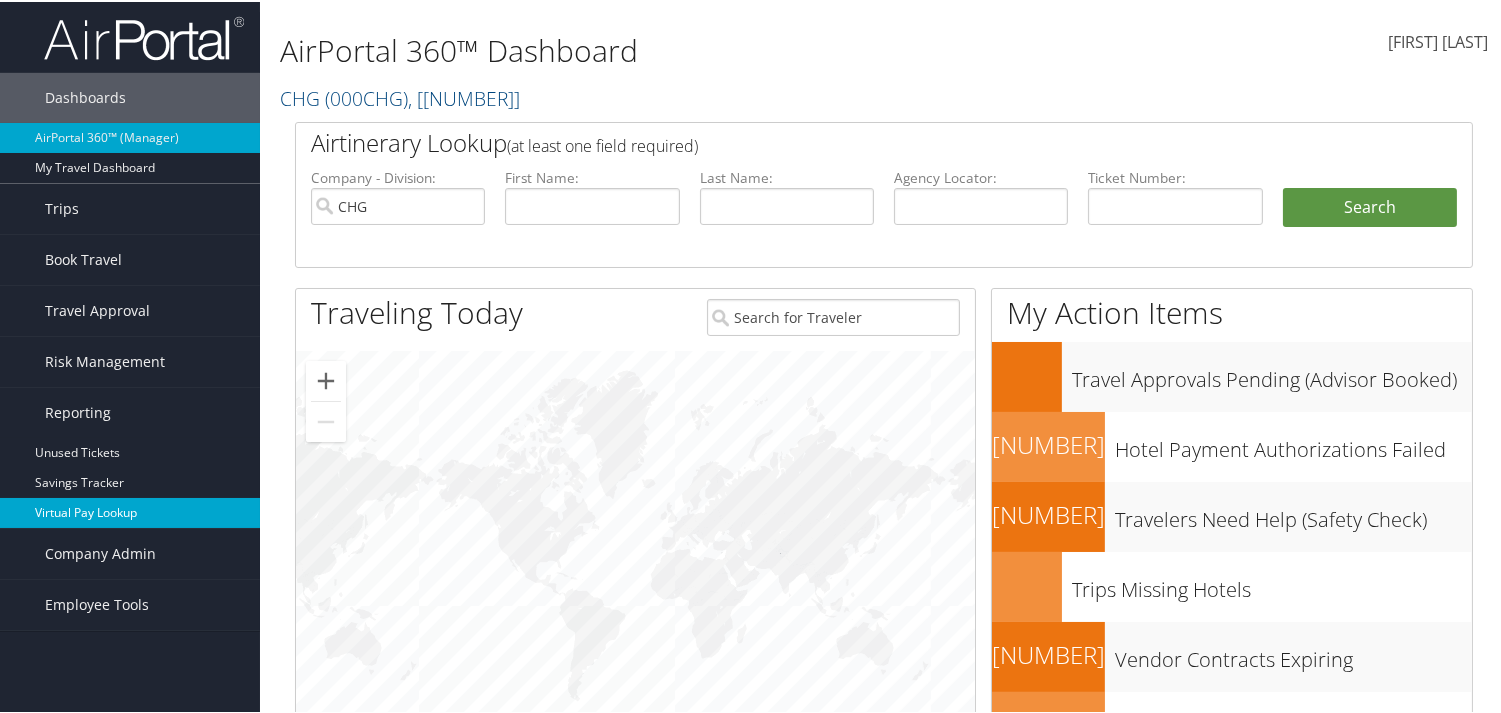 click on "Virtual Pay Lookup" at bounding box center (130, 511) 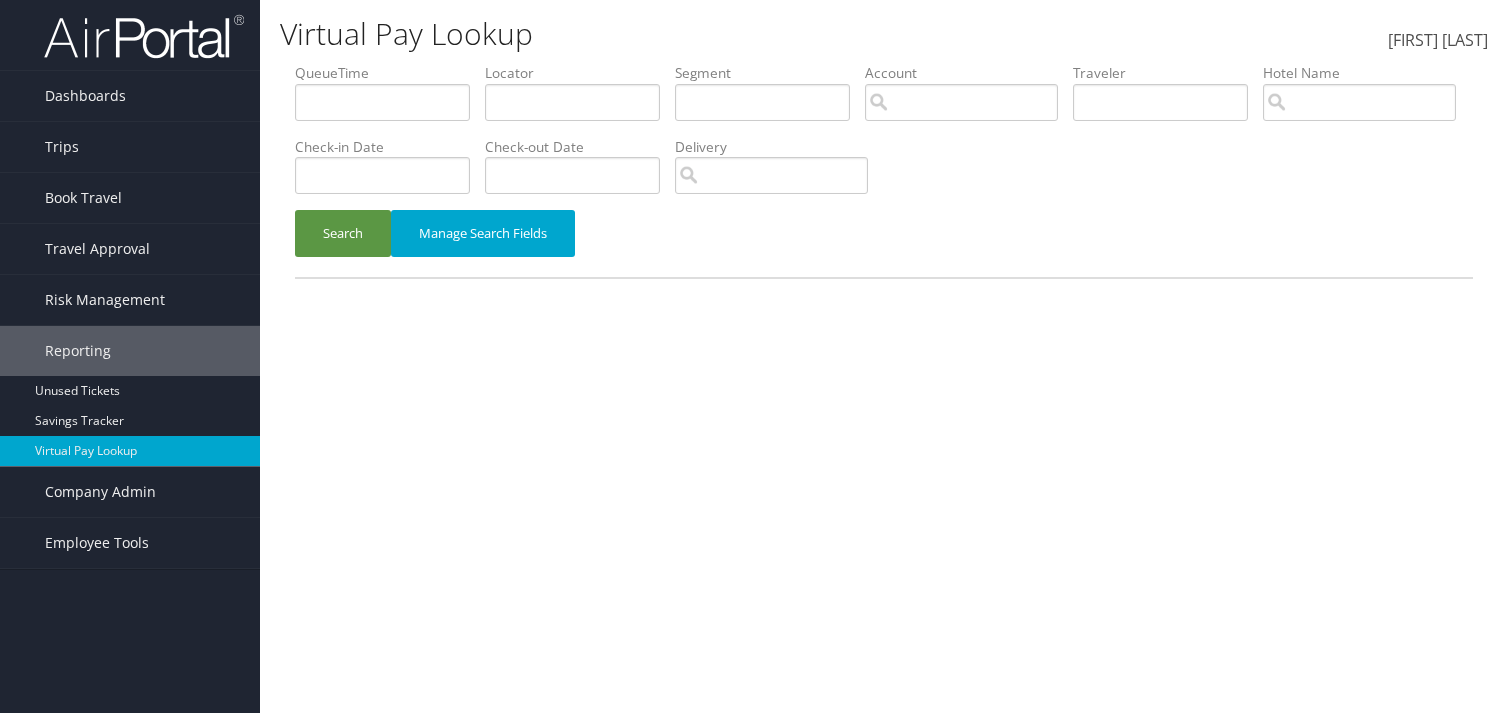 scroll, scrollTop: 0, scrollLeft: 0, axis: both 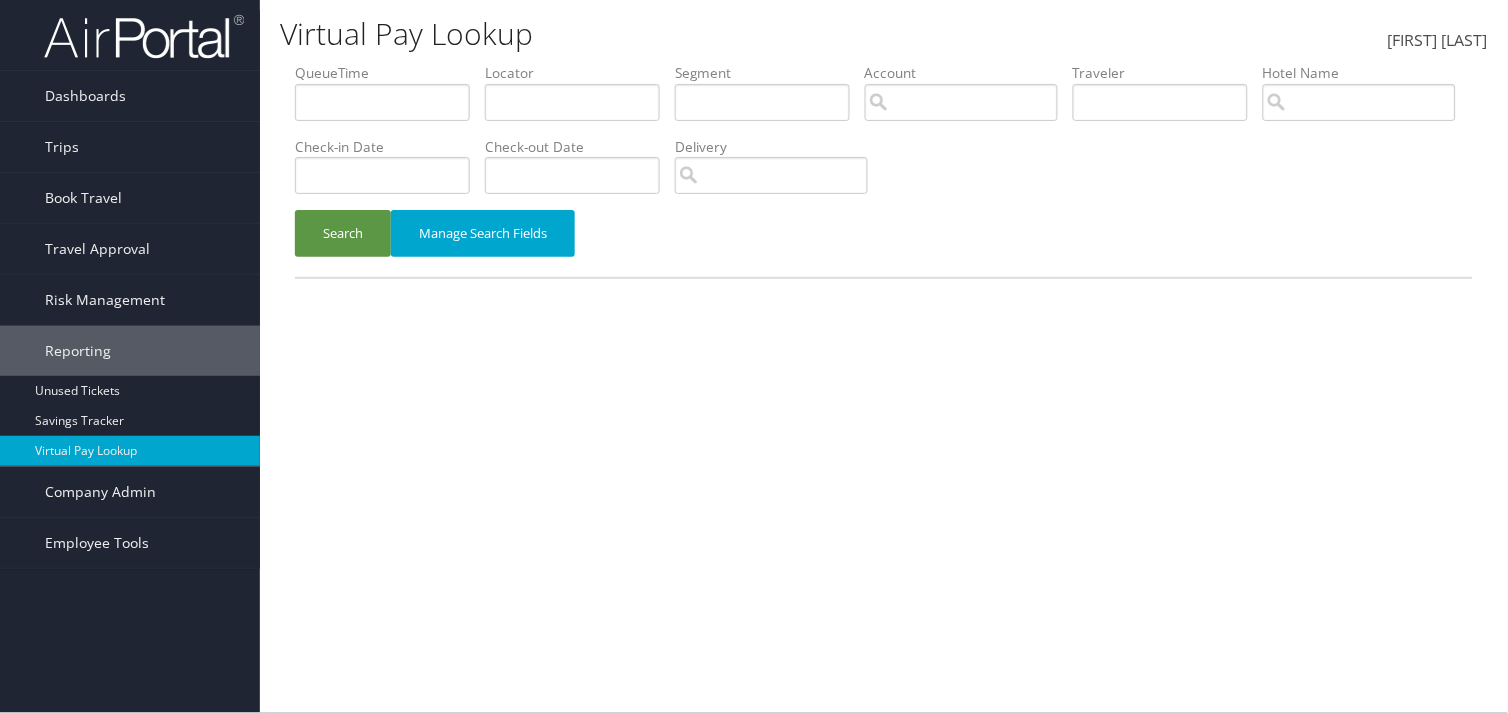 click on "Locator" at bounding box center (580, 99) 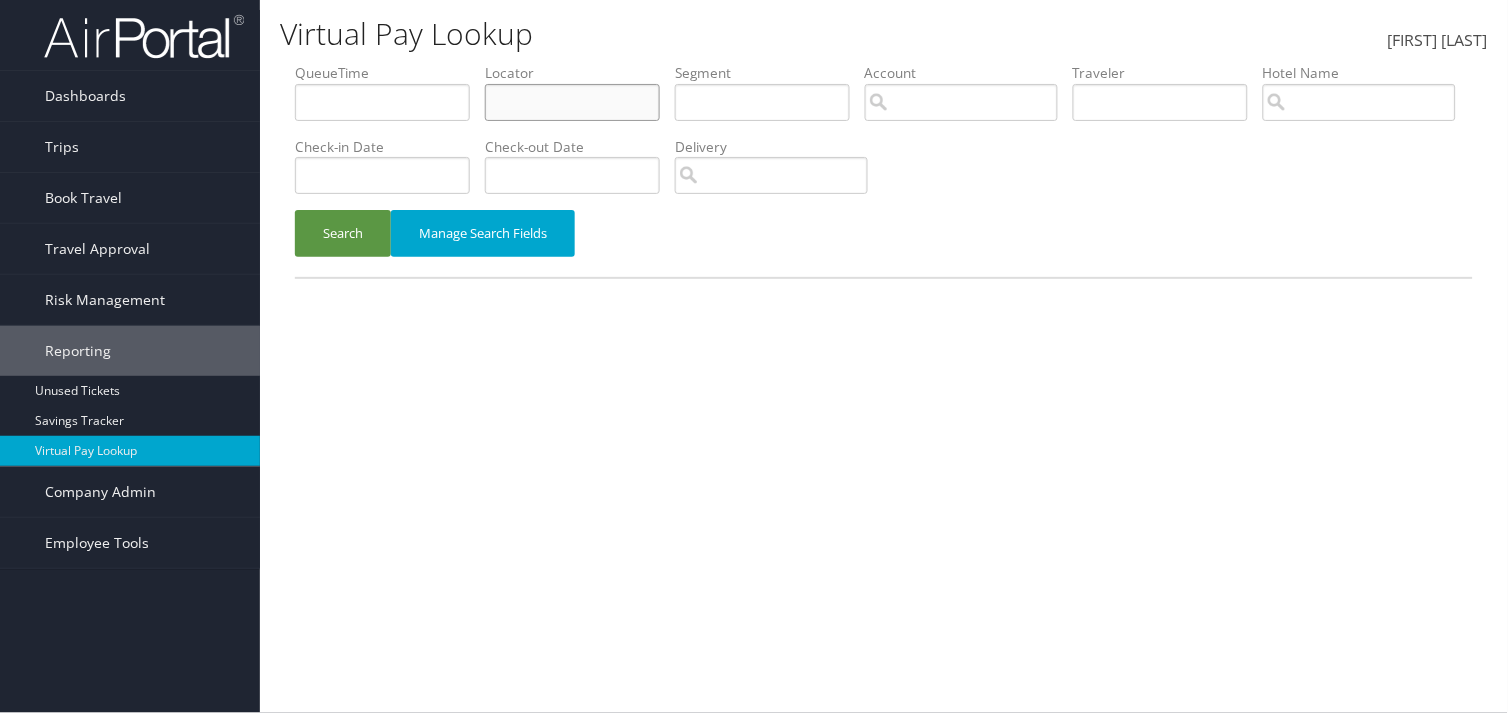click at bounding box center [382, 102] 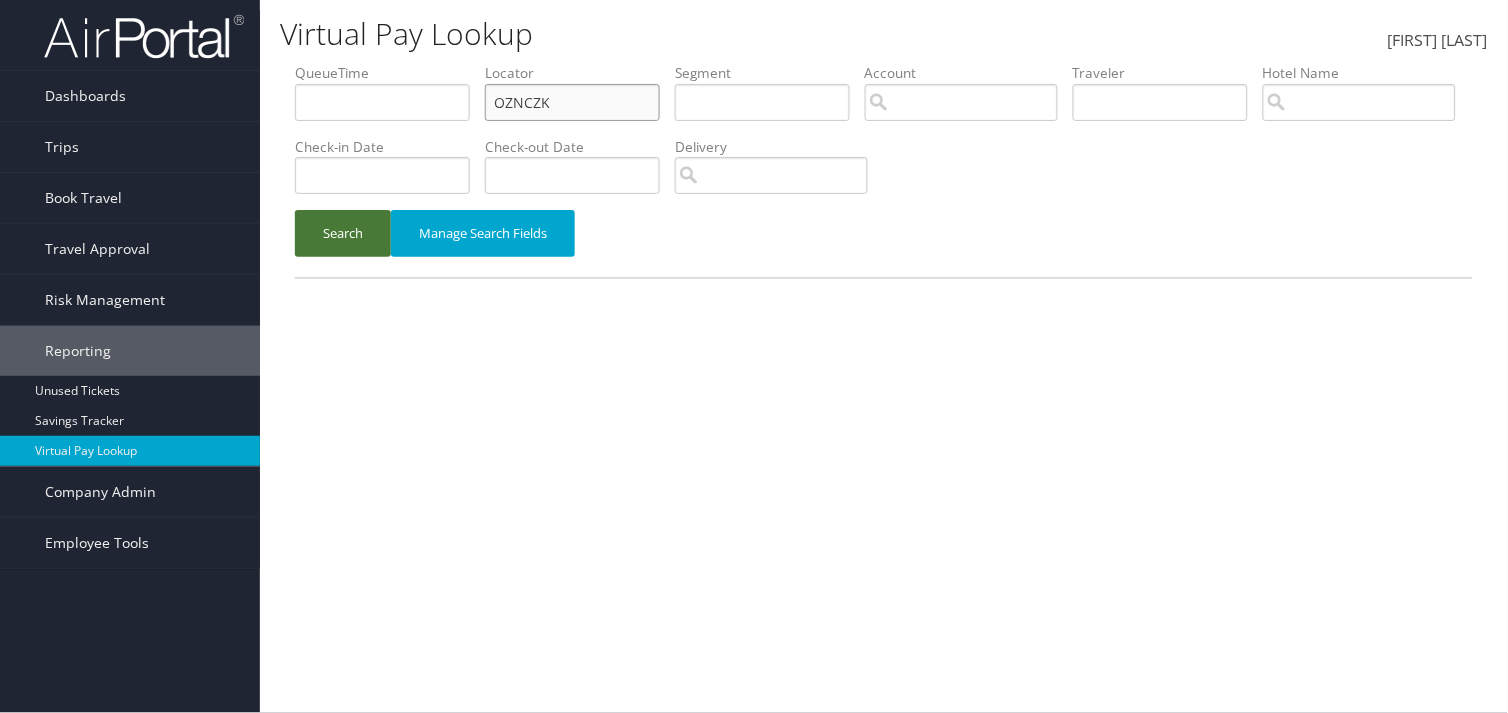 type on "OZNCZK" 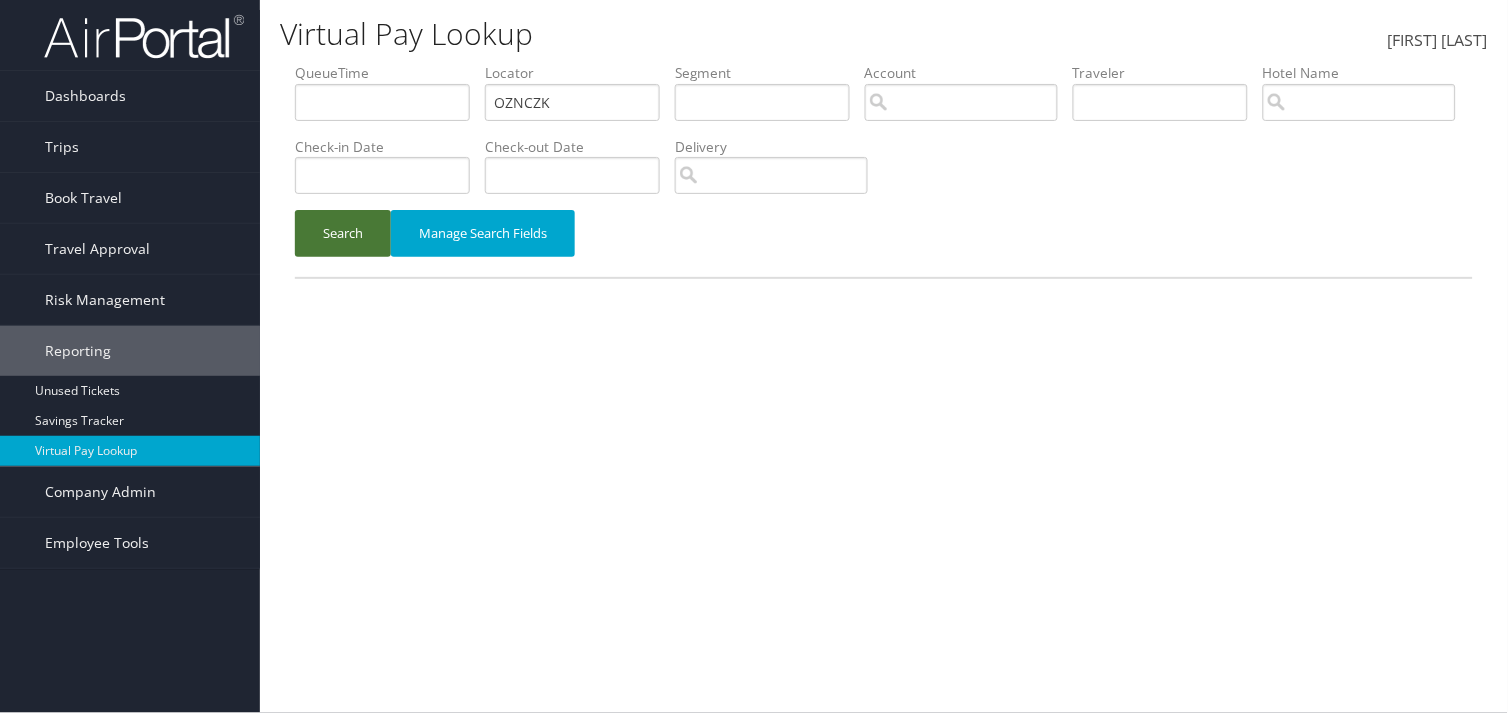 click on "Search" at bounding box center (343, 233) 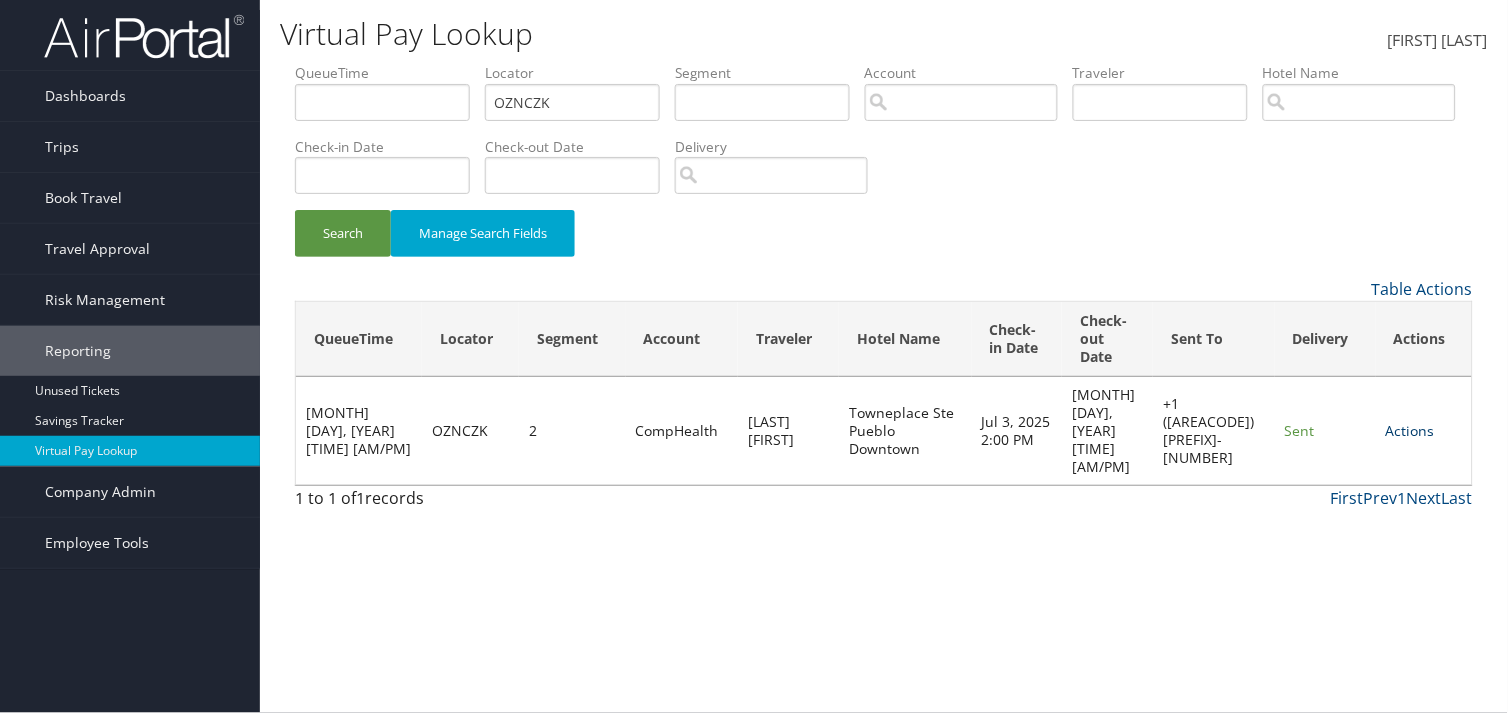 click on "Actions" at bounding box center [1410, 430] 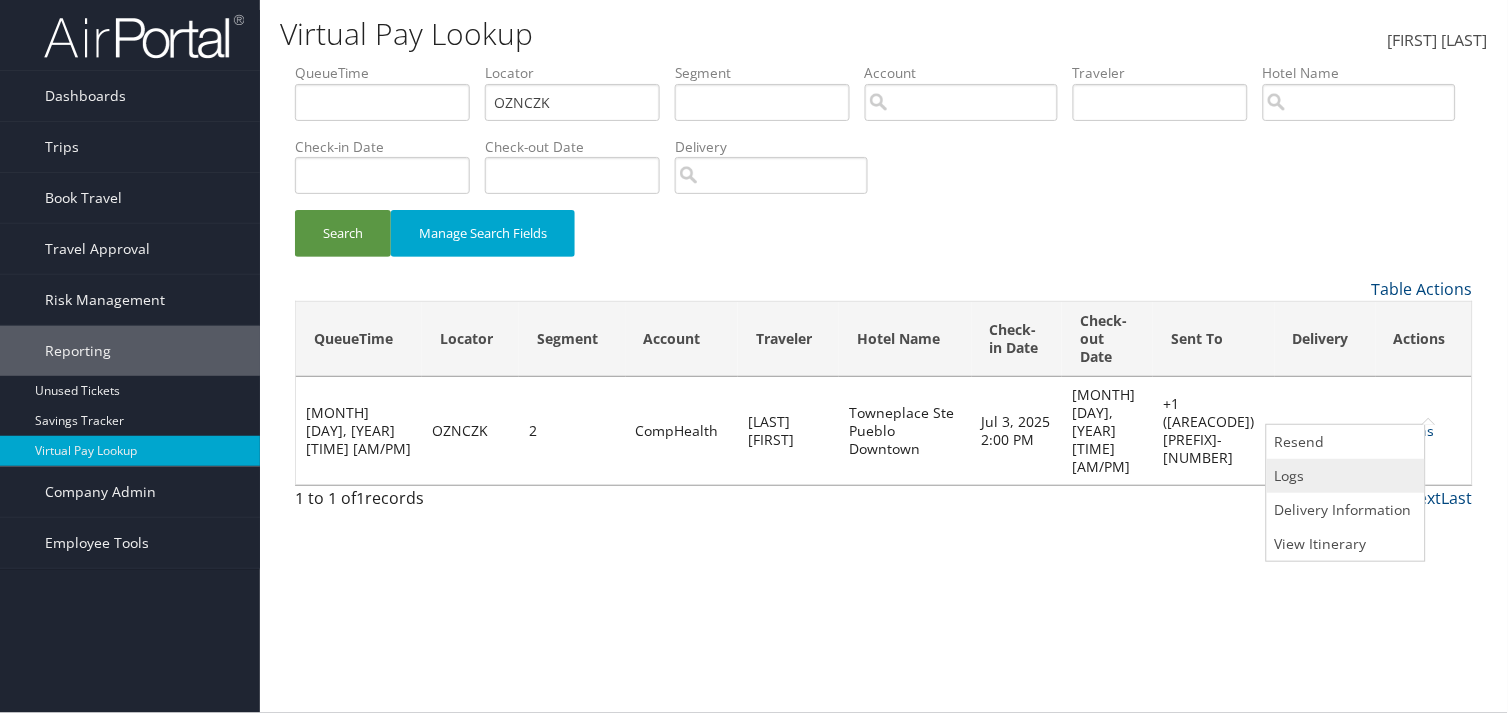 click on "Logs" at bounding box center [1343, 476] 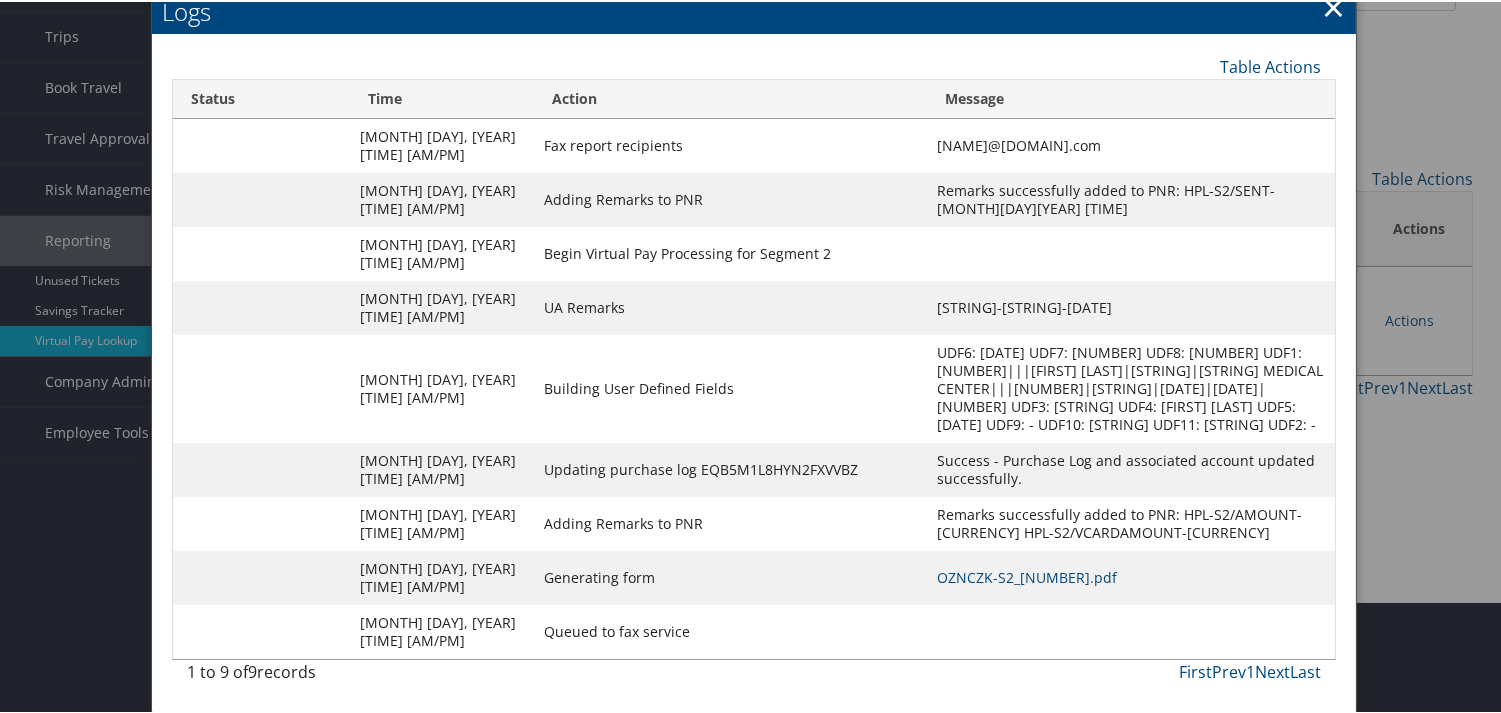 scroll, scrollTop: 160, scrollLeft: 0, axis: vertical 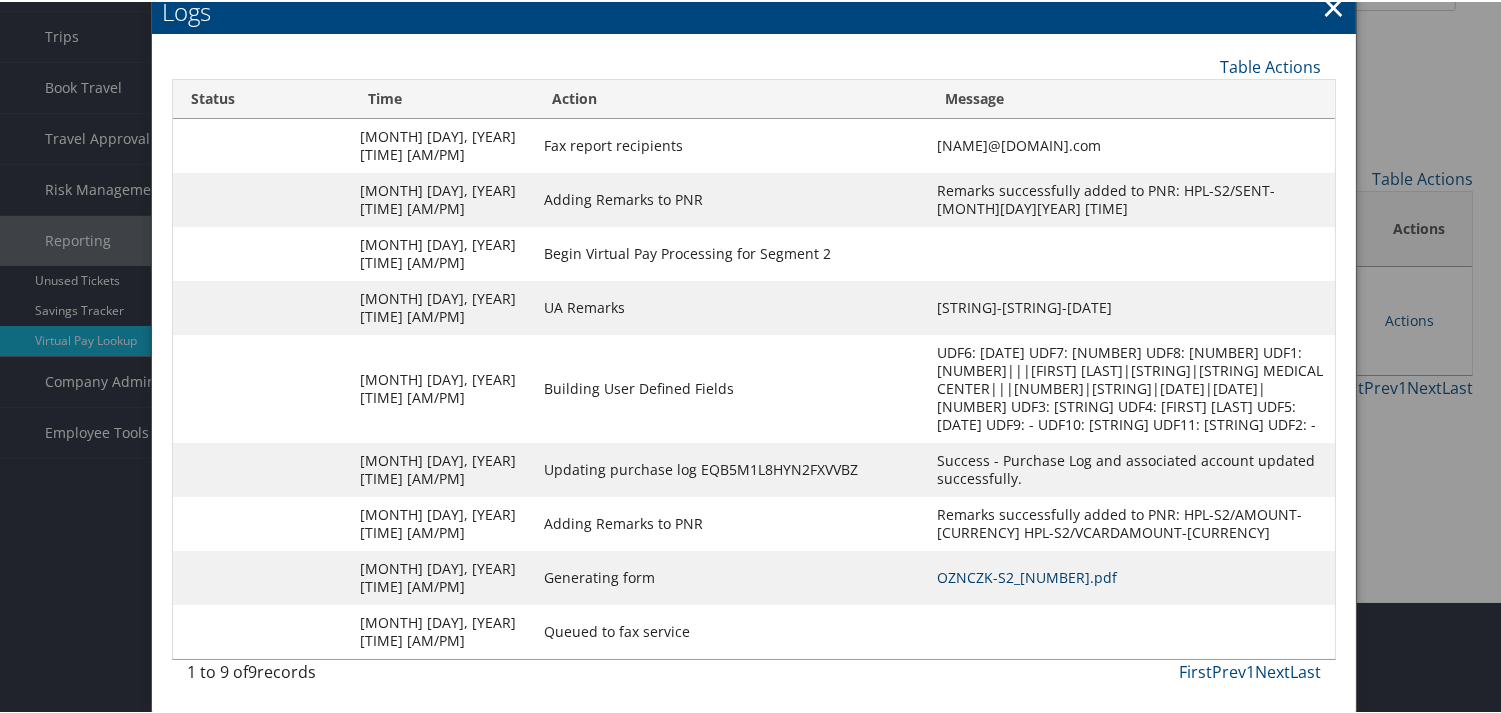 click on "OZNCZK-S2_1751396771394.pdf" at bounding box center (1027, 575) 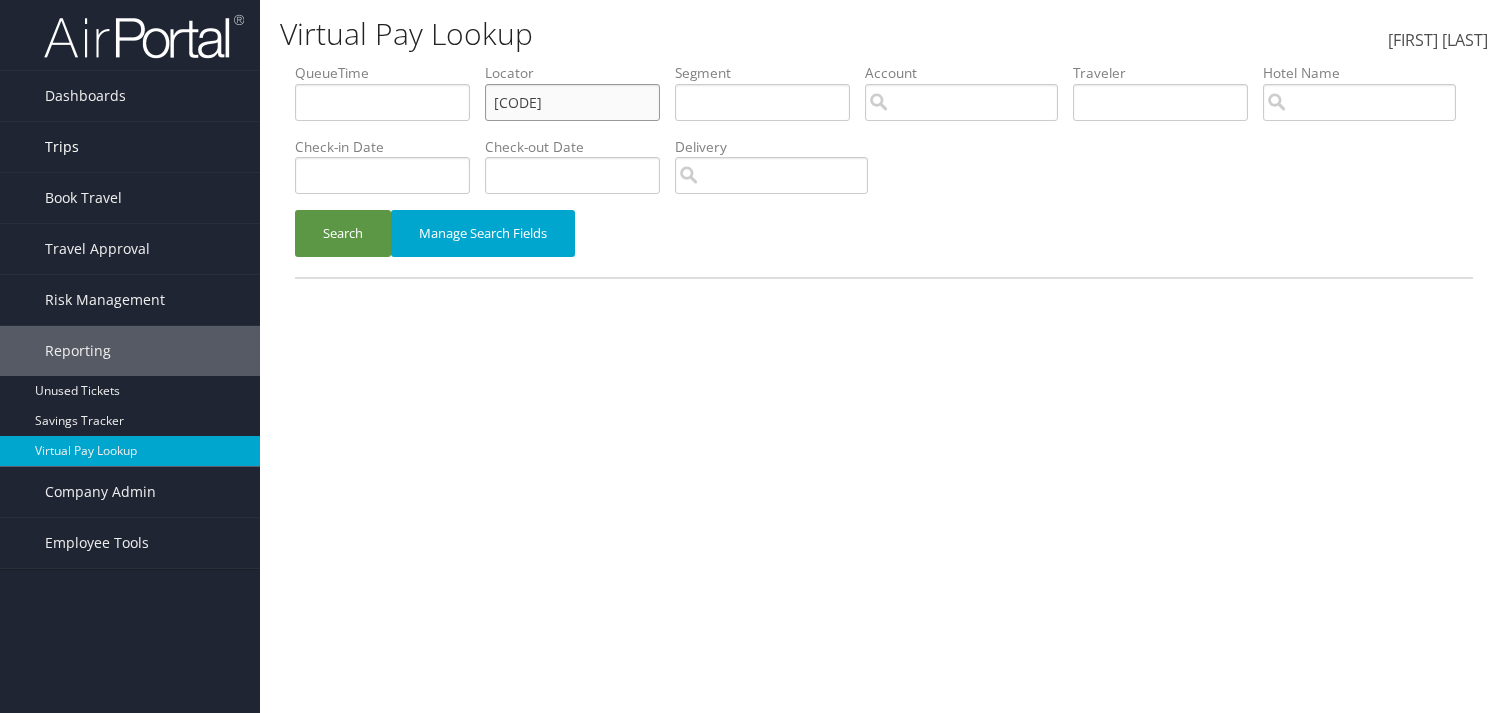 click on "Dashboards AirPortal 360™ (Manager) My Travel Dashboard   Trips Airtinerary® Lookup Current/Future Trips Past Trips Trips Missing Hotels Hotel Check-ins   Book Travel Approval Request (Beta)   Travel Approval Pending Trip Approvals Approved Trips Canceled Trips Approvals (Beta)   Risk Management SecurityLogic® Map Assistance Requests Travel Alerts Notifications   Reporting Unused Tickets Savings Tracker Virtual Pay Lookup   Company Admin Company Information Configure Approval Types (Beta) People Users (Beta) Vendor Contracts Travel Policy Service Fees  Reporting Fields (Beta) Report Settings Virtual Pay Settings   Employee Tools Help Desk" at bounding box center (754, 356) 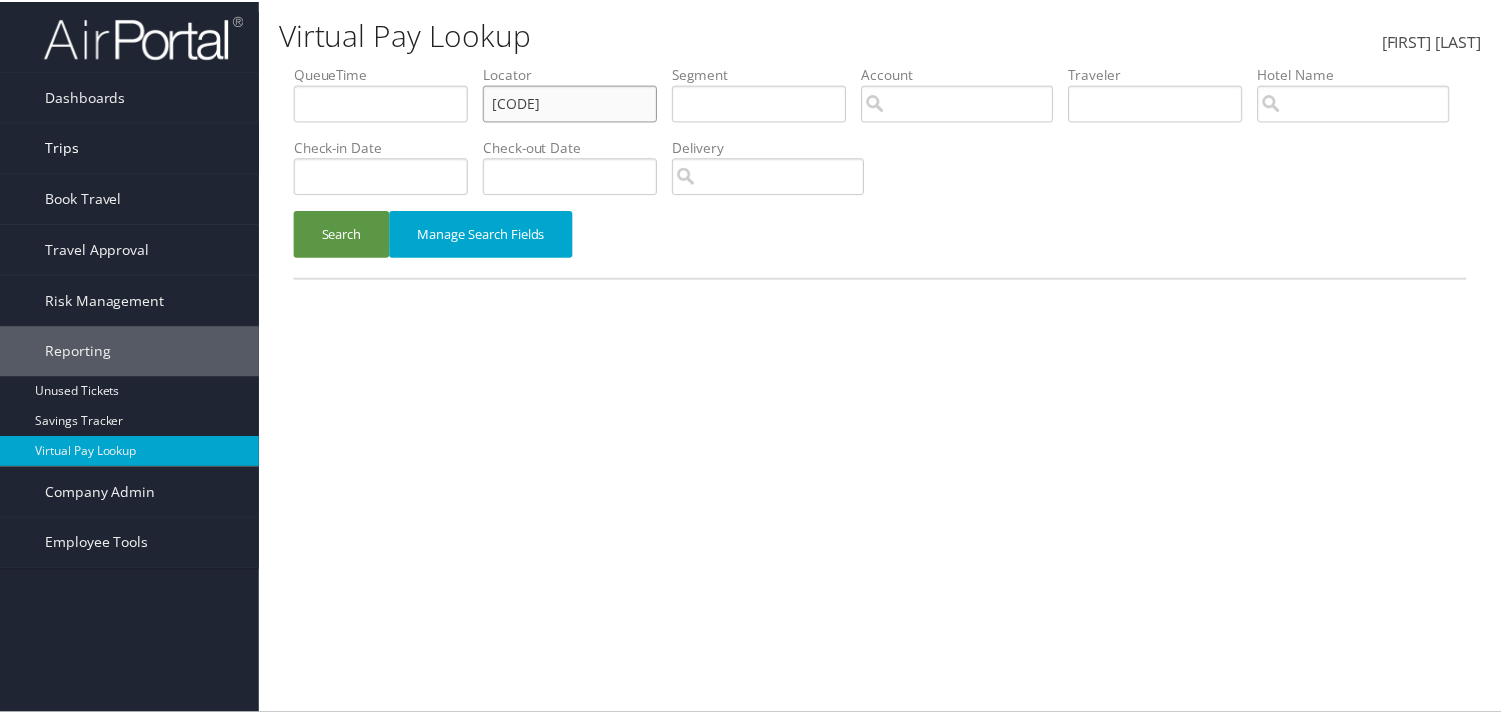 scroll, scrollTop: 0, scrollLeft: 0, axis: both 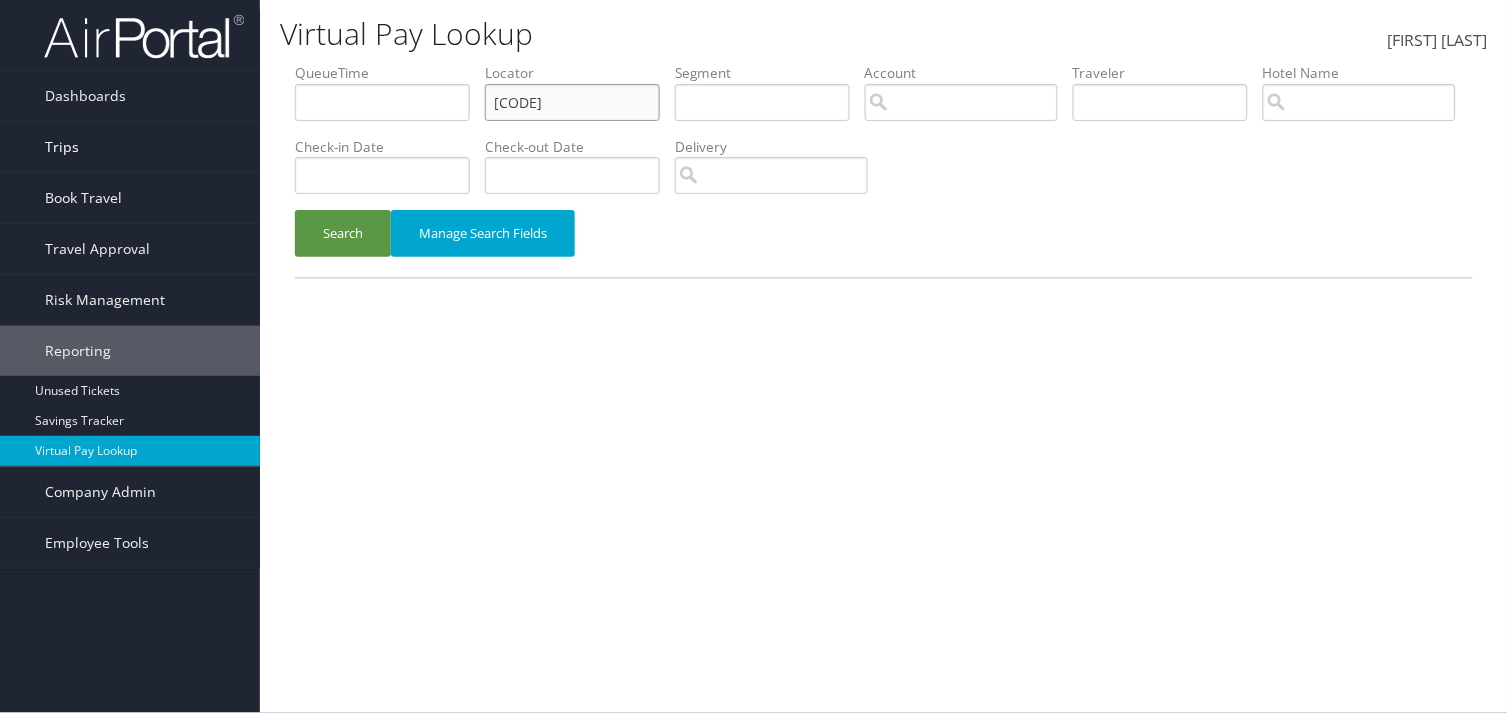 paste on "AVJVLF" 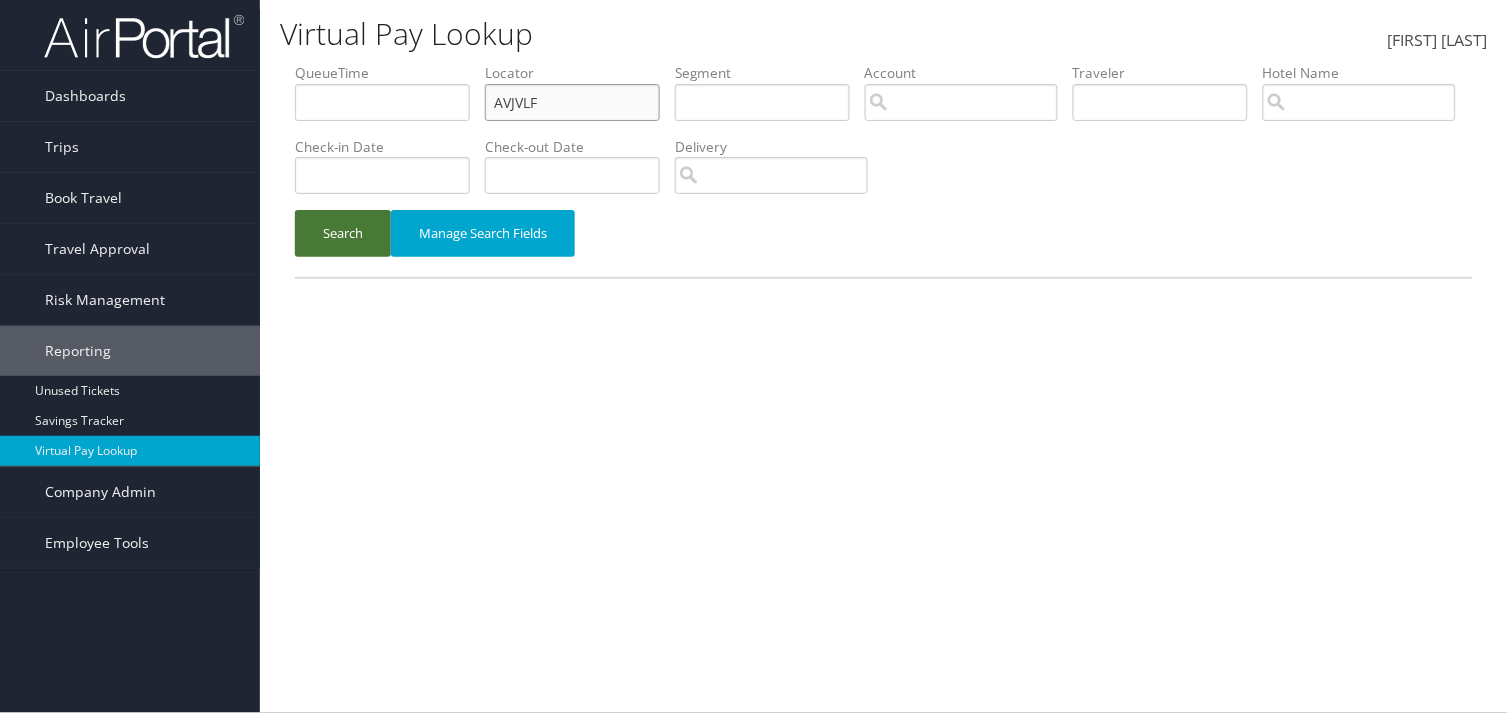 type on "AVJVLF" 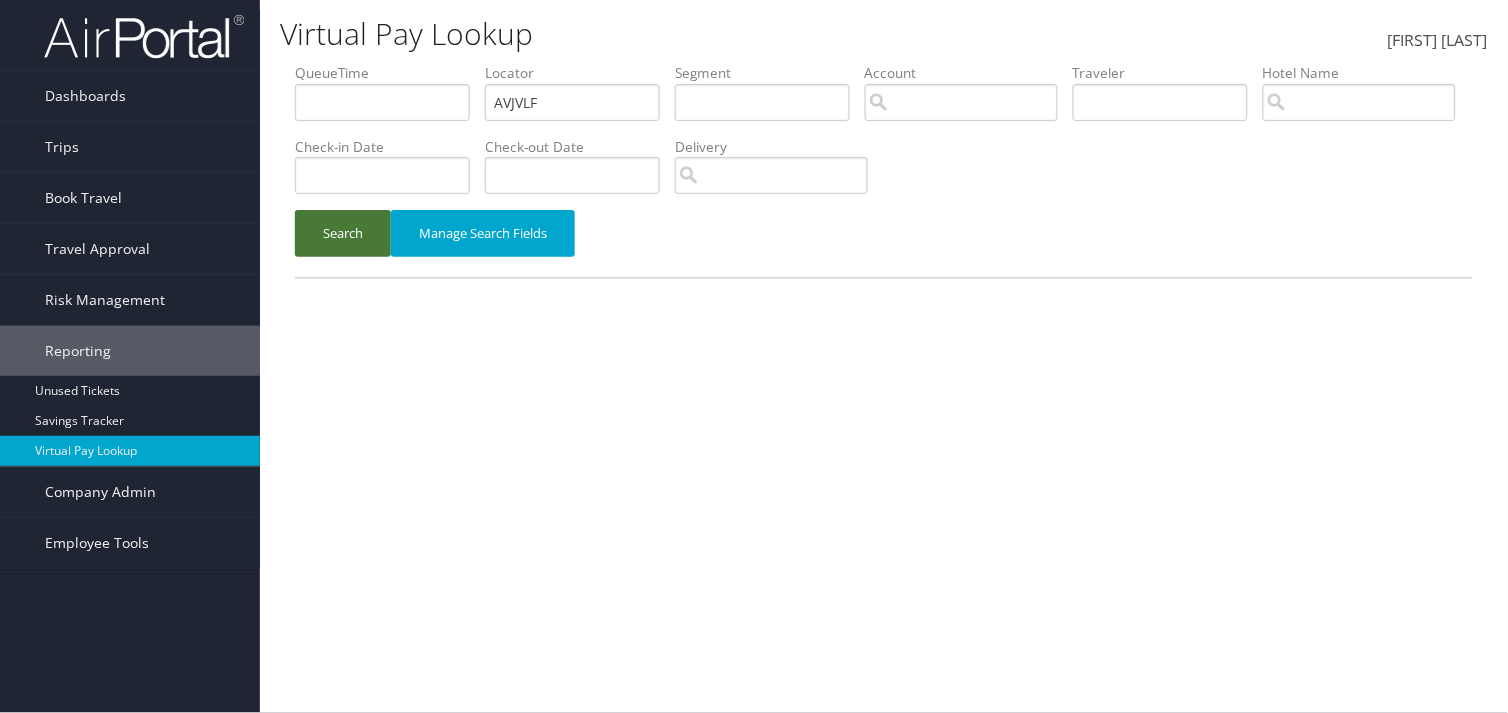 click on "Search" at bounding box center (343, 233) 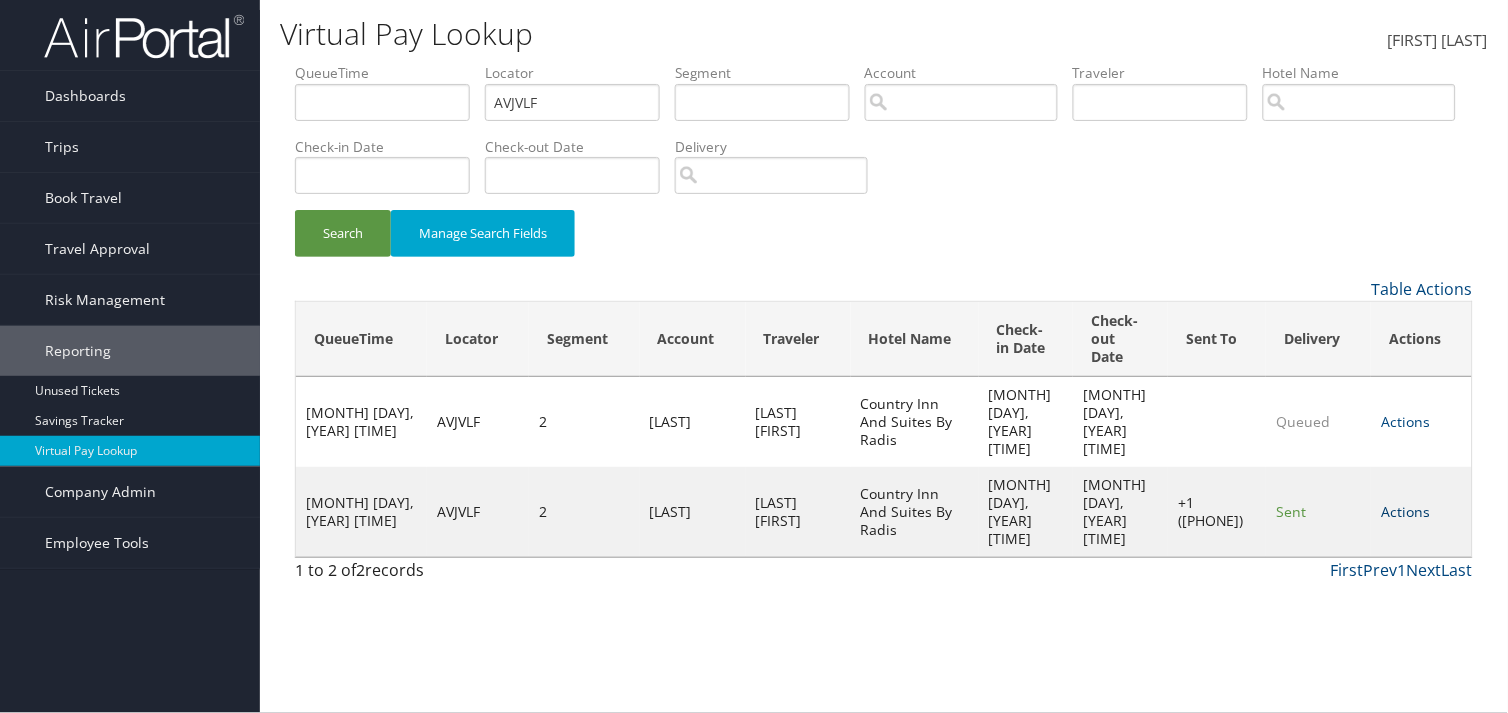 click on "Actions" at bounding box center (1405, 511) 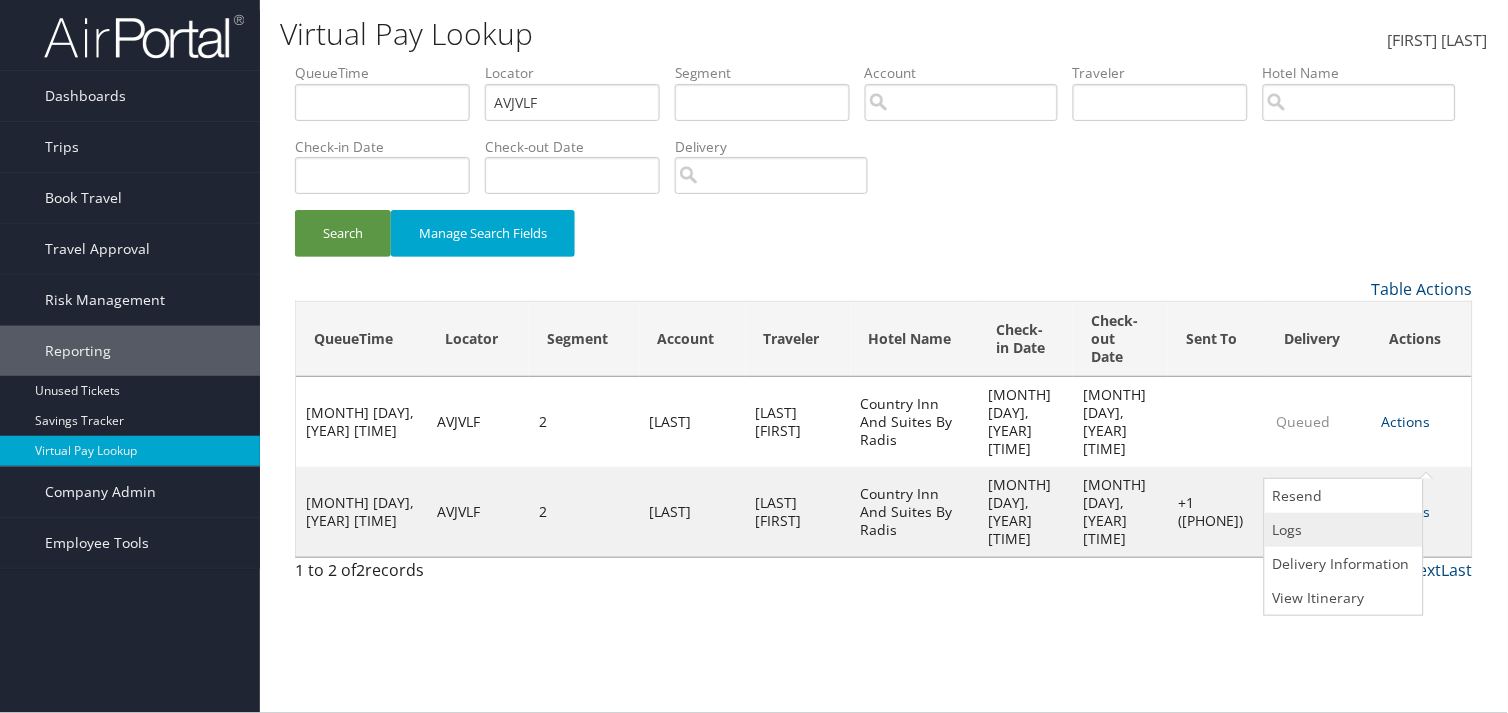 click on "Logs" at bounding box center [1341, 530] 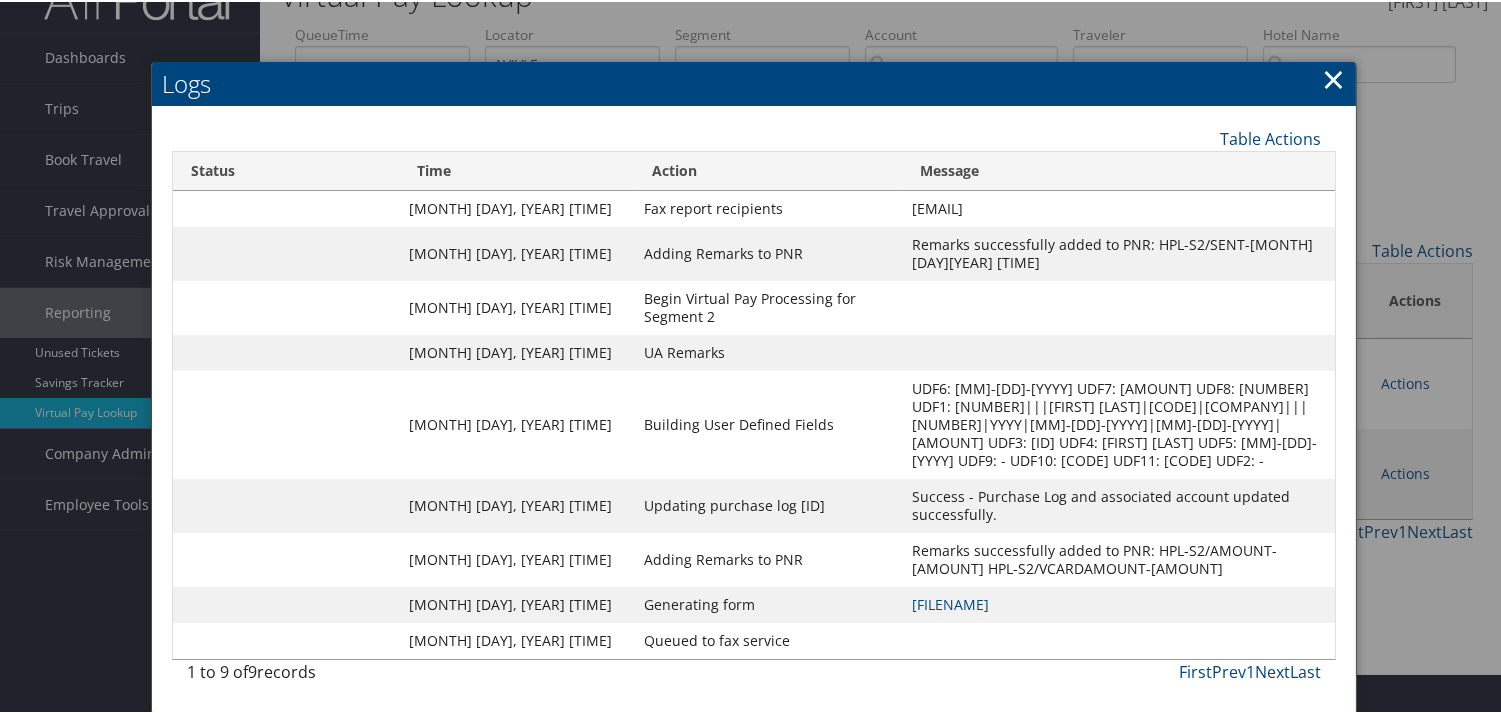 scroll, scrollTop: 142, scrollLeft: 0, axis: vertical 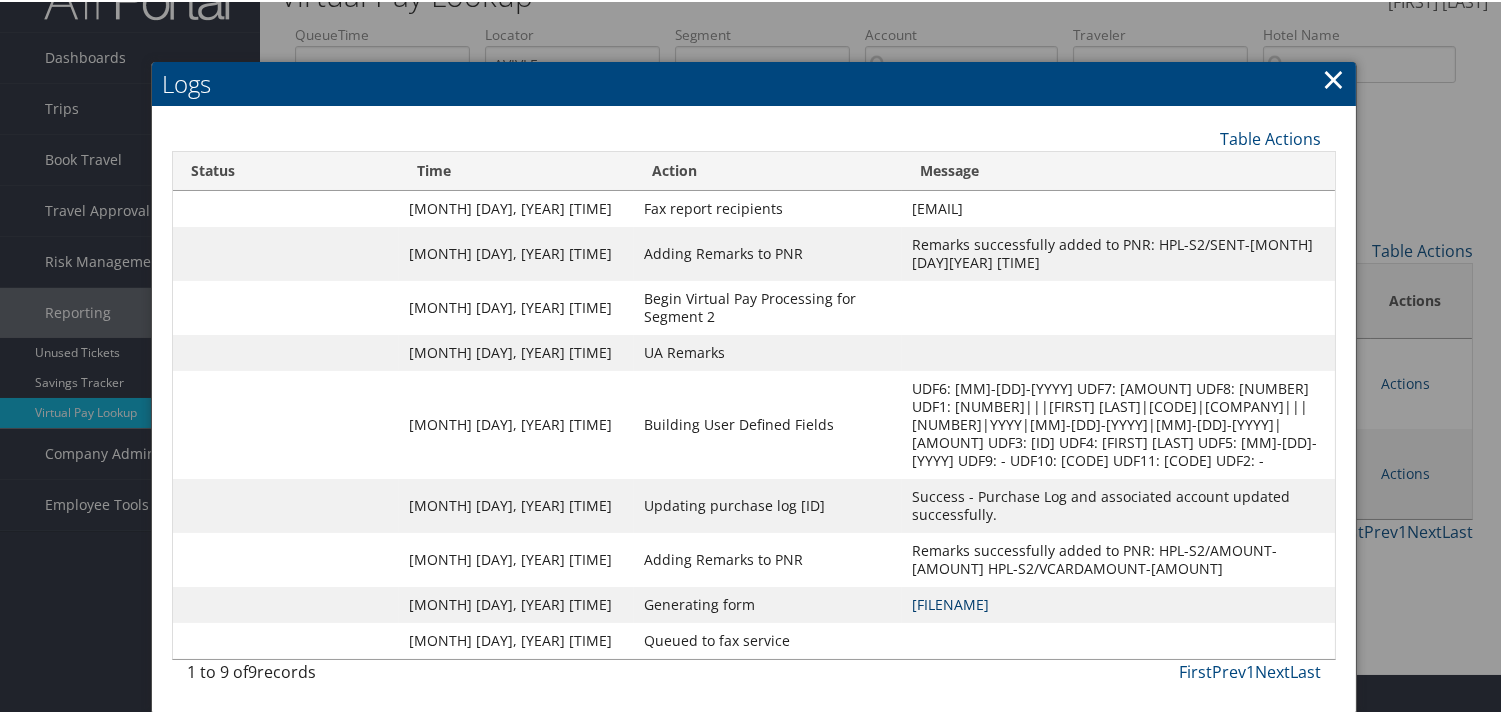 click on "AVJVLF-S2_1751342748786.pdf" at bounding box center [950, 602] 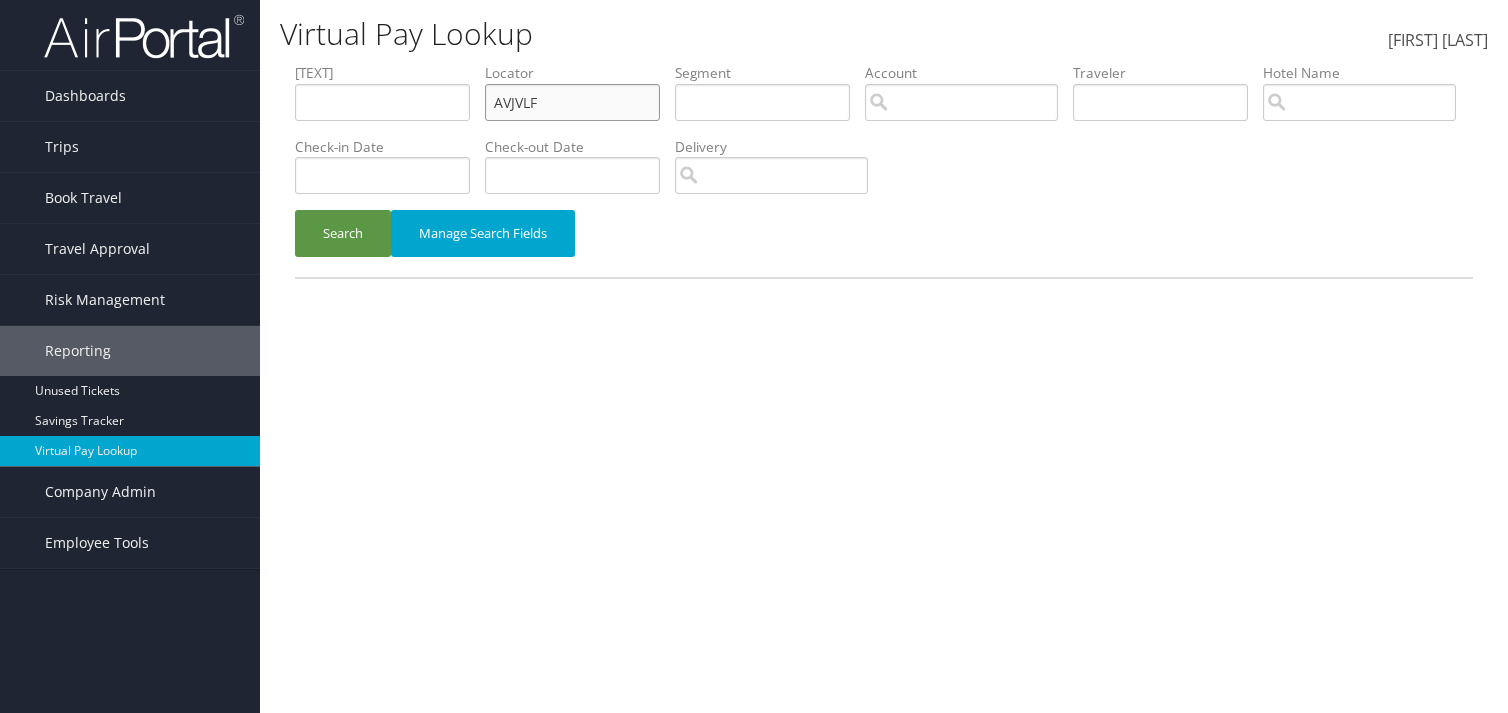 scroll, scrollTop: 0, scrollLeft: 0, axis: both 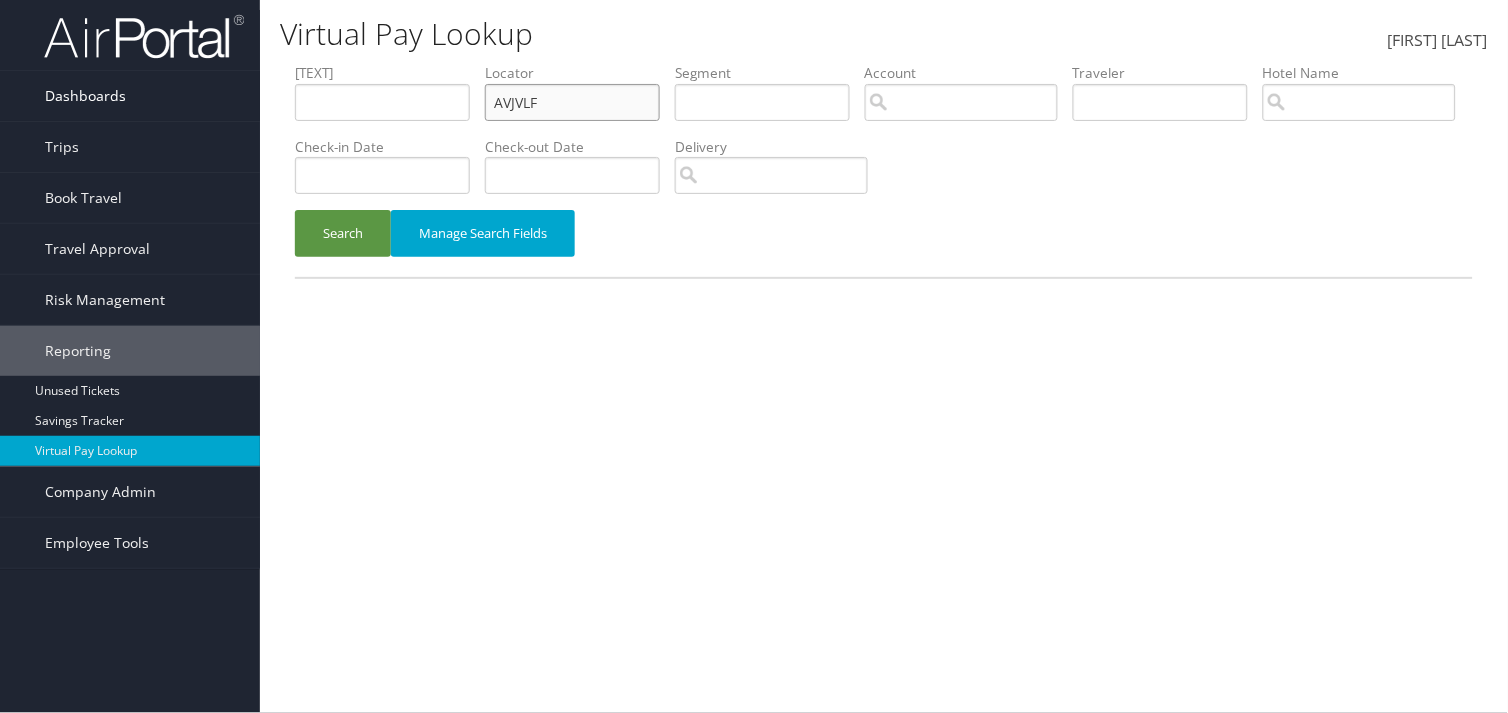 drag, startPoint x: 270, startPoint y: 102, endPoint x: 227, endPoint y: 102, distance: 43 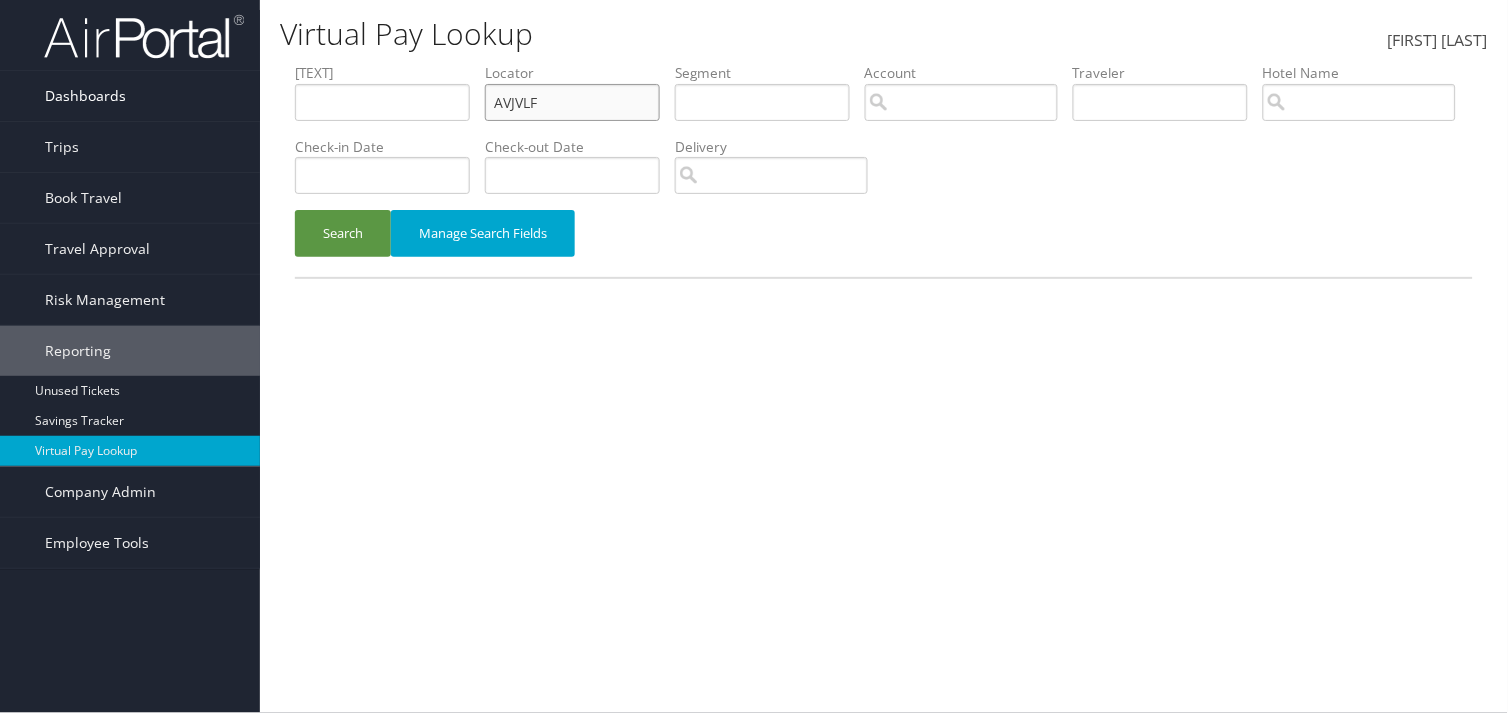 click on "Dashboards AirPortal 360™ (Manager) My Travel Dashboard   Trips Airtinerary® Lookup Current/Future Trips Past Trips Trips Missing Hotels Hotel Check-ins   Book Travel Approval Request (Beta)   Travel Approval Pending Trip Approvals Approved Trips Canceled Trips Approvals (Beta)   Risk Management SecurityLogic® Map Assistance Requests Travel Alerts Notifications   Reporting Unused Tickets Savings Tracker Virtual Pay Lookup   Company Admin Company Information Configure Approval Types (Beta) People Users (Beta) Vendor Contracts Travel Policy Service Fees  Reporting Fields (Beta) Report Settings Virtual Pay Settings   Employee Tools Help Desk" at bounding box center [754, 356] 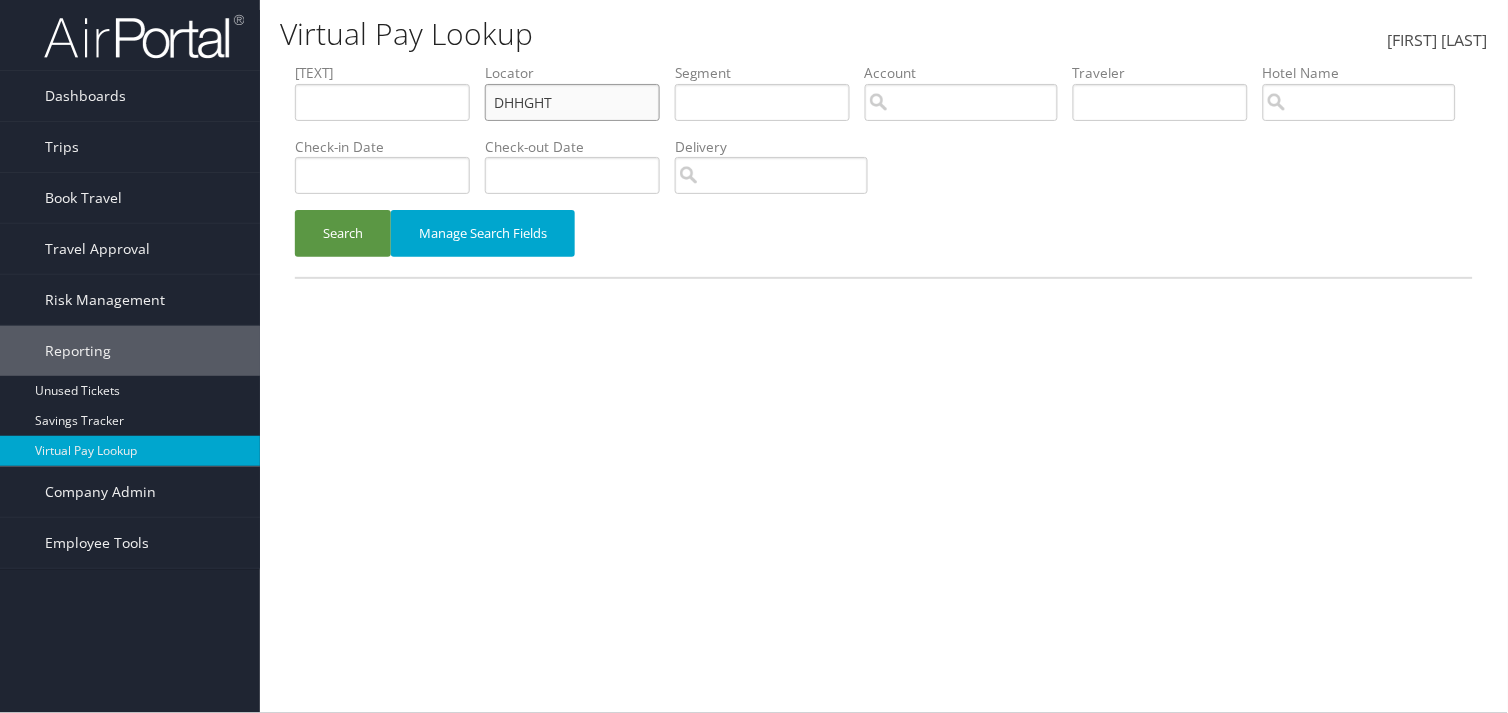 drag, startPoint x: 536, startPoint y: 105, endPoint x: 603, endPoint y: 142, distance: 76.537575 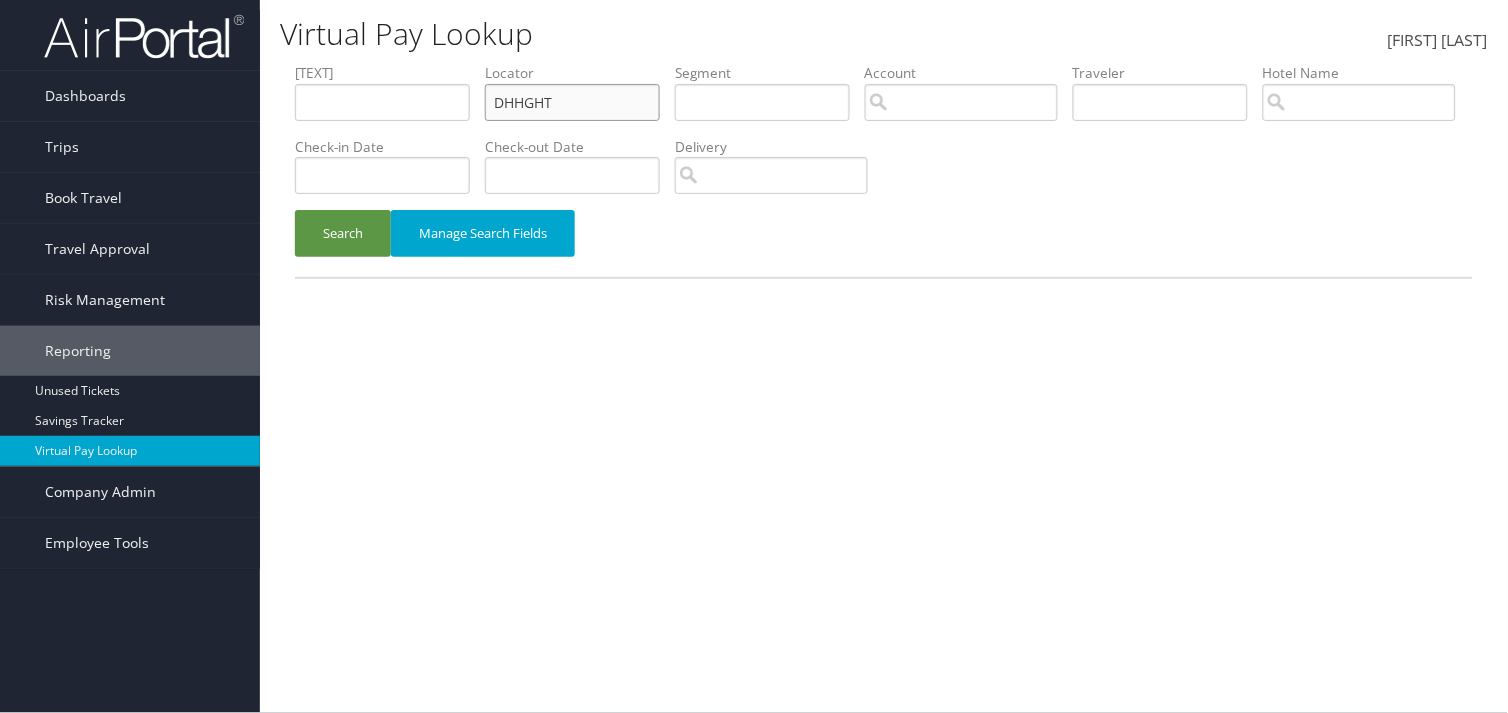 click on "DHHGHT" at bounding box center [382, 102] 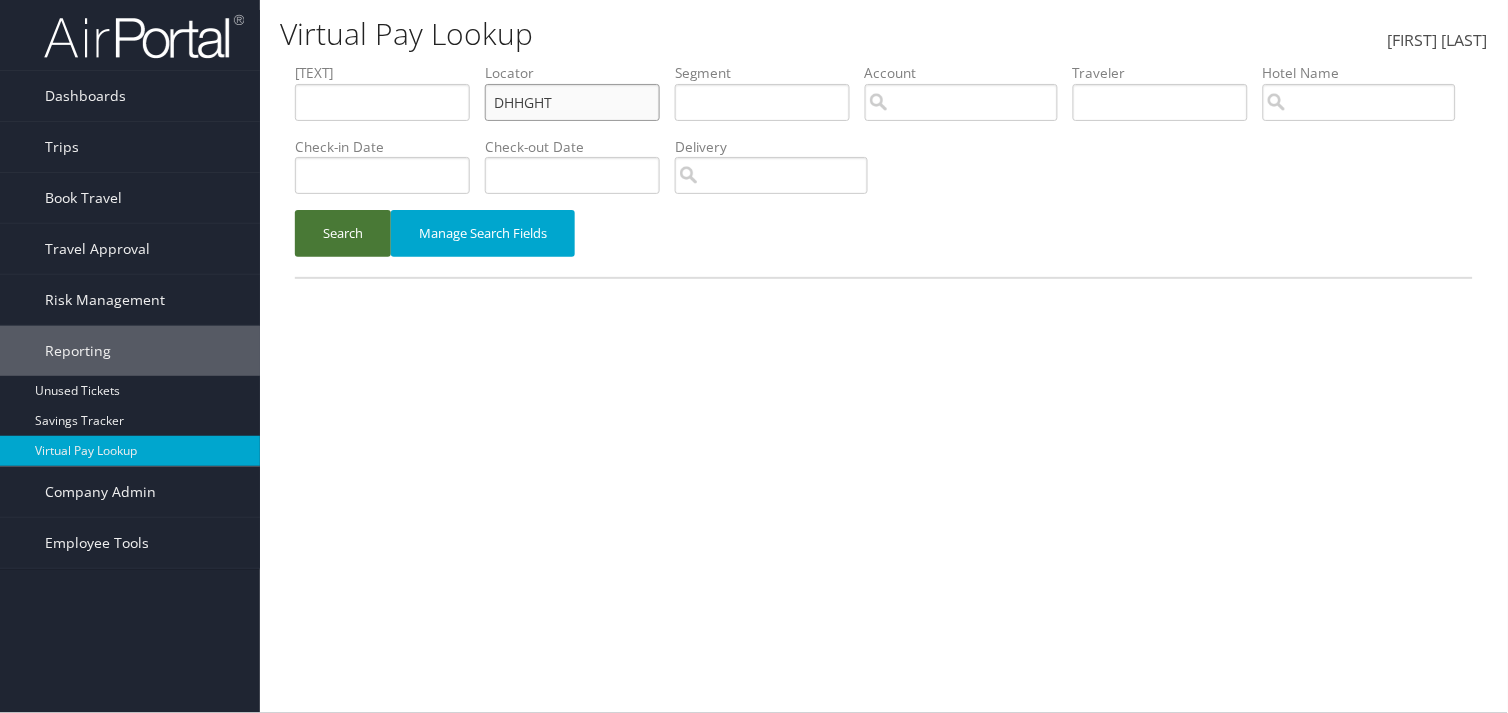 type on "DHHGHT" 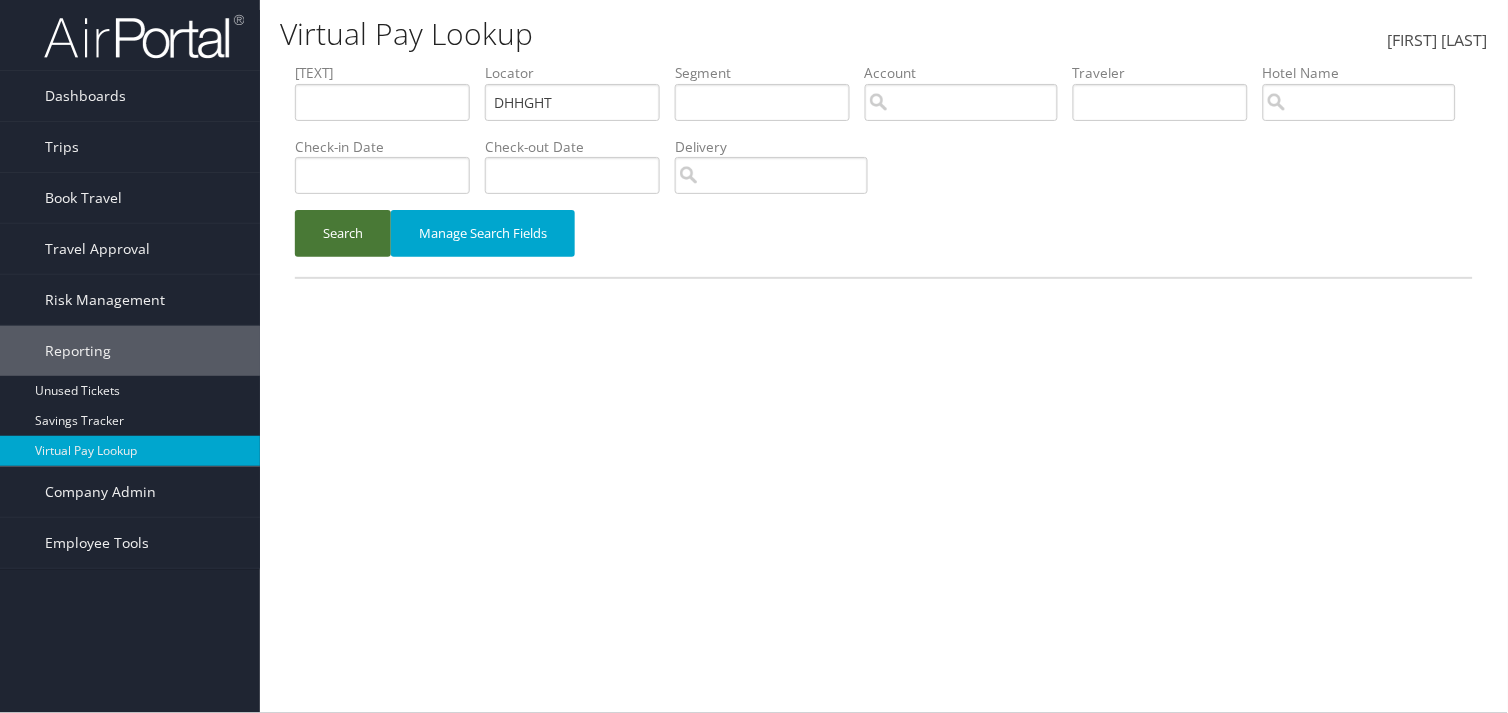 click on "Search" at bounding box center [343, 233] 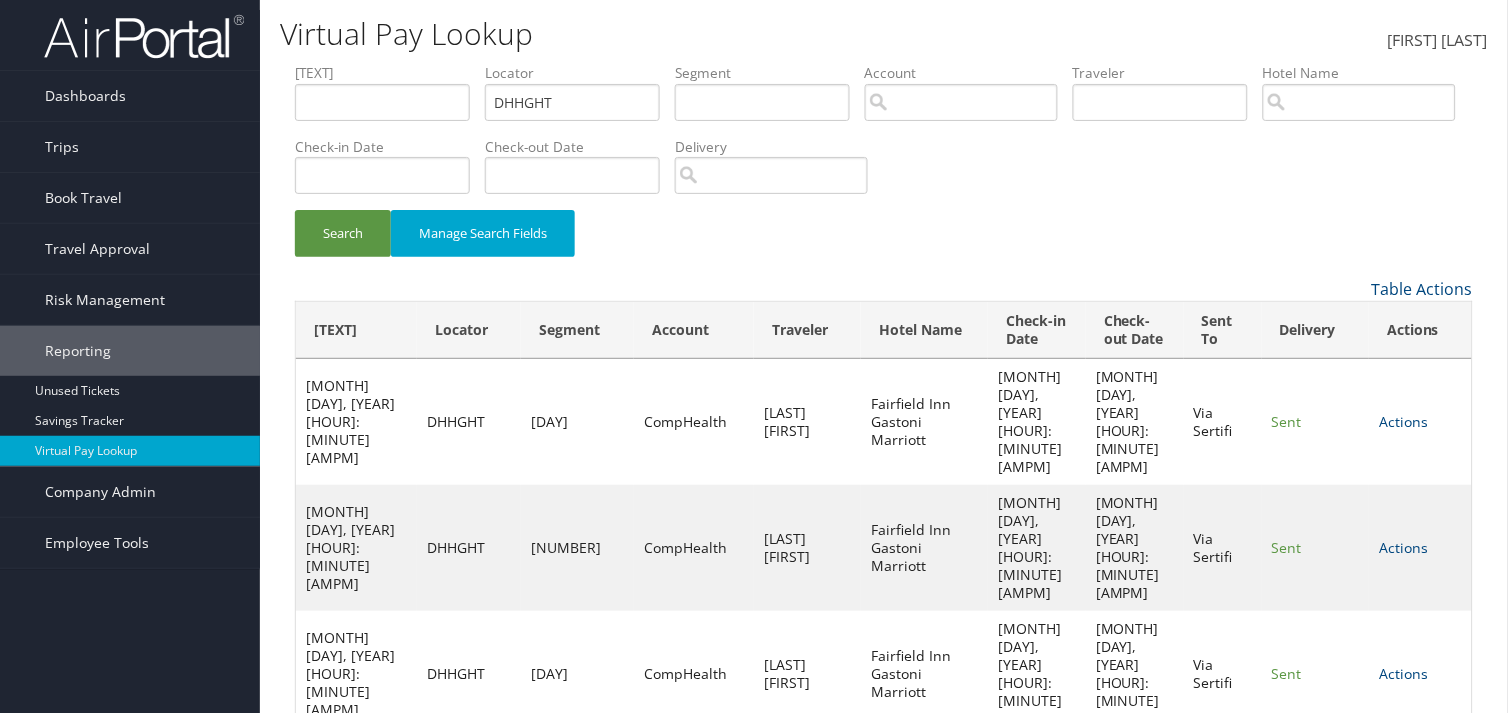 click on "Actions" at bounding box center (1403, 547) 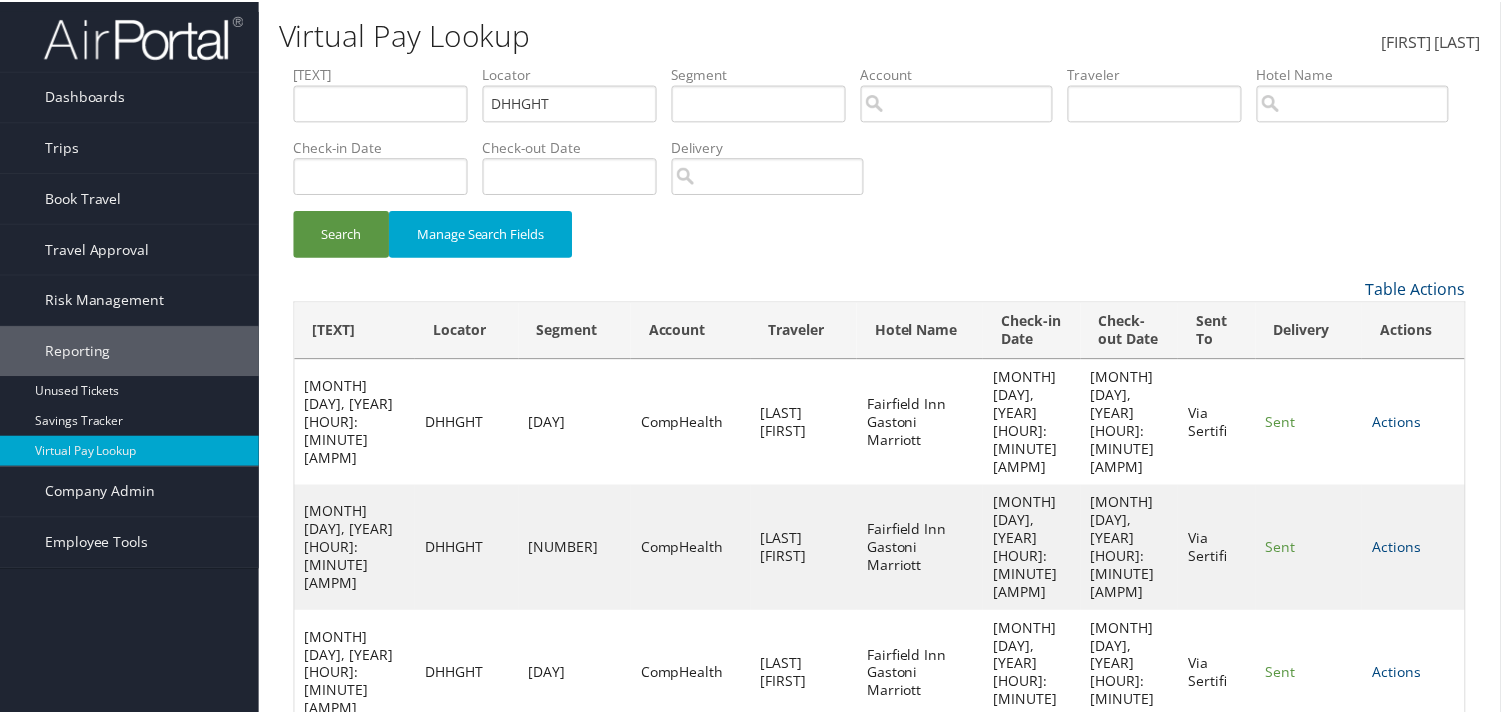 scroll, scrollTop: 31, scrollLeft: 0, axis: vertical 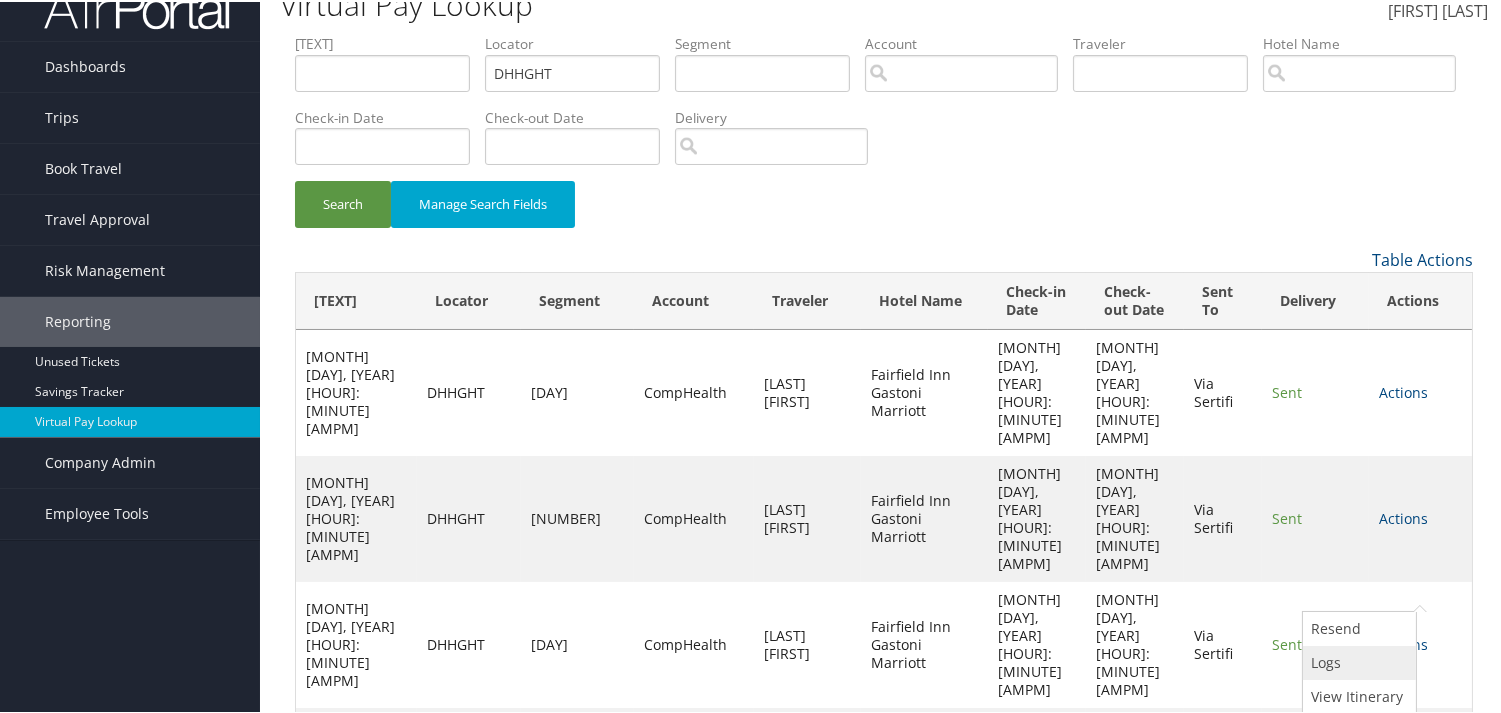click at bounding box center (1311, 660) 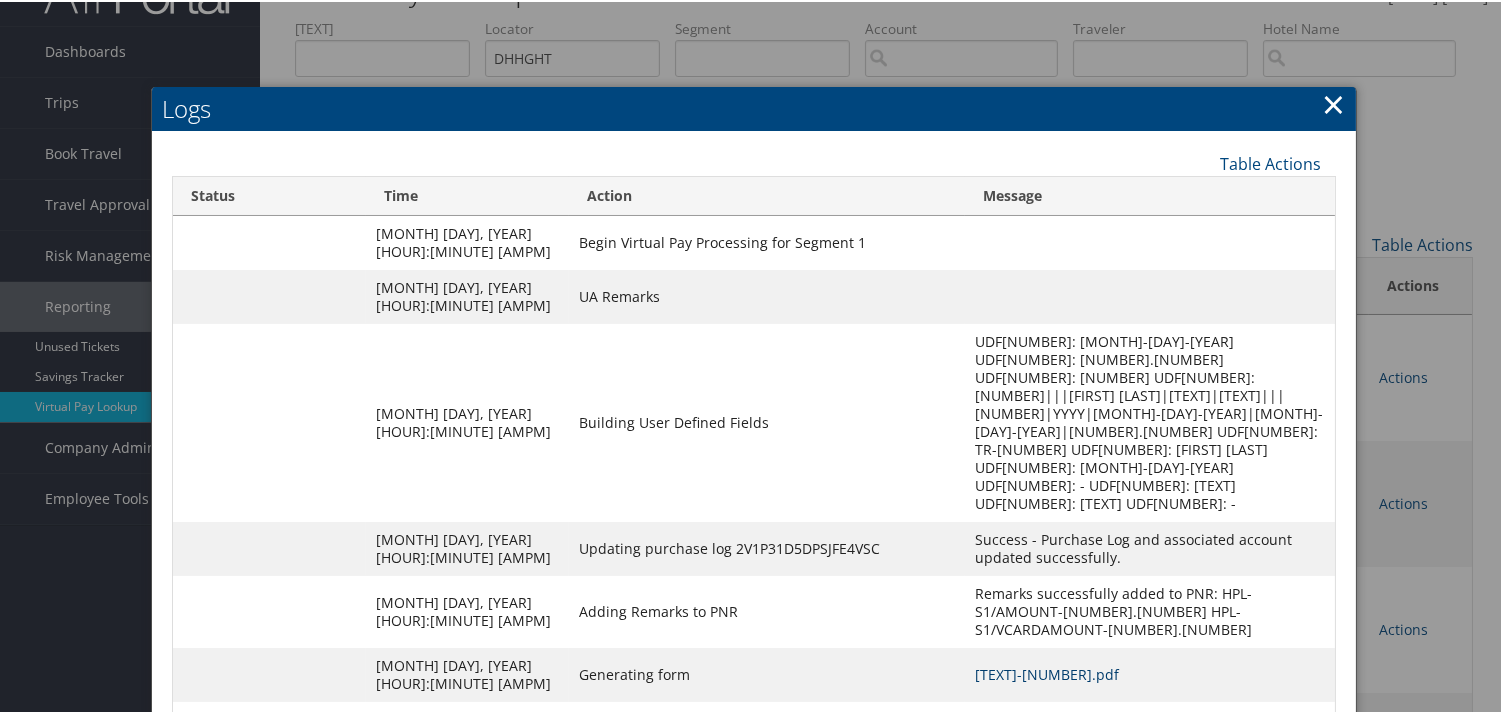 scroll, scrollTop: 113, scrollLeft: 0, axis: vertical 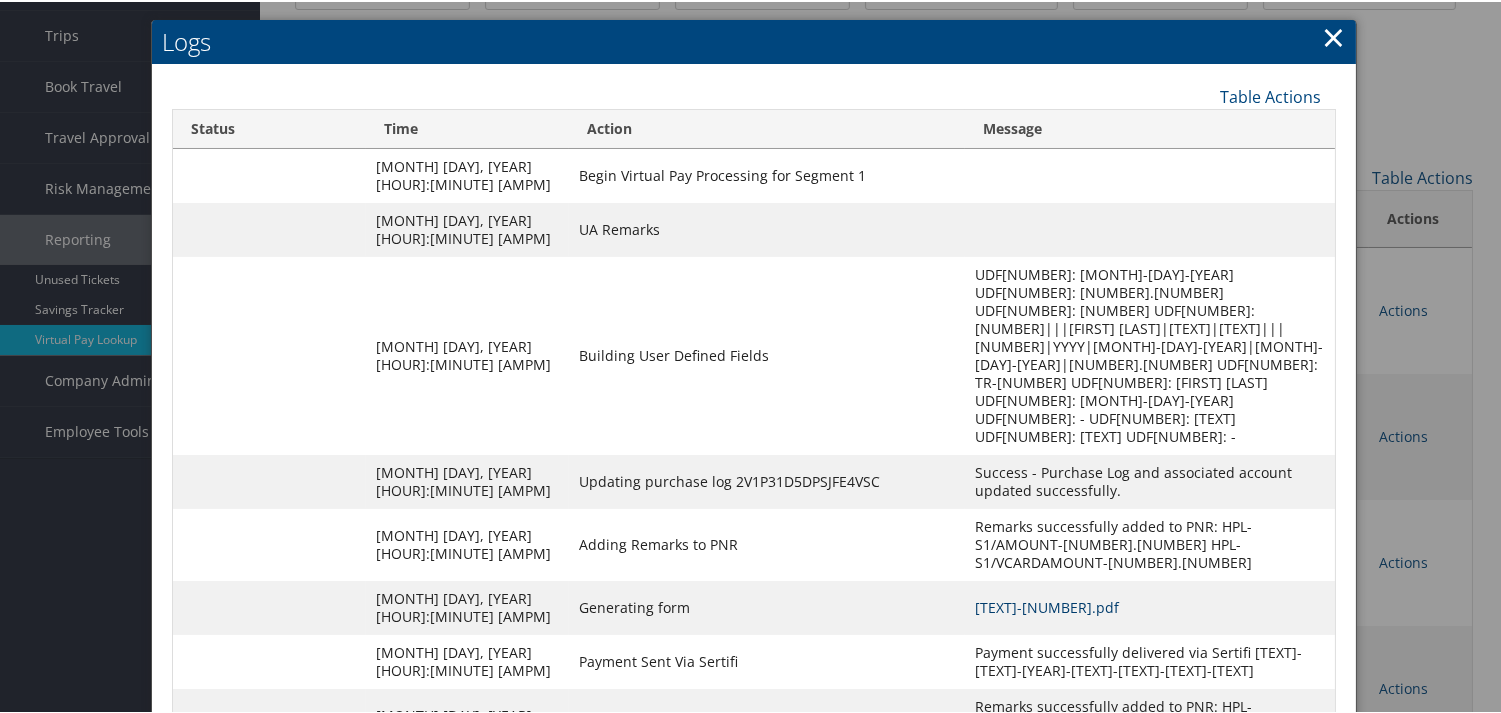 click on "DHHGHT-S1_1750879994624.pdf" at bounding box center (1047, 605) 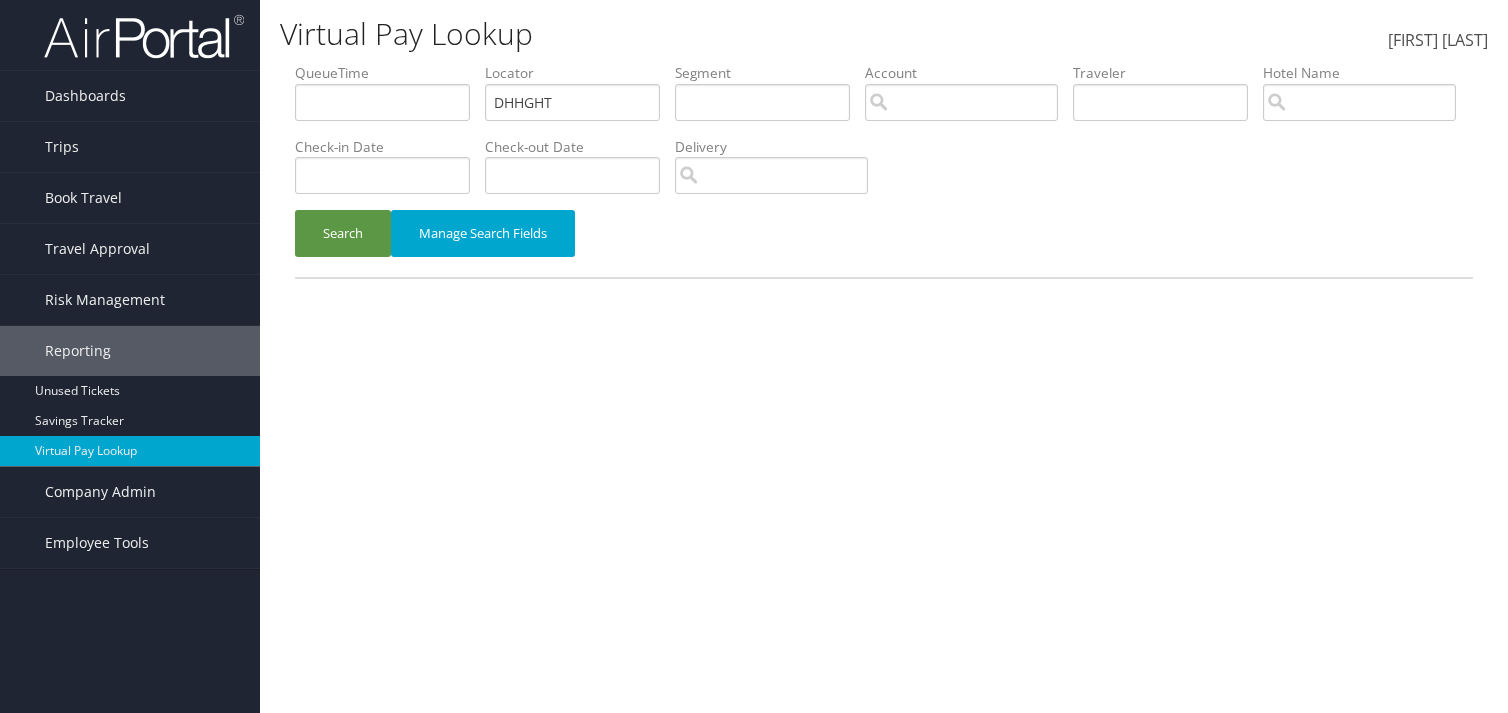 scroll, scrollTop: 0, scrollLeft: 0, axis: both 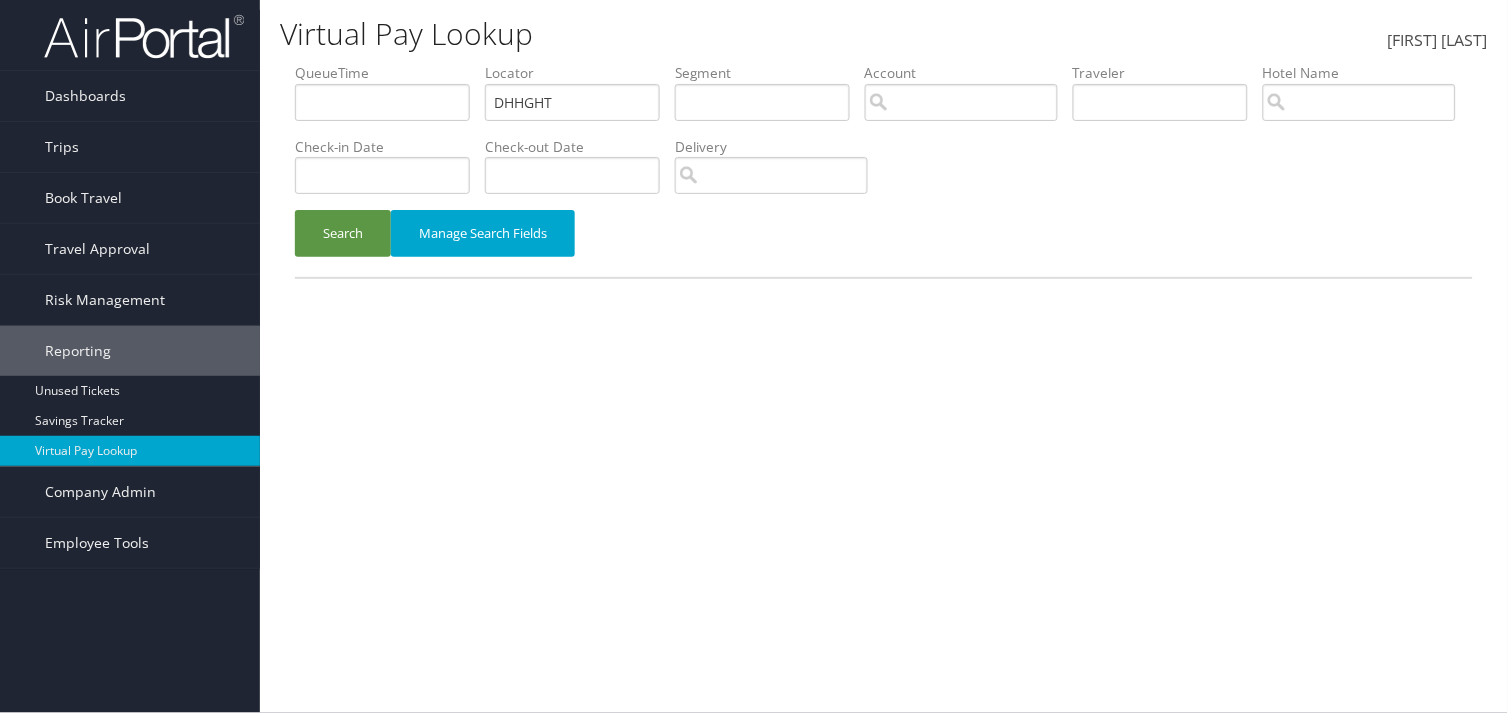 click on "Search" at bounding box center [343, 233] 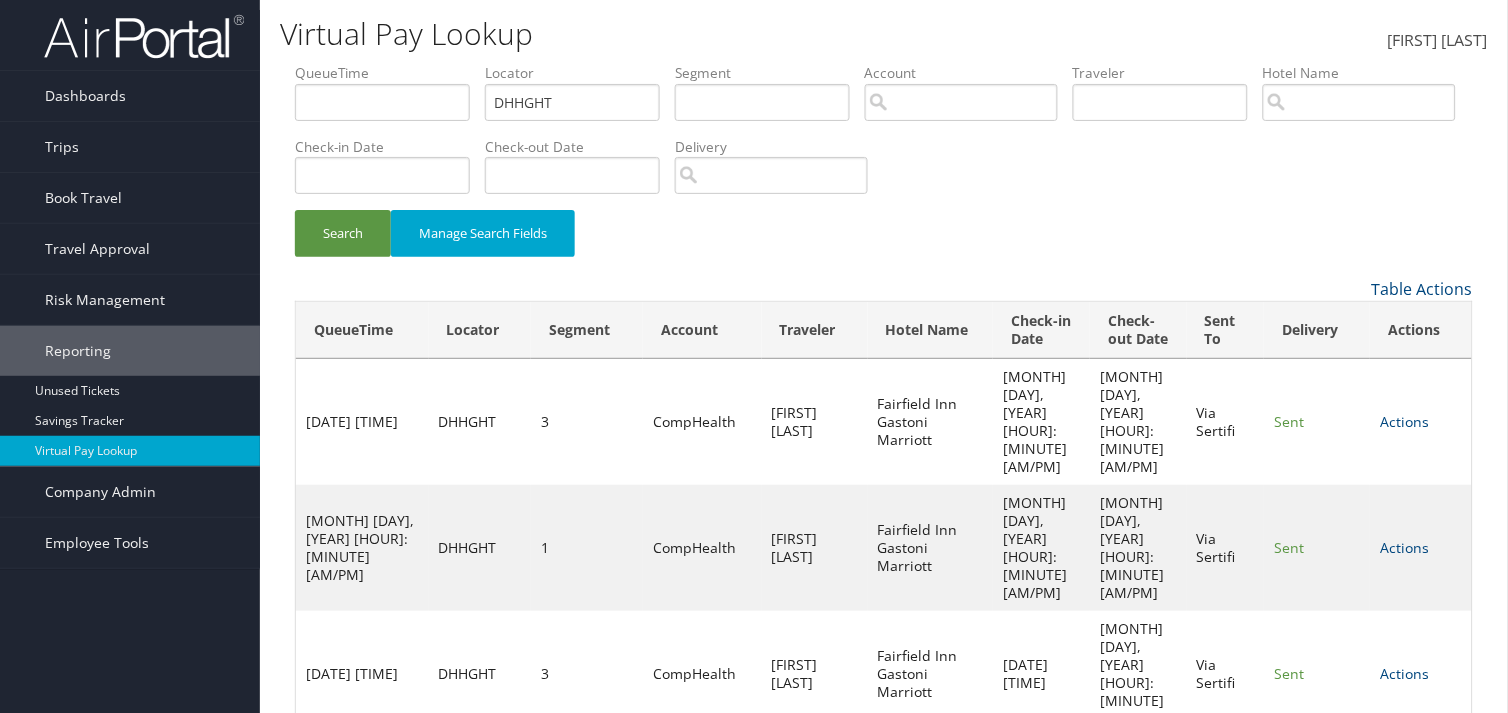 click on "Actions" at bounding box center (1404, 547) 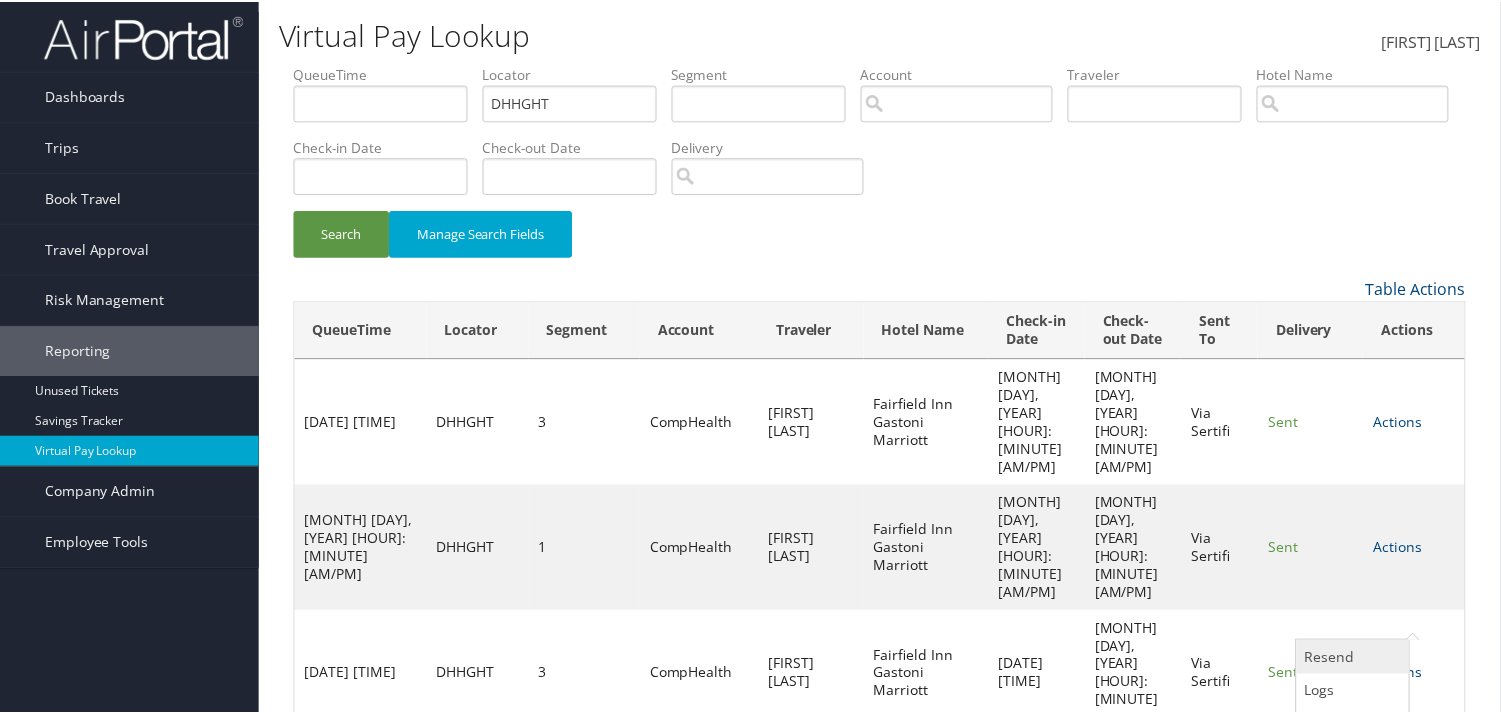 scroll, scrollTop: 31, scrollLeft: 0, axis: vertical 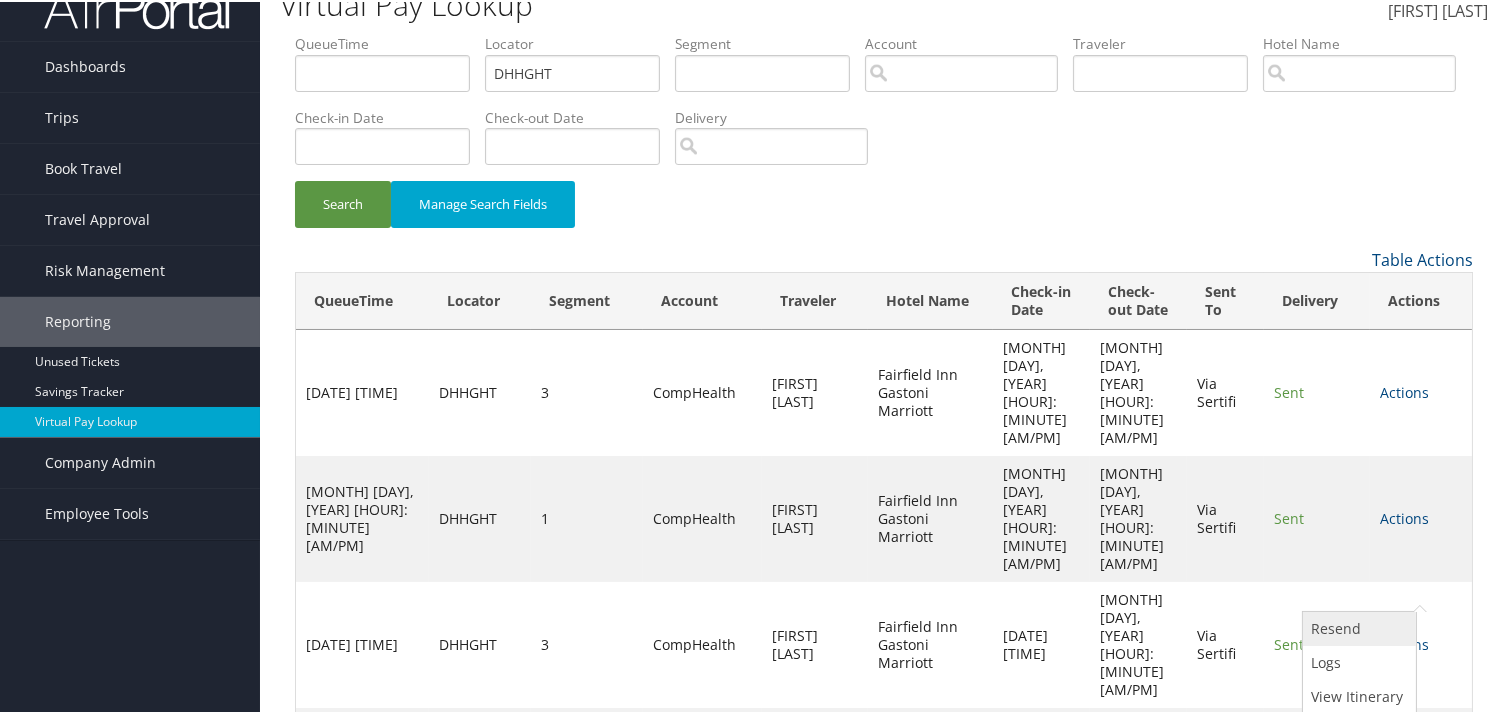 click on "Resend" at bounding box center [1357, 627] 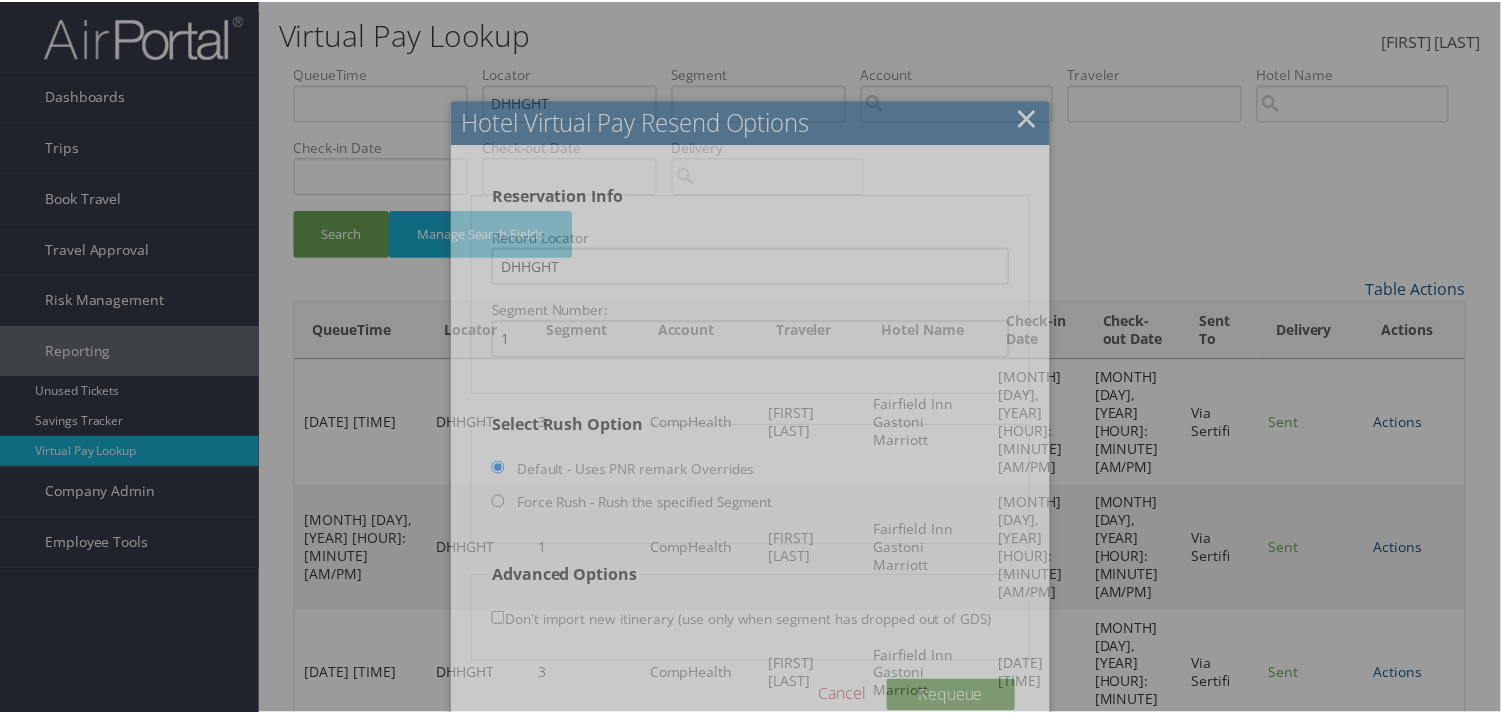scroll, scrollTop: 38, scrollLeft: 0, axis: vertical 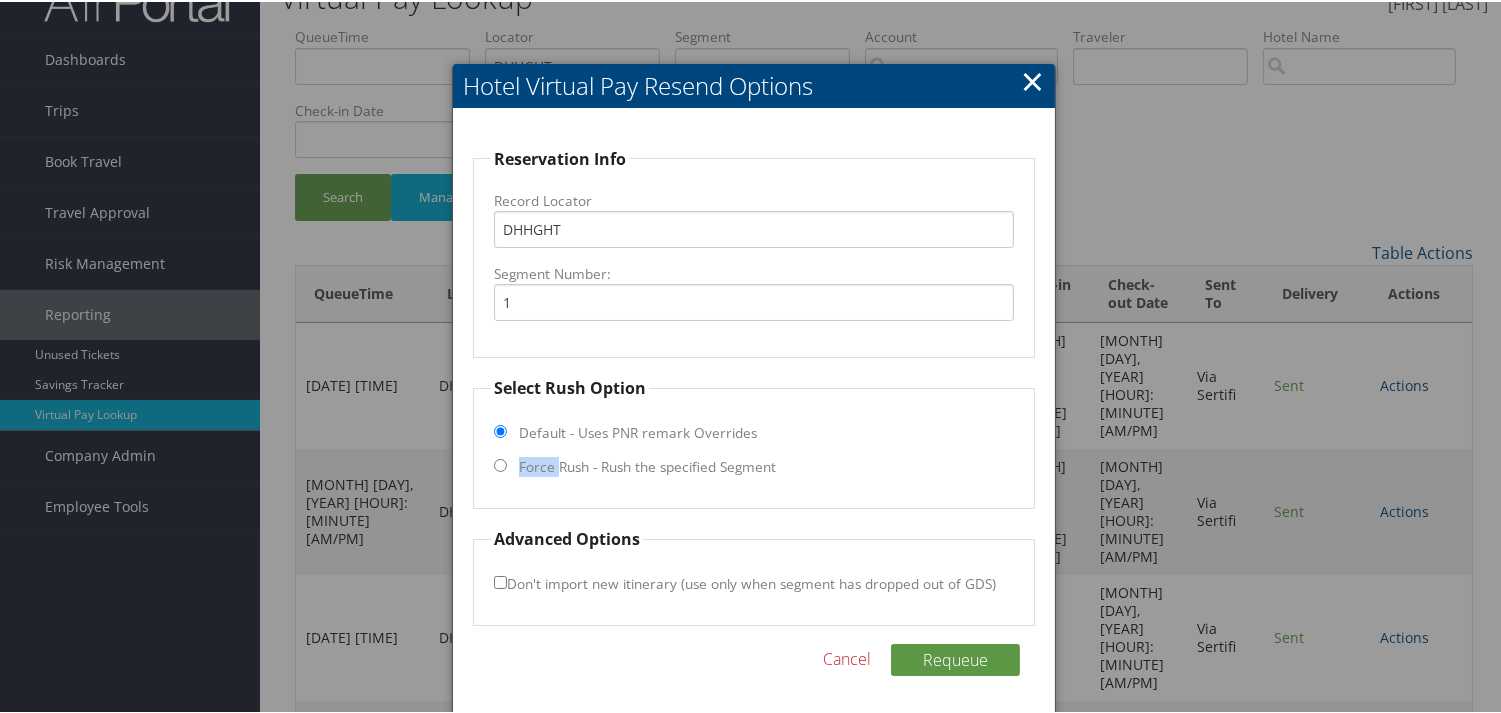 click on "Force Rush - Rush the specified Segment" at bounding box center (647, 465) 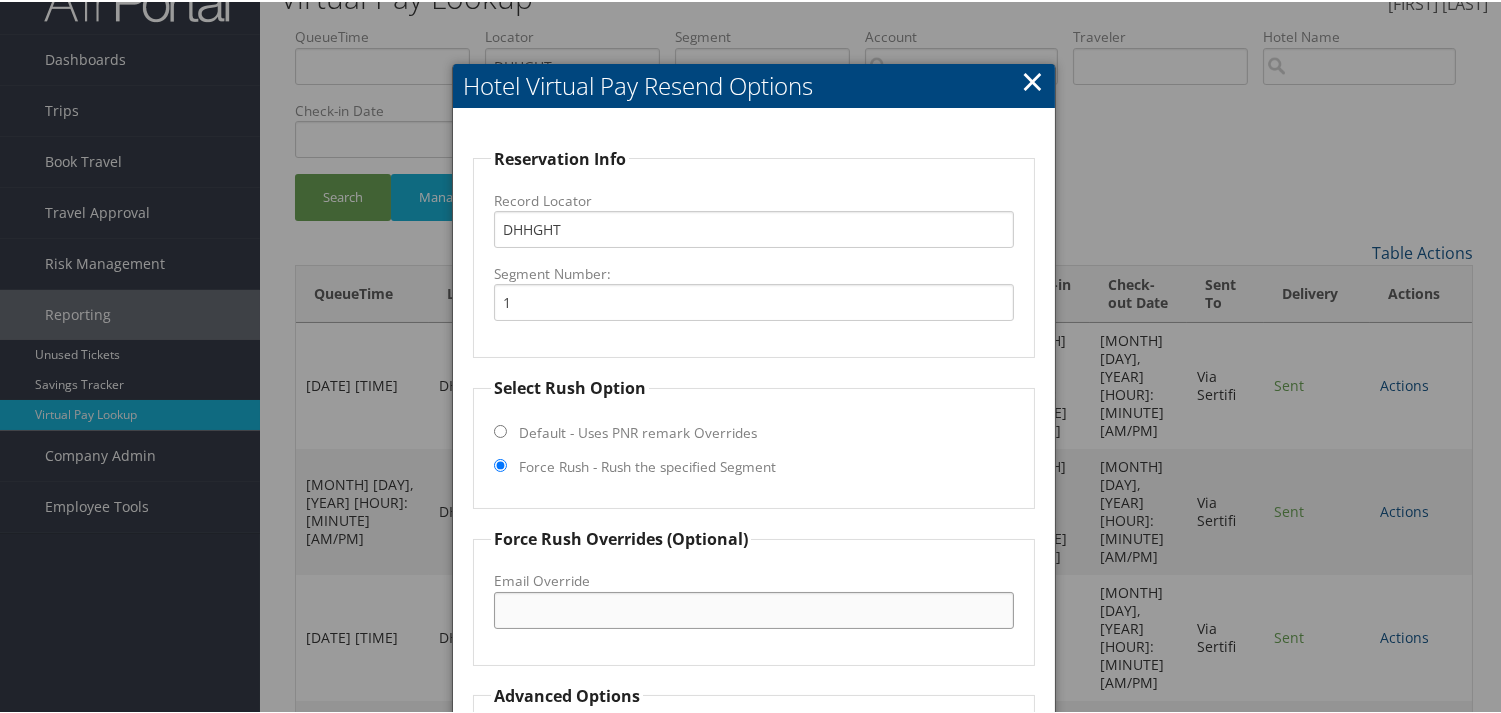 click on "Email Override" at bounding box center [753, 608] 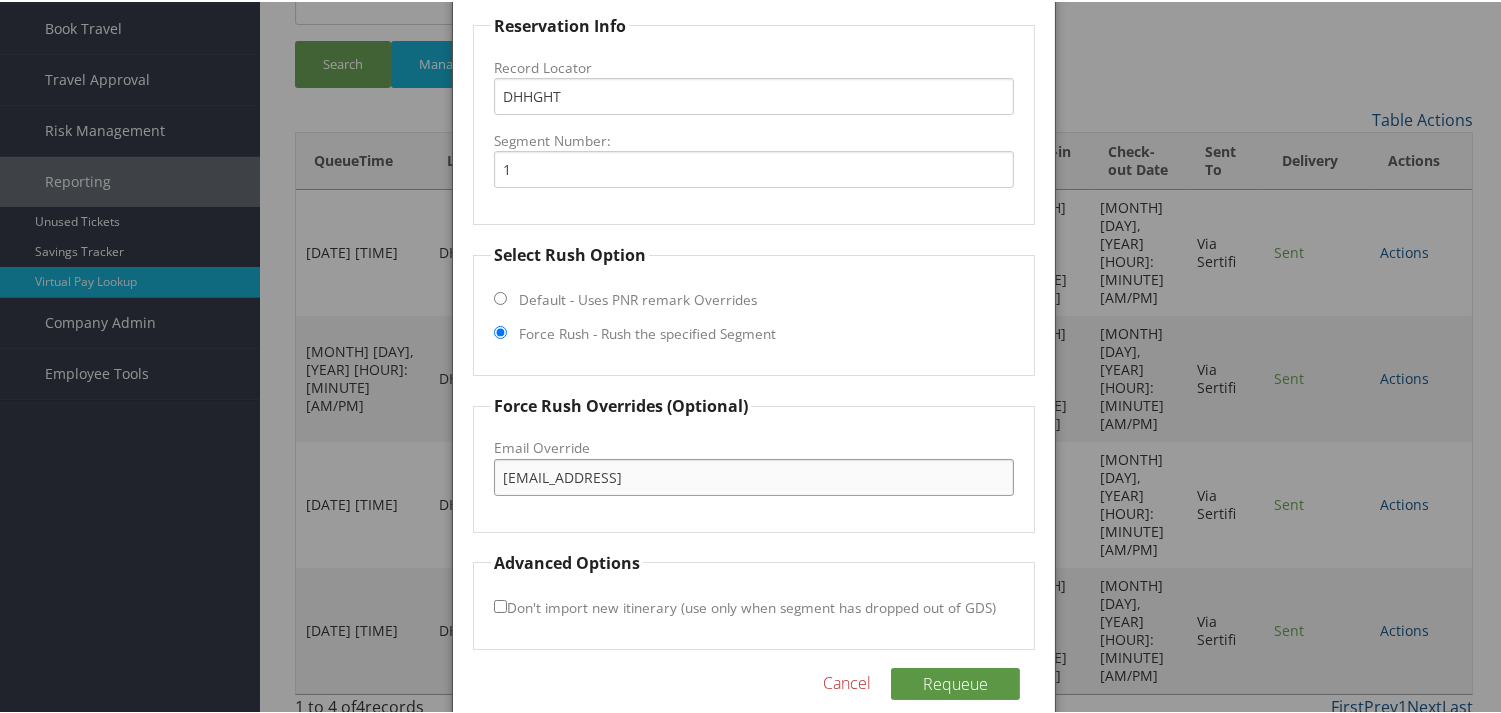 scroll, scrollTop: 195, scrollLeft: 0, axis: vertical 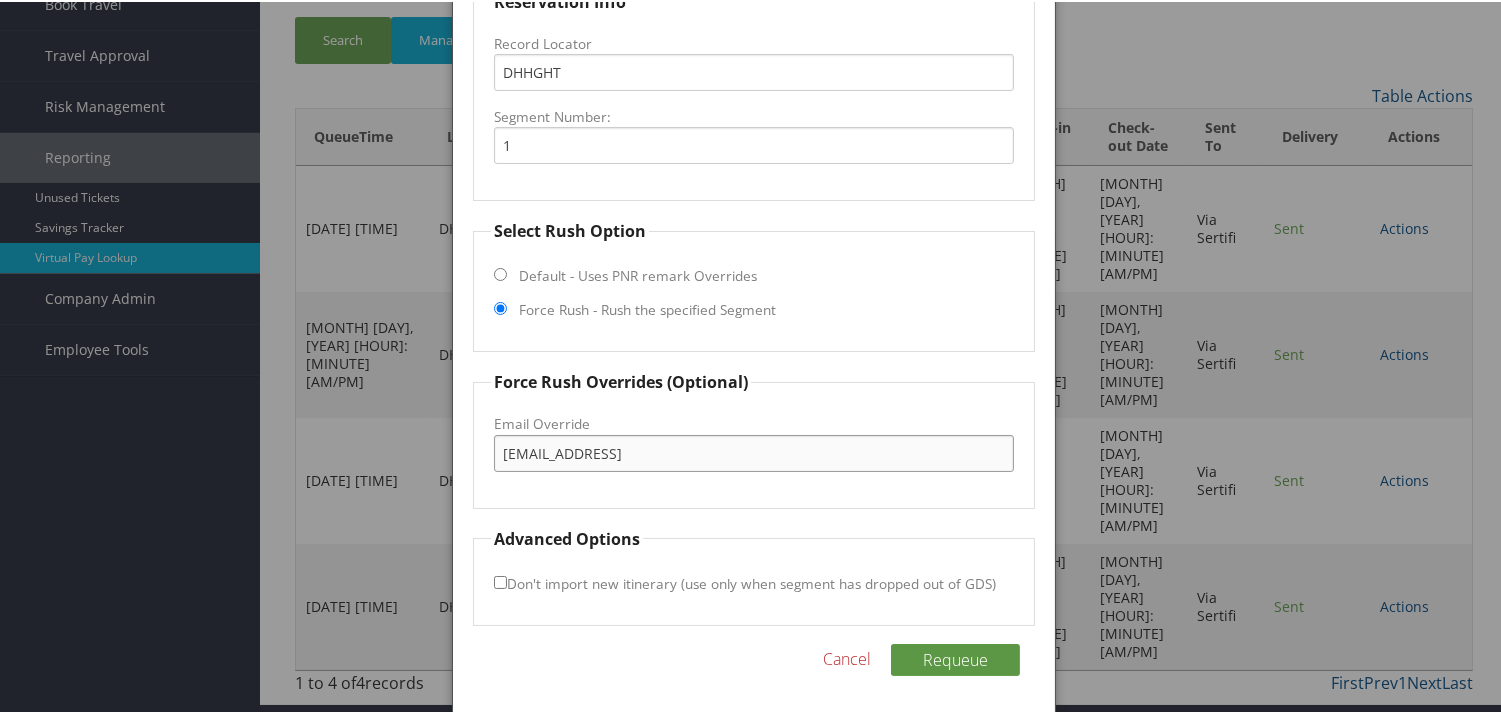click on "fairfieldgastonifrontdesk@gamil.com" at bounding box center [753, 451] 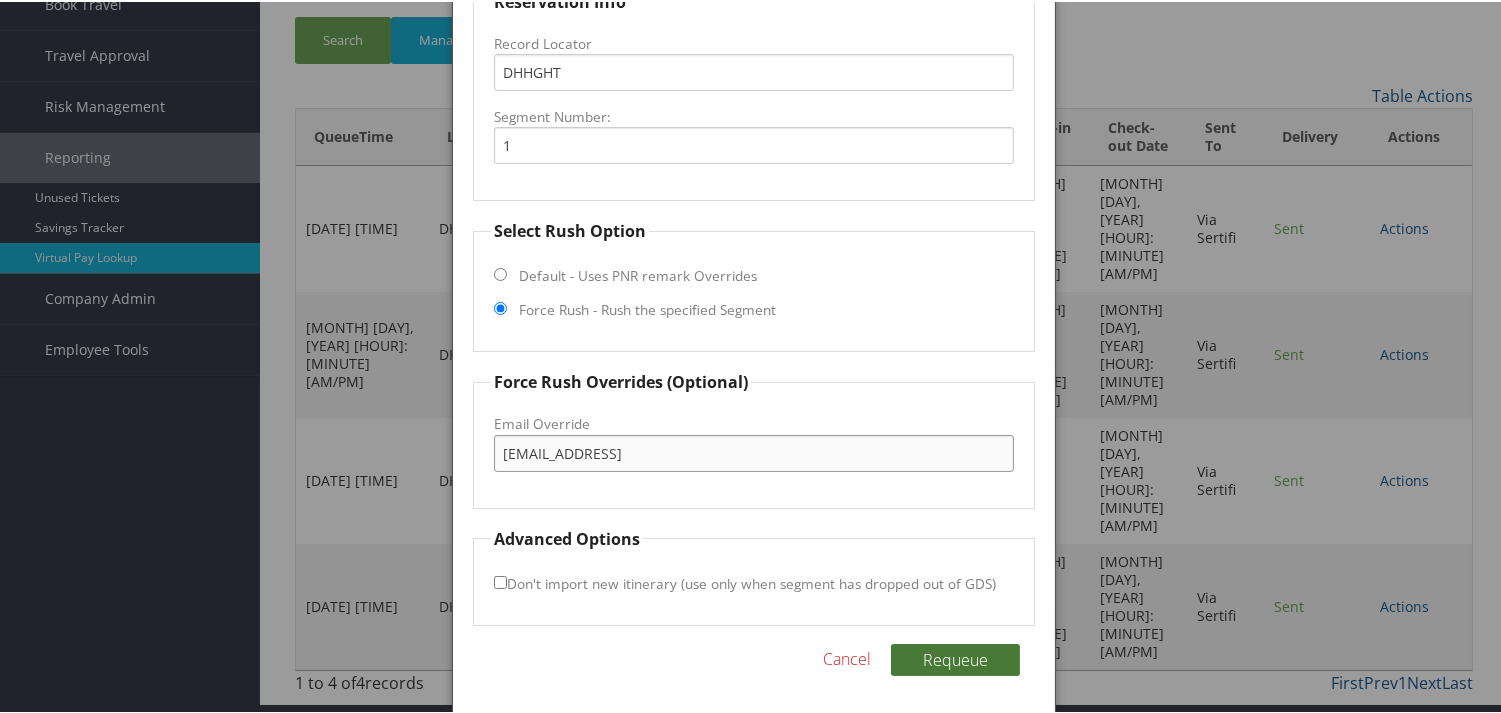type on "[EMAIL]" 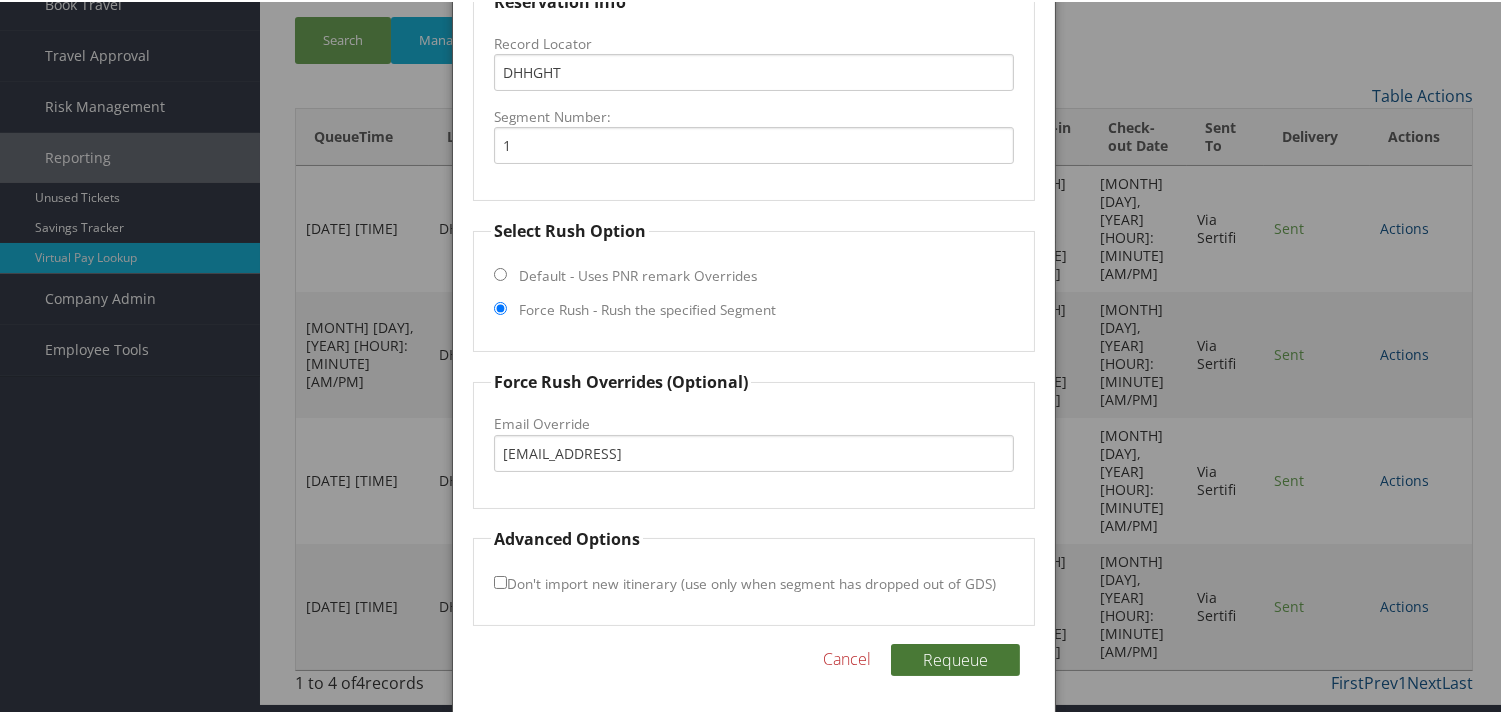 click on "Requeue" at bounding box center (955, 658) 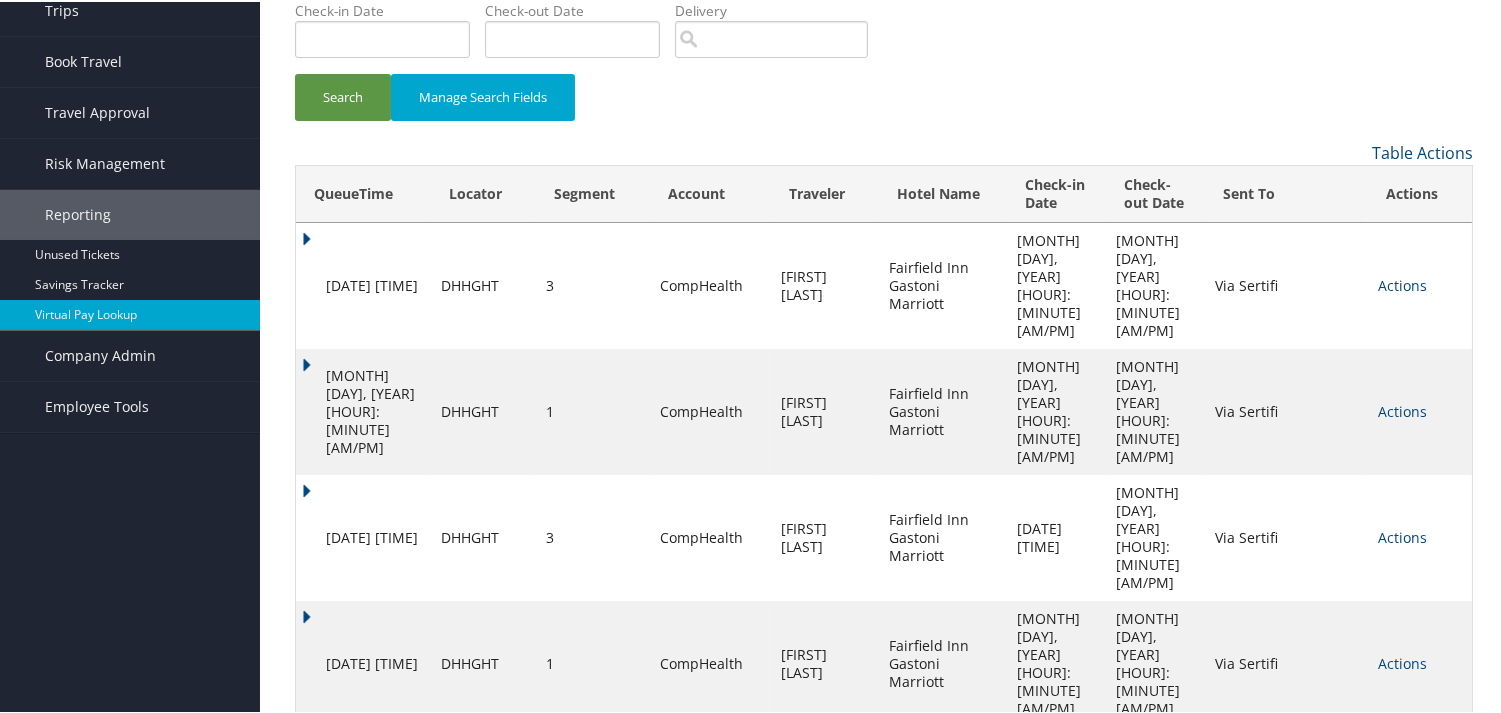 scroll, scrollTop: 58, scrollLeft: 0, axis: vertical 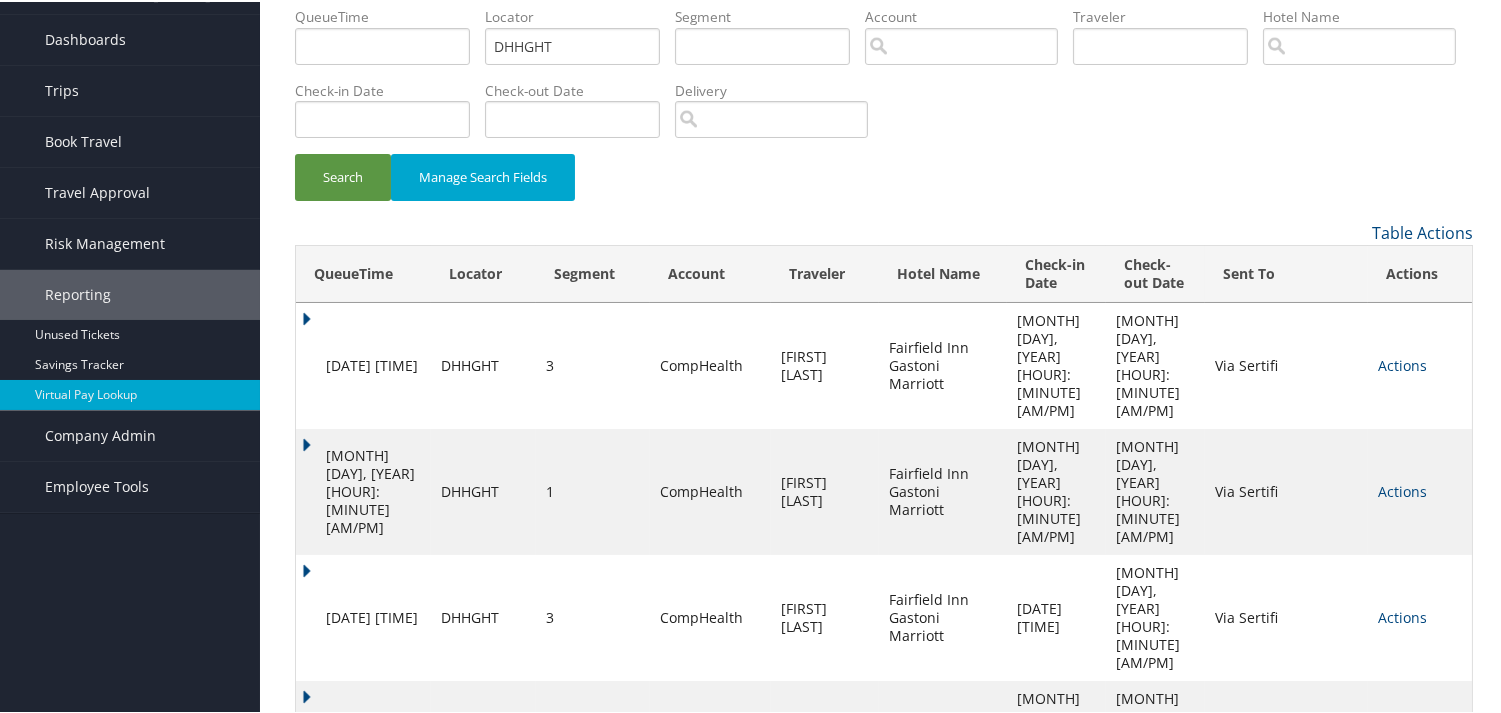 drag, startPoint x: 1363, startPoint y: 638, endPoint x: 1103, endPoint y: 657, distance: 260.6933 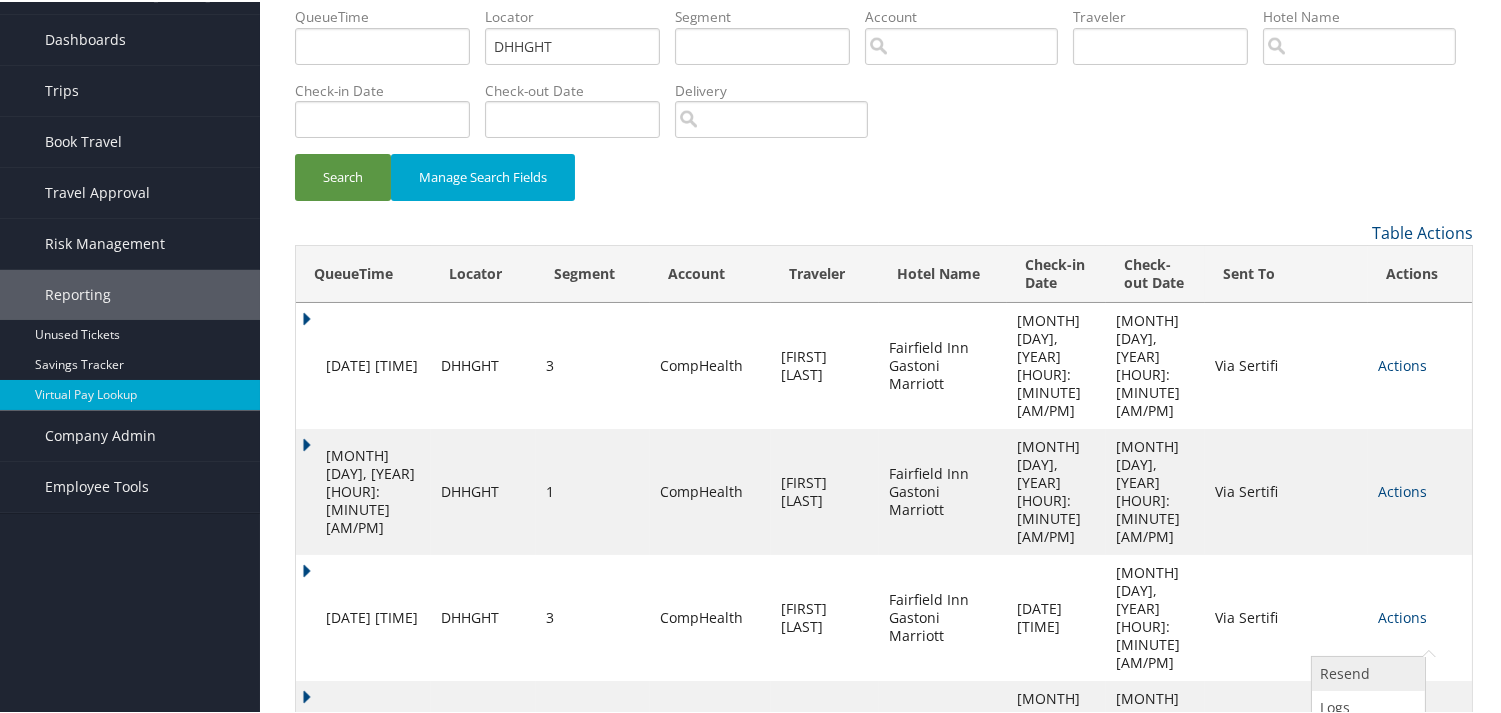 scroll, scrollTop: 102, scrollLeft: 0, axis: vertical 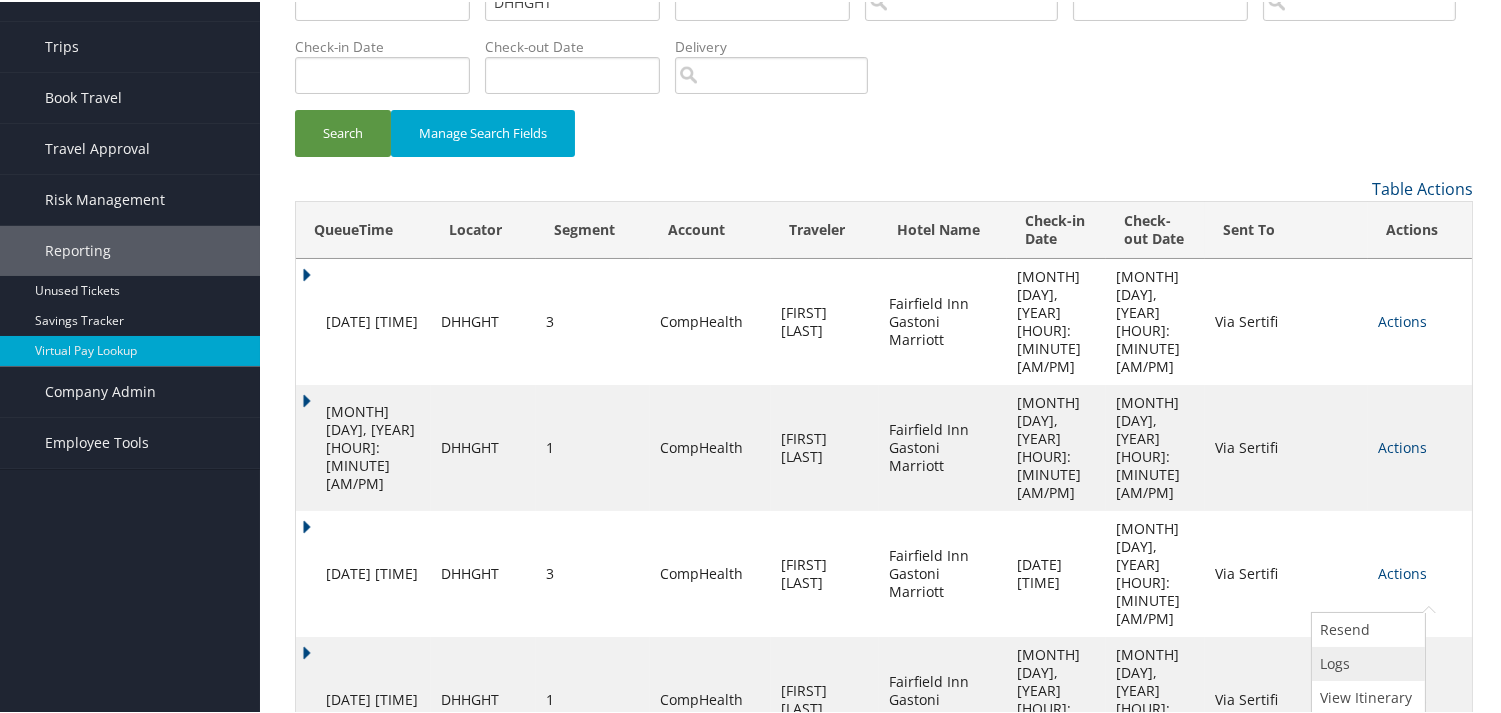 click on "Logs" at bounding box center [1366, 662] 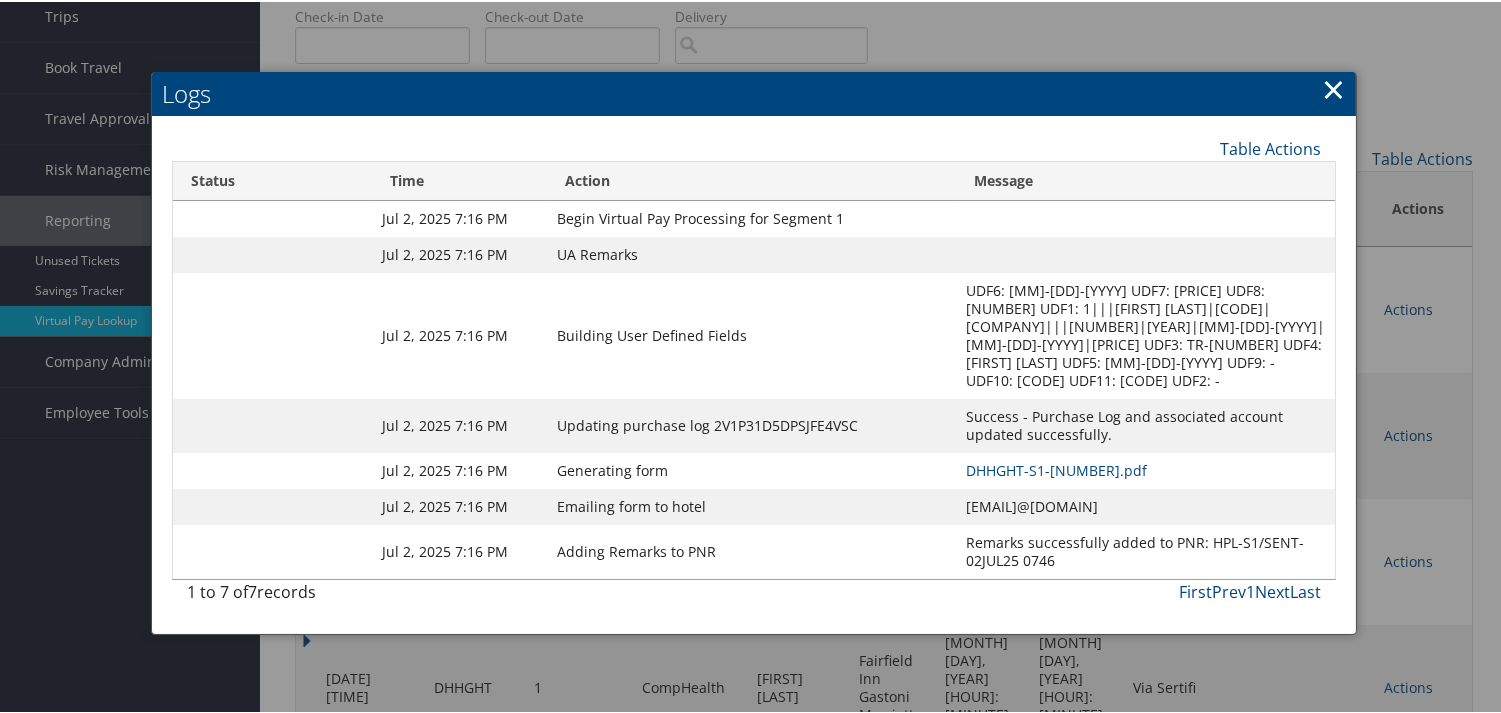 scroll, scrollTop: 148, scrollLeft: 0, axis: vertical 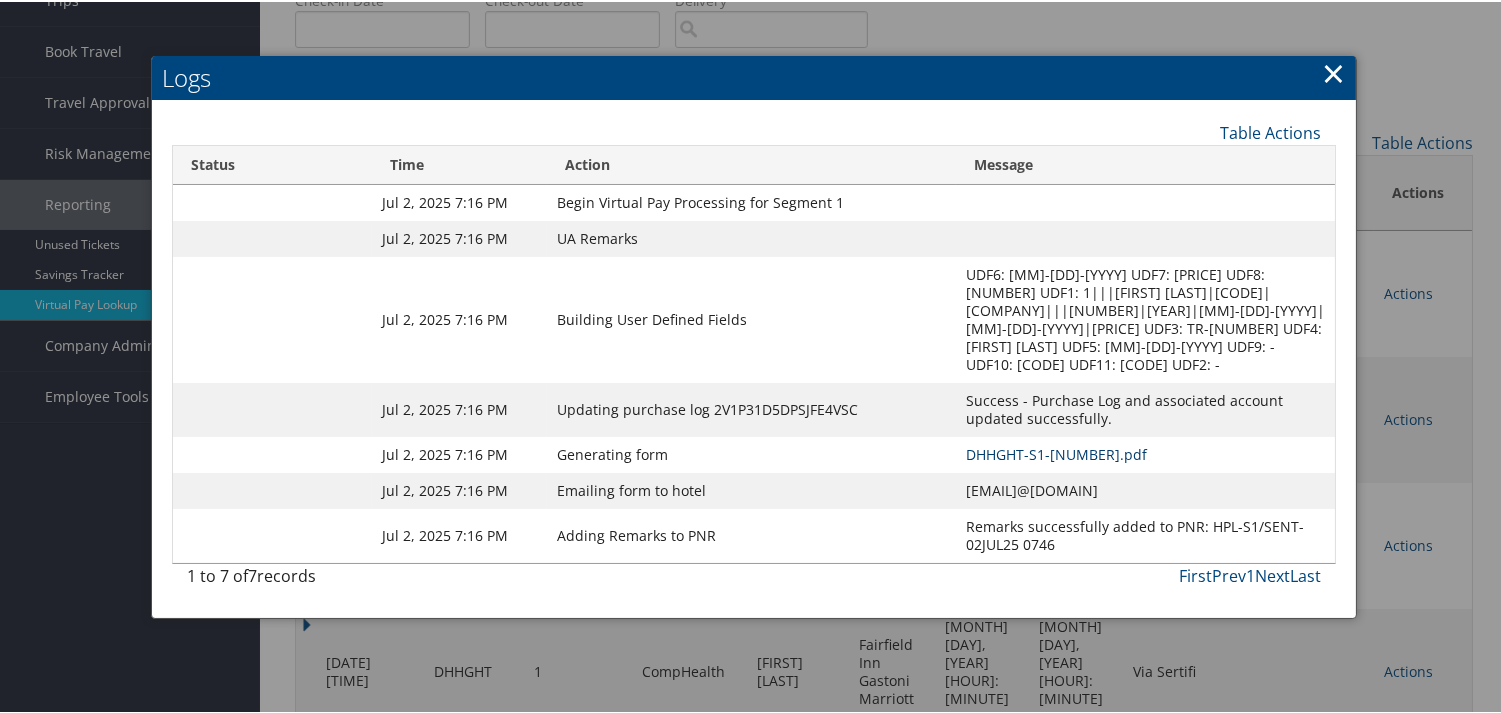 click on "DHHGHT-S1_1751463969585.pdf" at bounding box center (1056, 452) 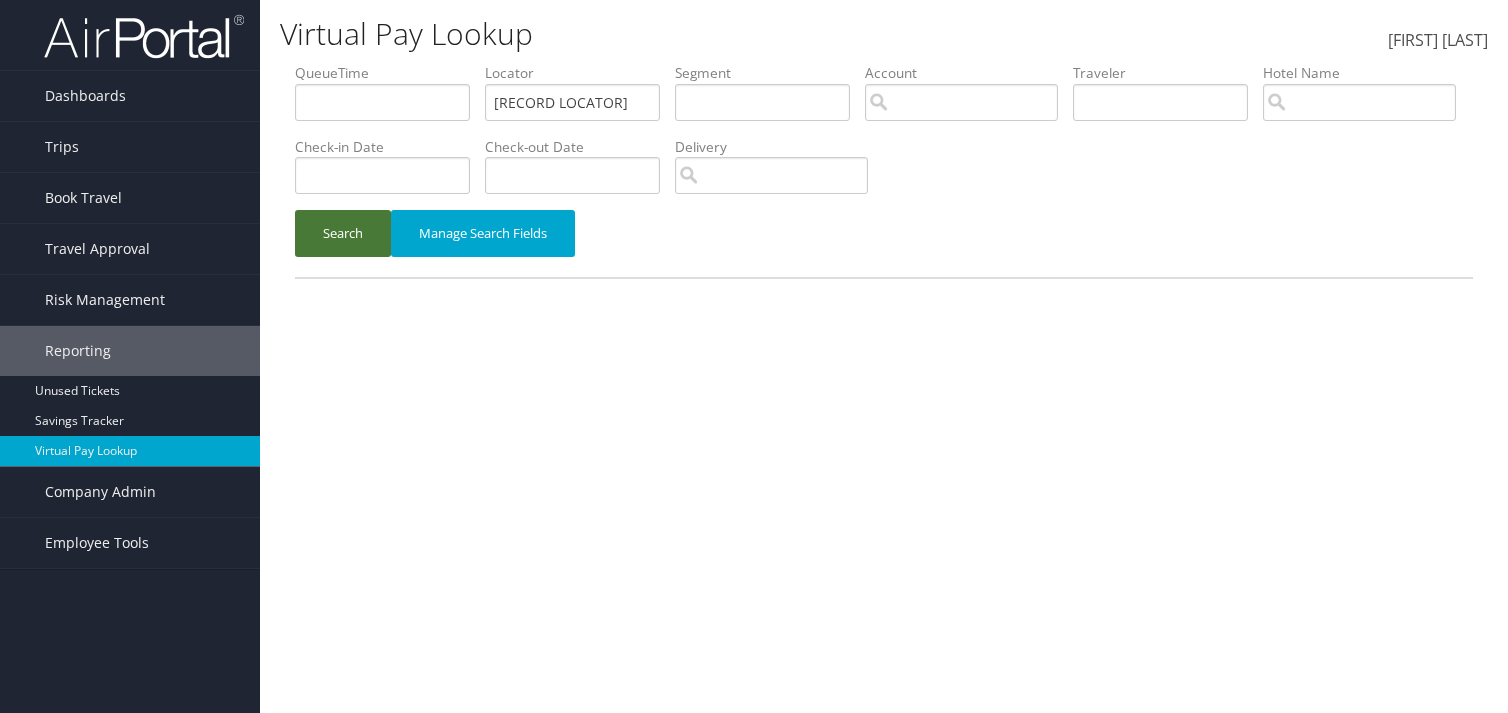scroll, scrollTop: 0, scrollLeft: 0, axis: both 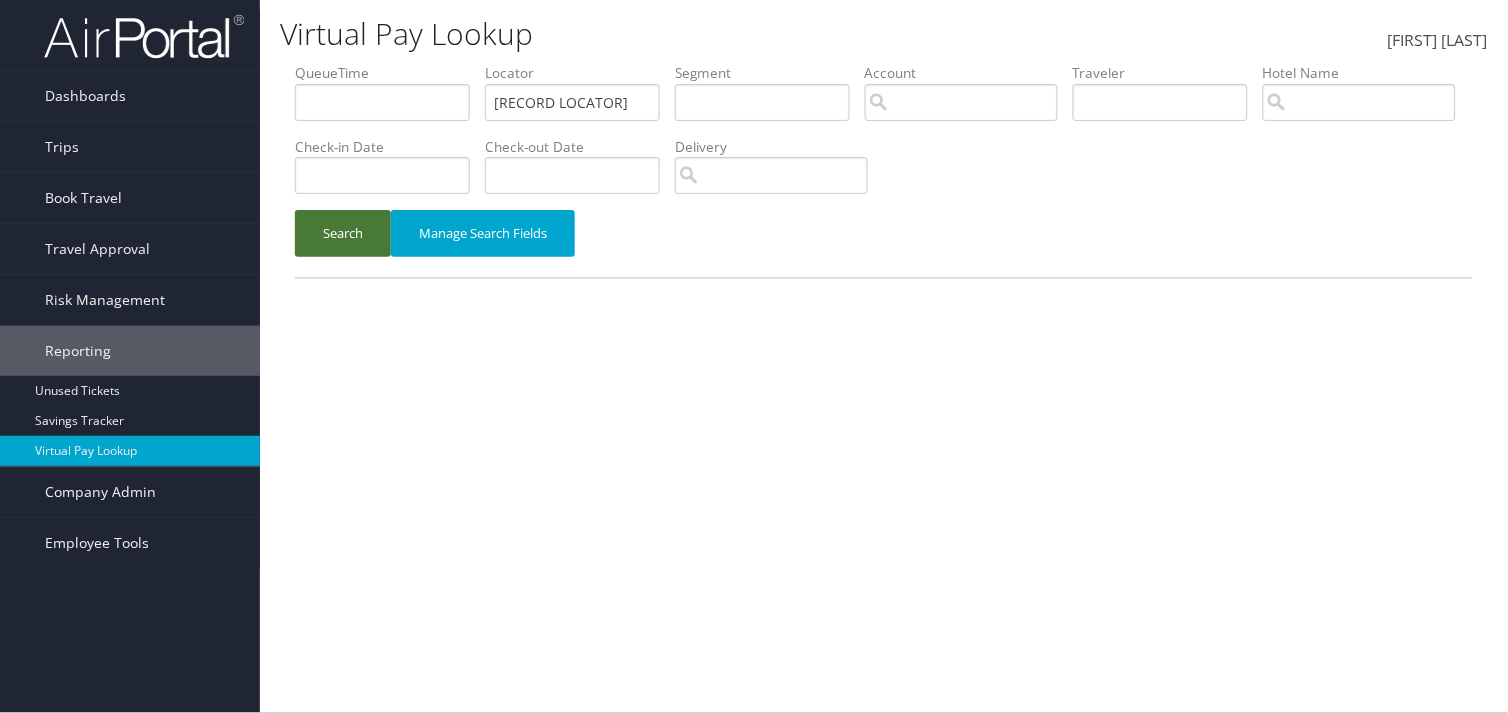click on "Search" at bounding box center (343, 233) 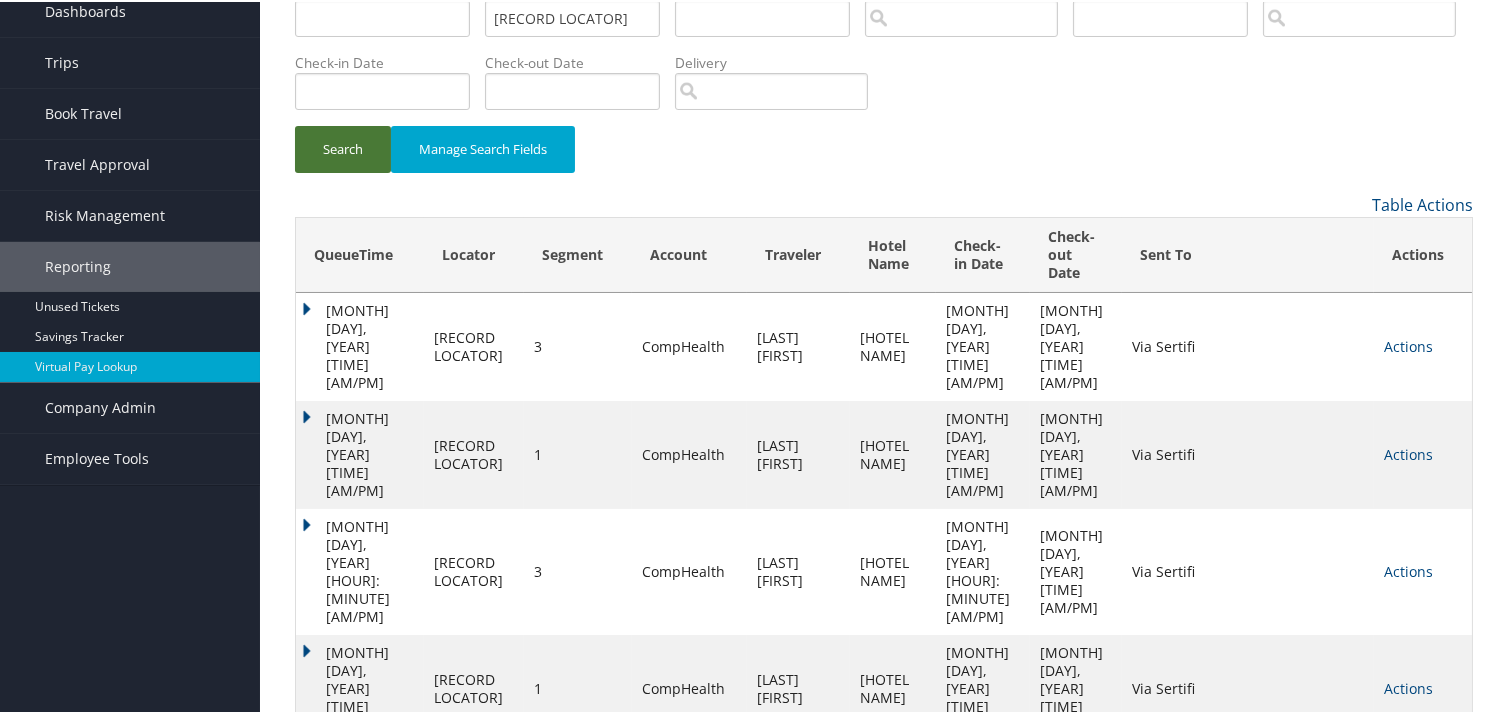 scroll, scrollTop: 148, scrollLeft: 0, axis: vertical 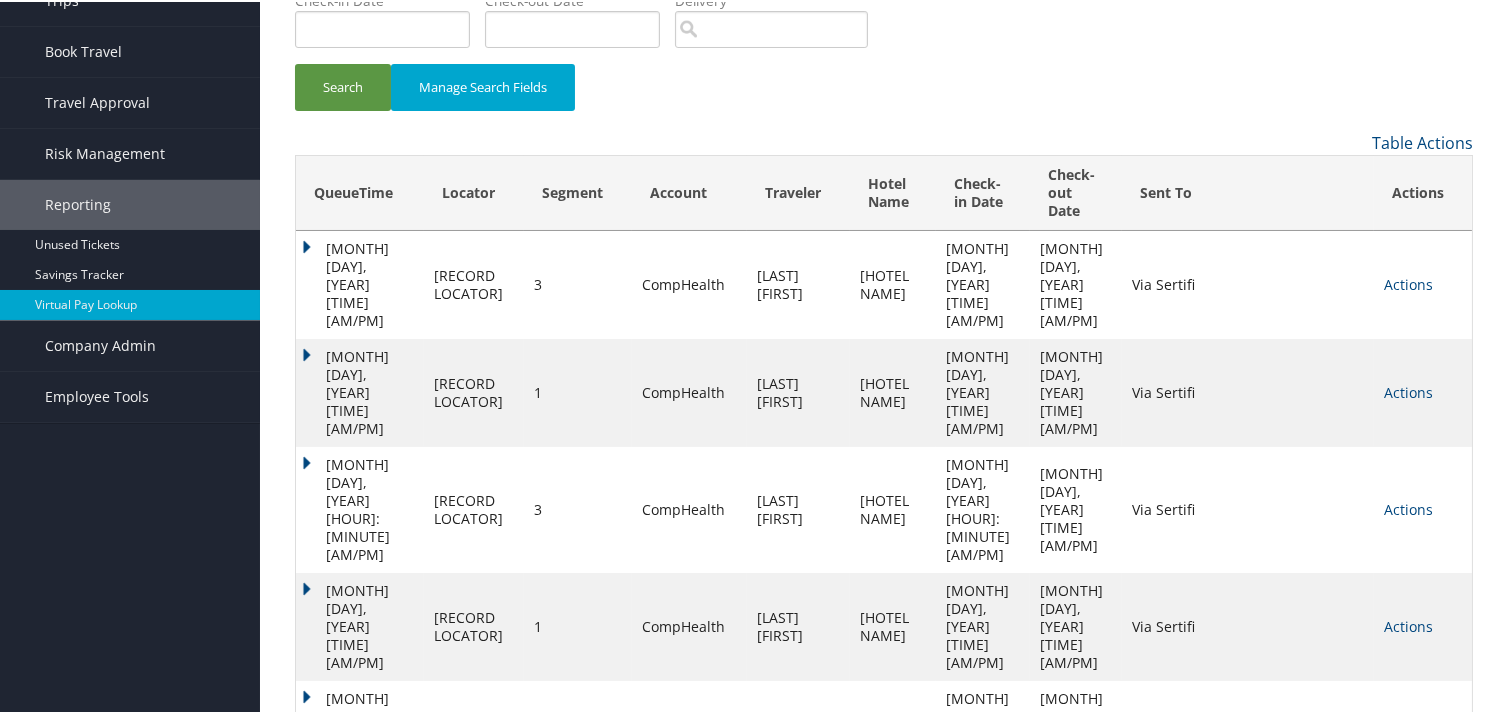 drag, startPoint x: 1348, startPoint y: 624, endPoint x: 1086, endPoint y: 643, distance: 262.68802 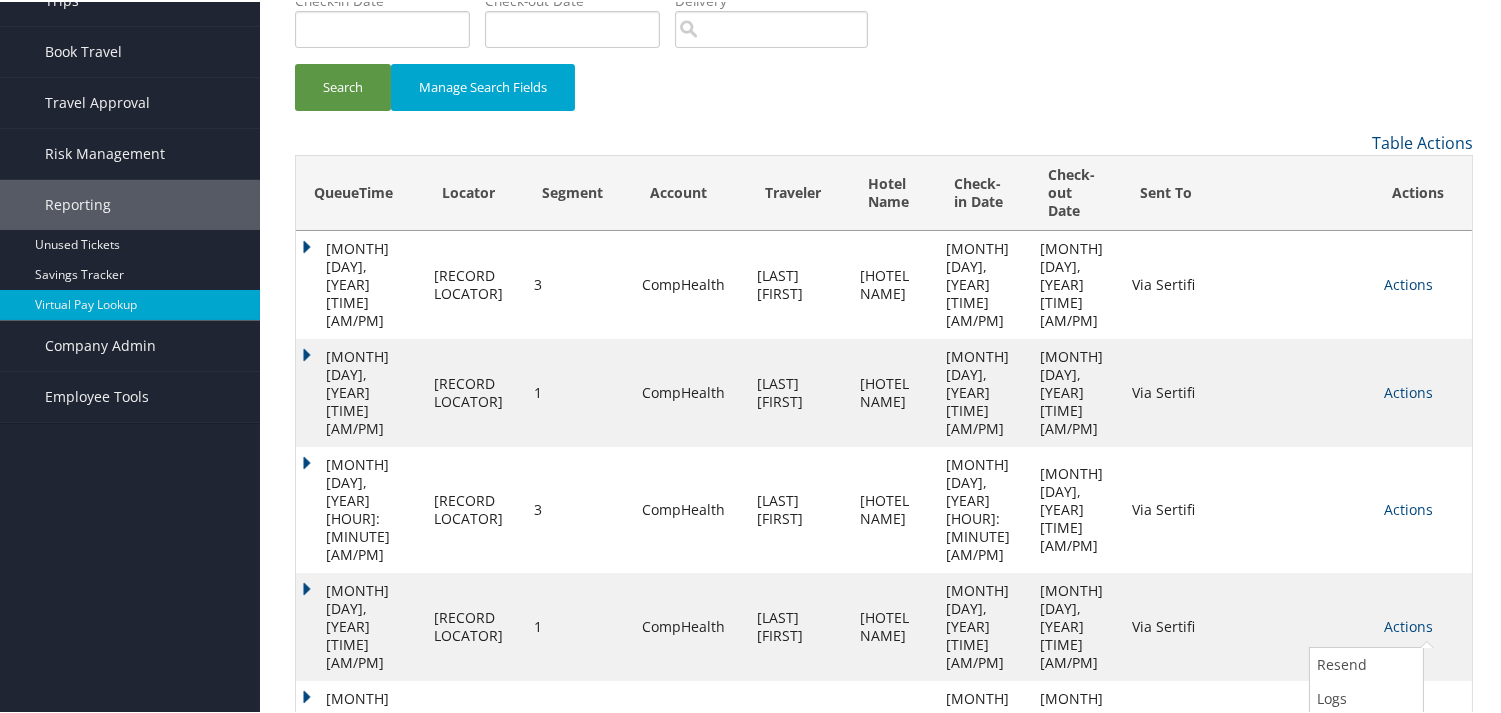 scroll, scrollTop: 183, scrollLeft: 0, axis: vertical 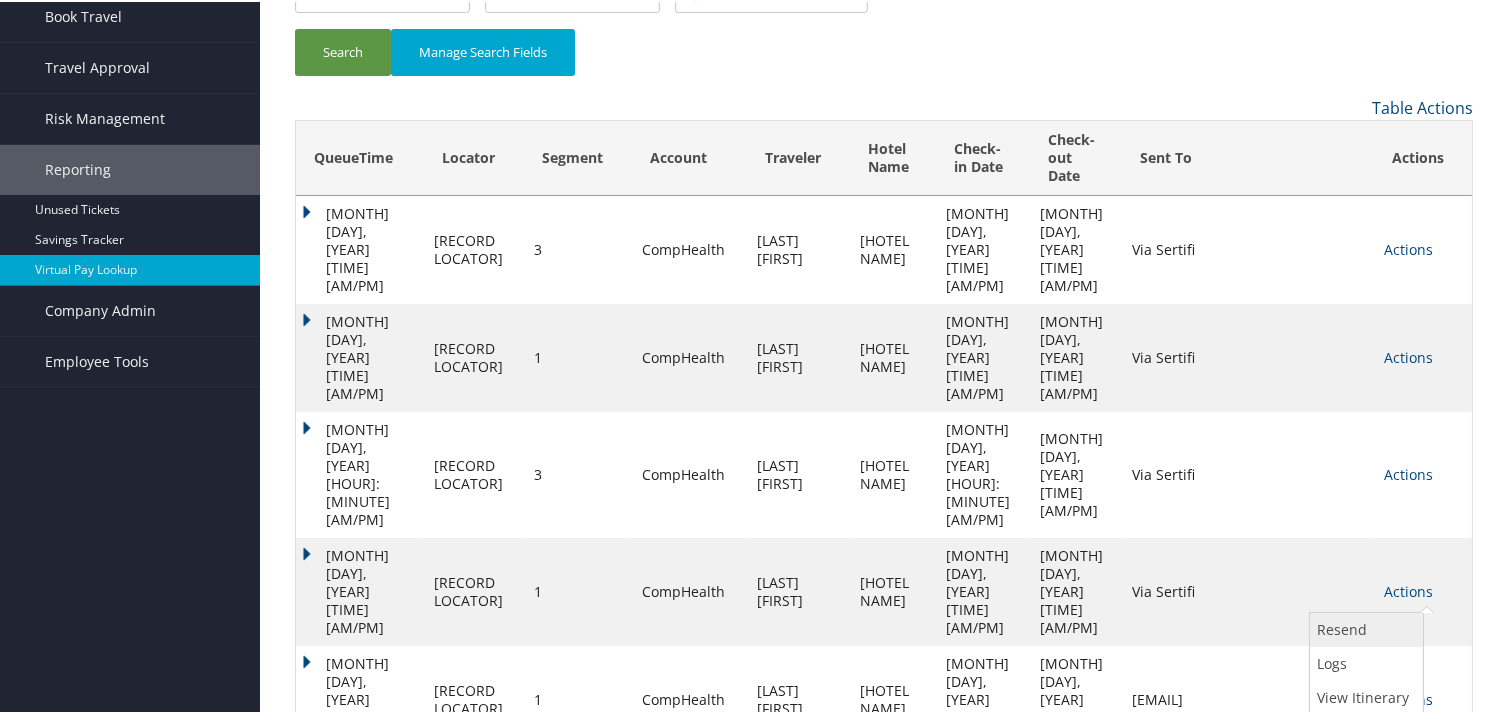 click on "Resend" at bounding box center [1364, 628] 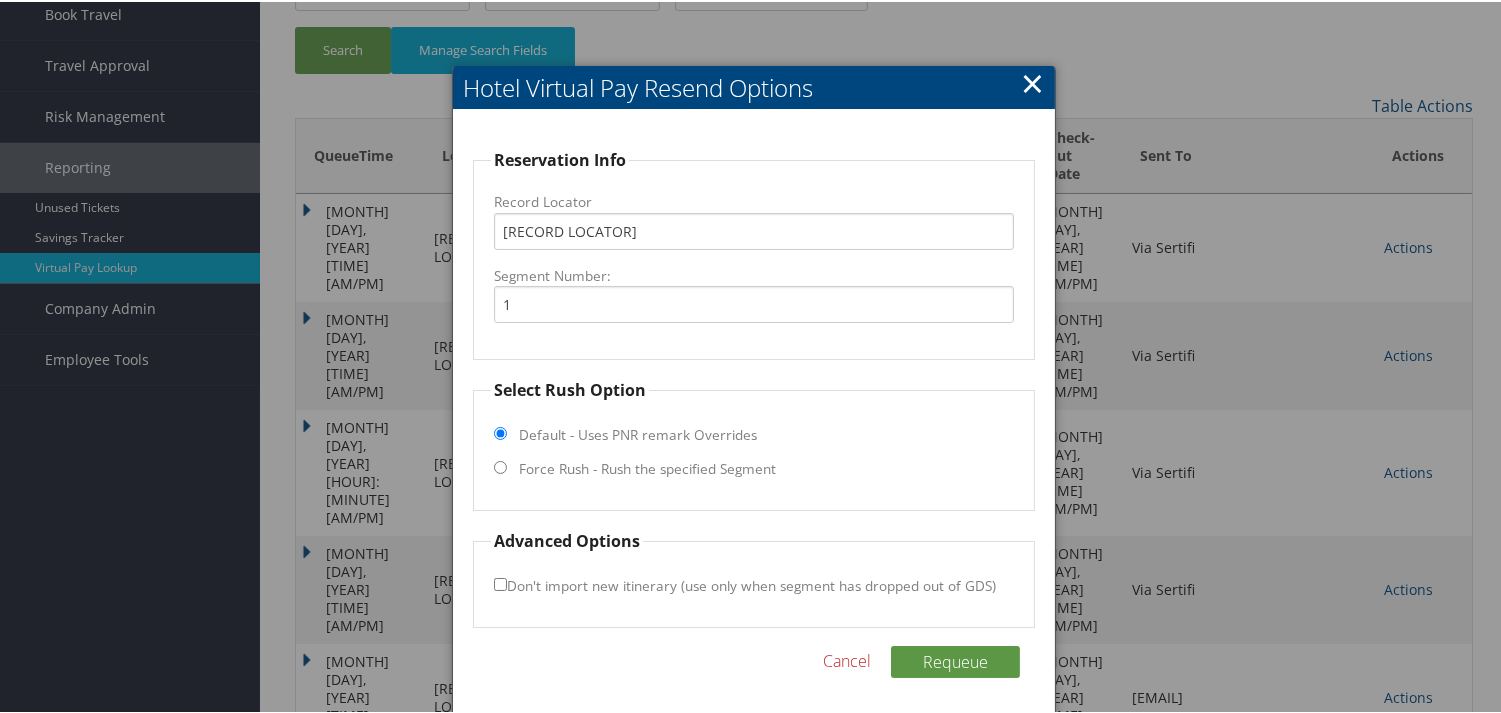 click on "Force Rush - Rush the specified Segment" at bounding box center [500, 465] 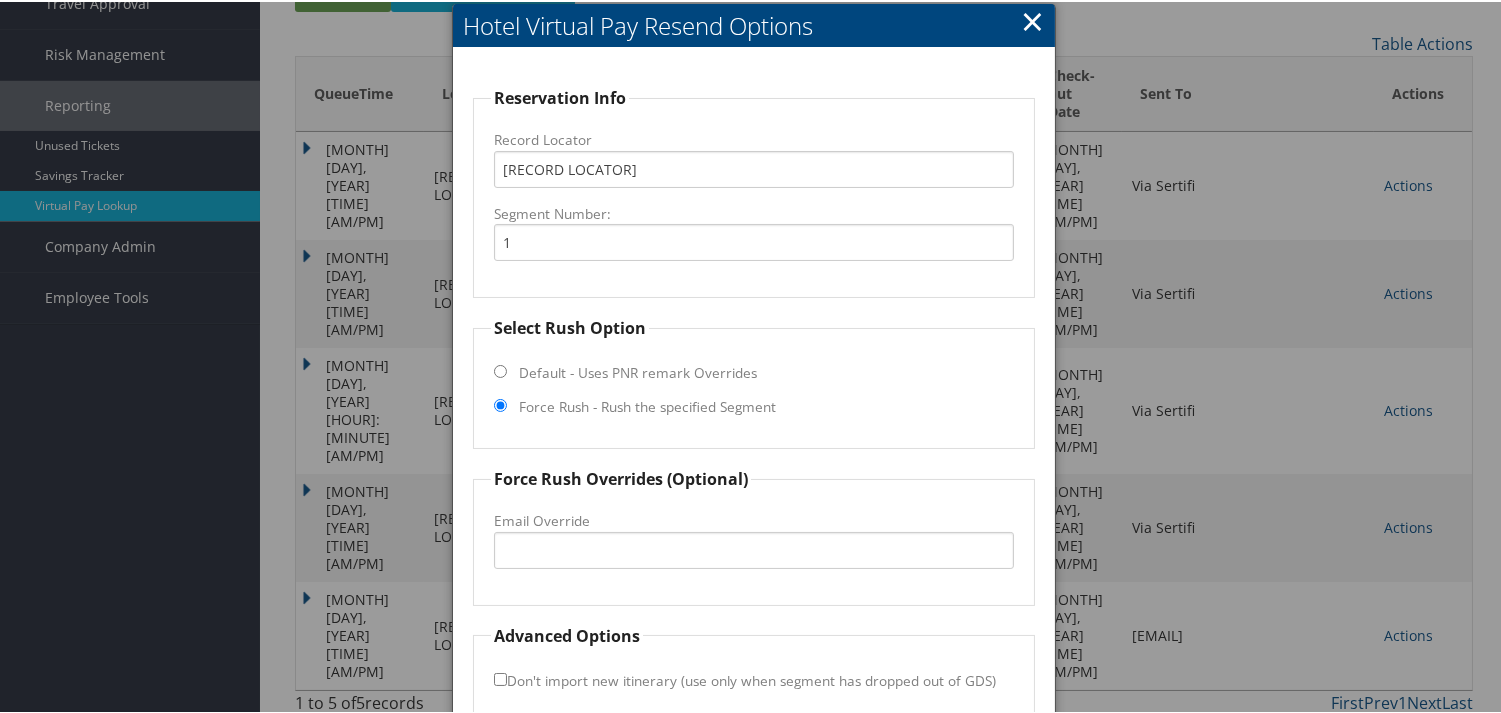 scroll, scrollTop: 344, scrollLeft: 0, axis: vertical 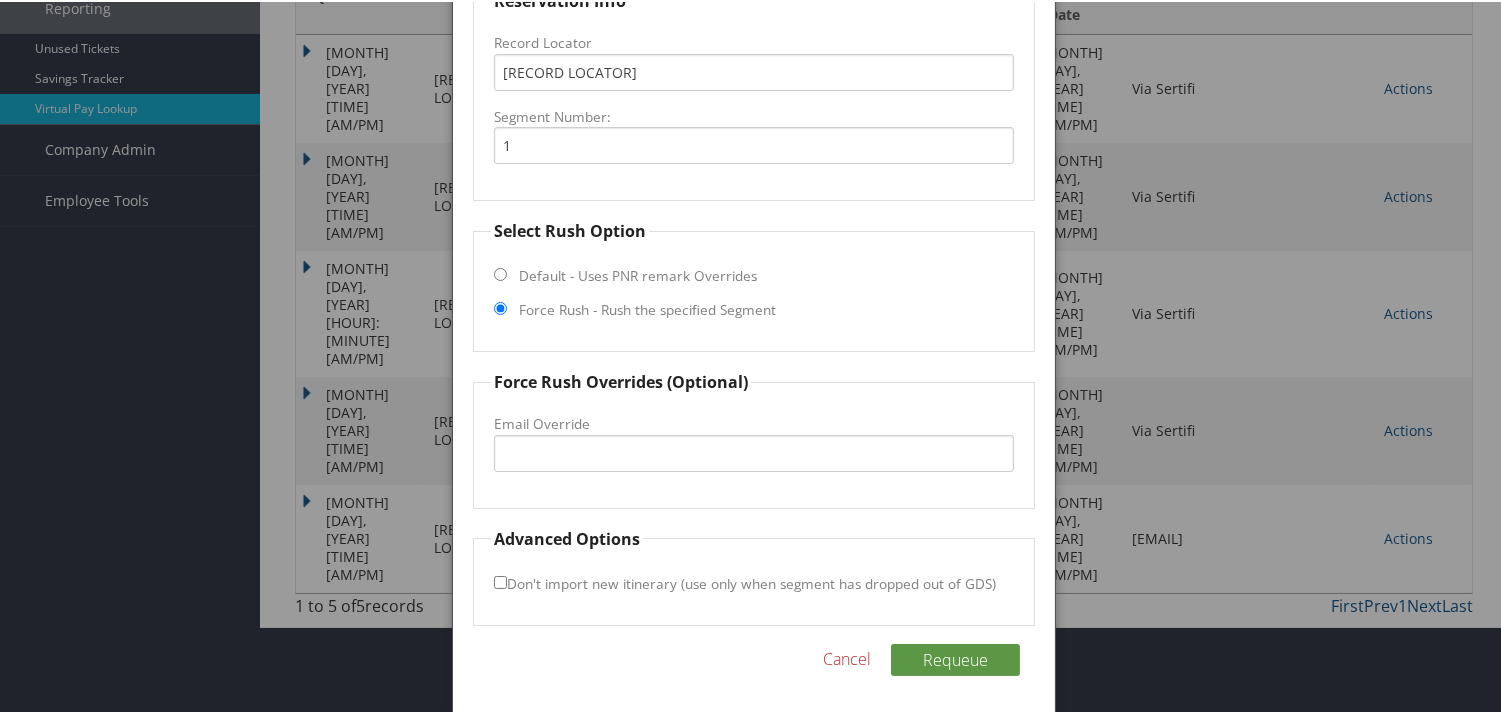 click on "Email Override" at bounding box center (753, 422) 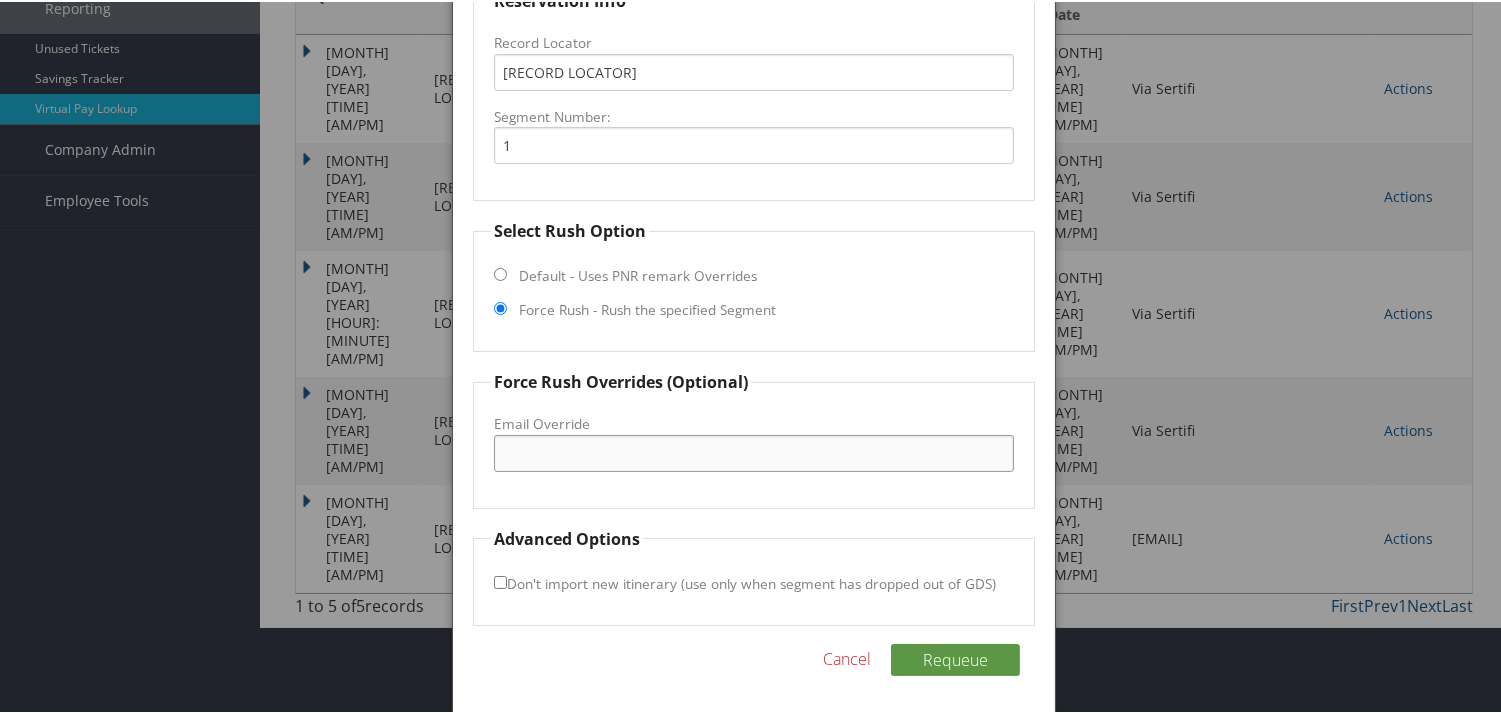 click on "Email Override" at bounding box center [753, 451] 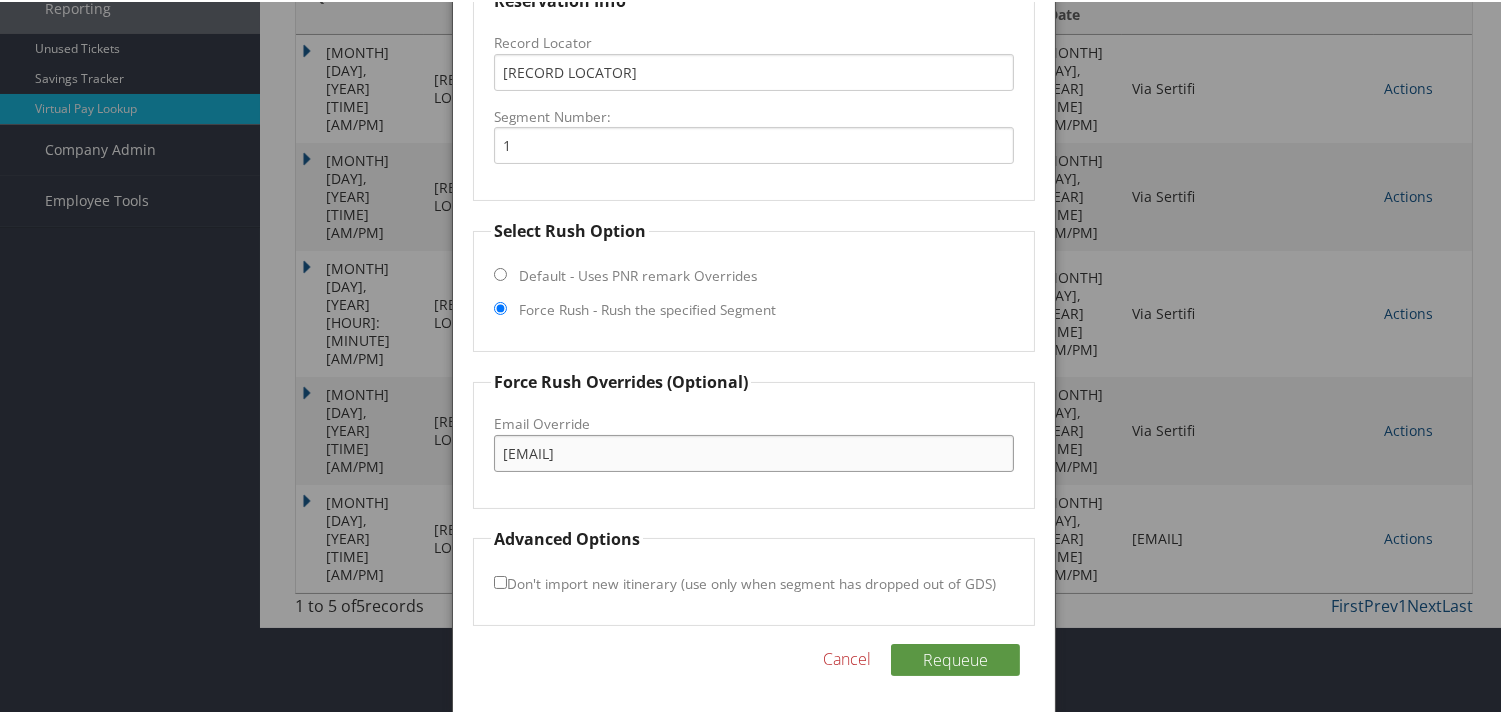 click on "fairfieldgastonifrontdesk@gmail.com" at bounding box center (753, 451) 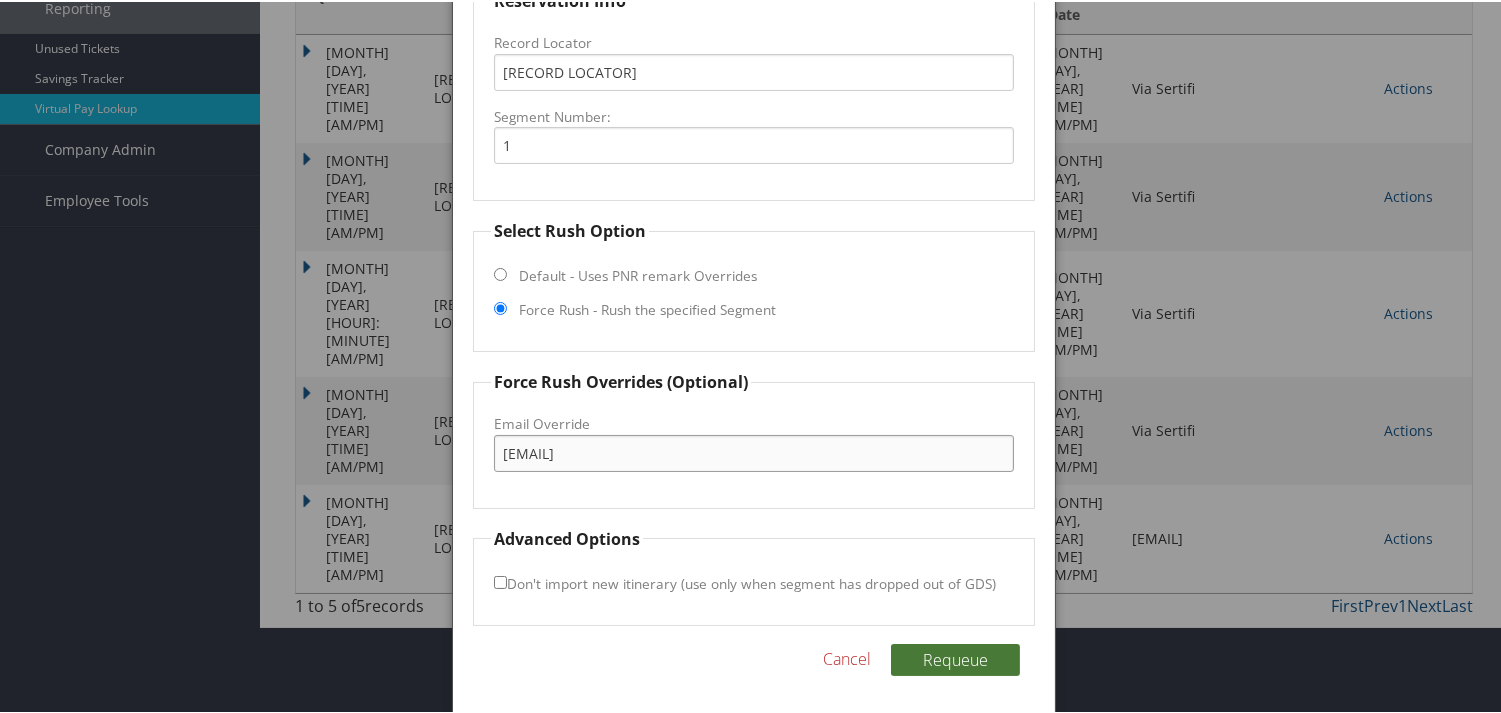 type on "fairfieldgastoniafrontdesk@gmail.com" 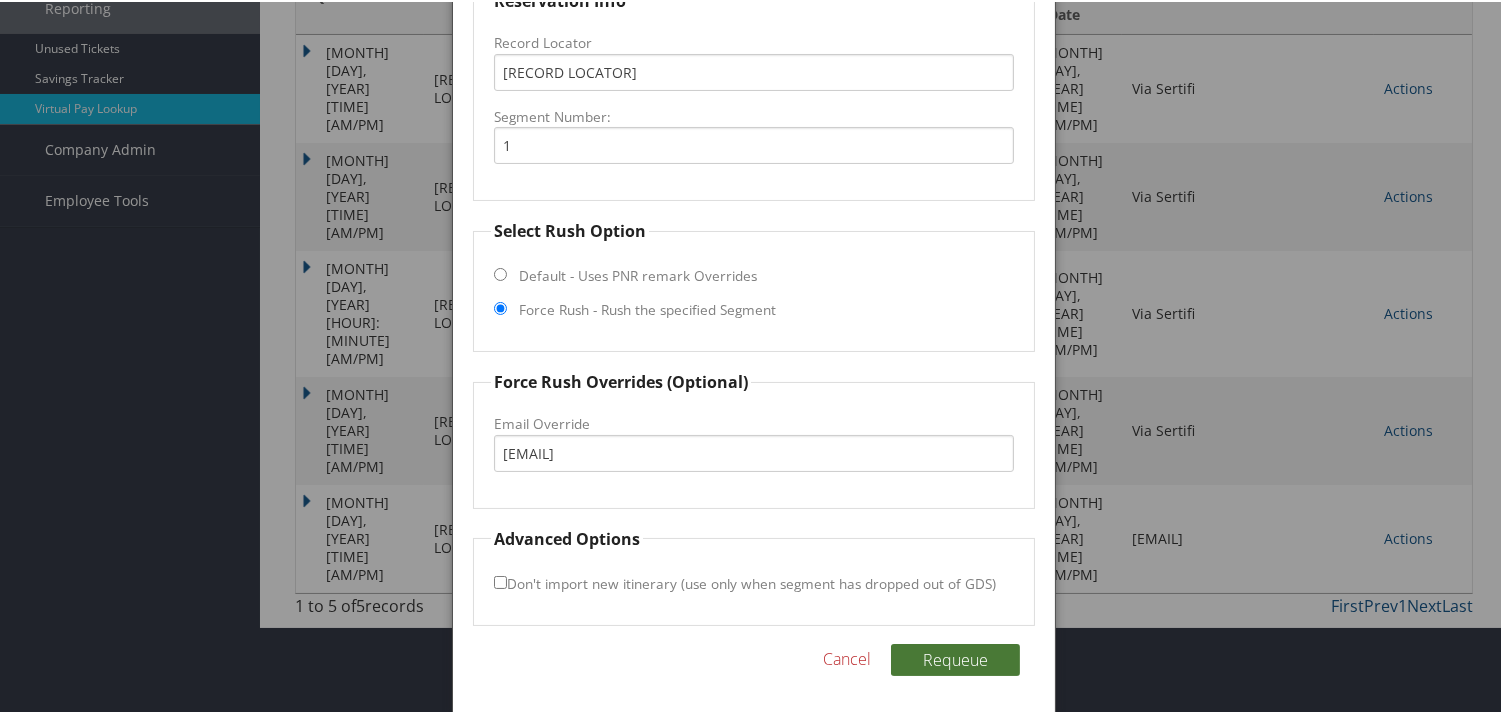 click on "Requeue" at bounding box center (955, 658) 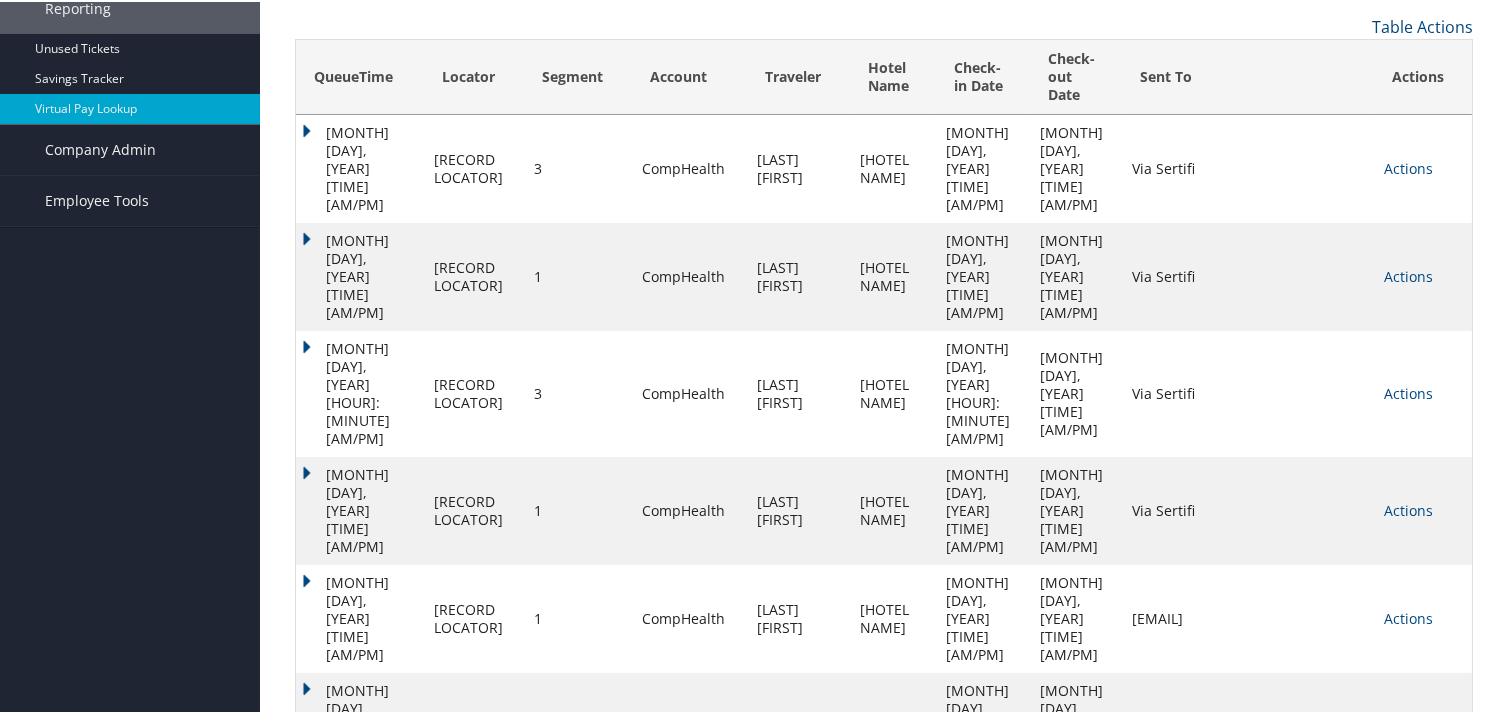 scroll, scrollTop: 318, scrollLeft: 0, axis: vertical 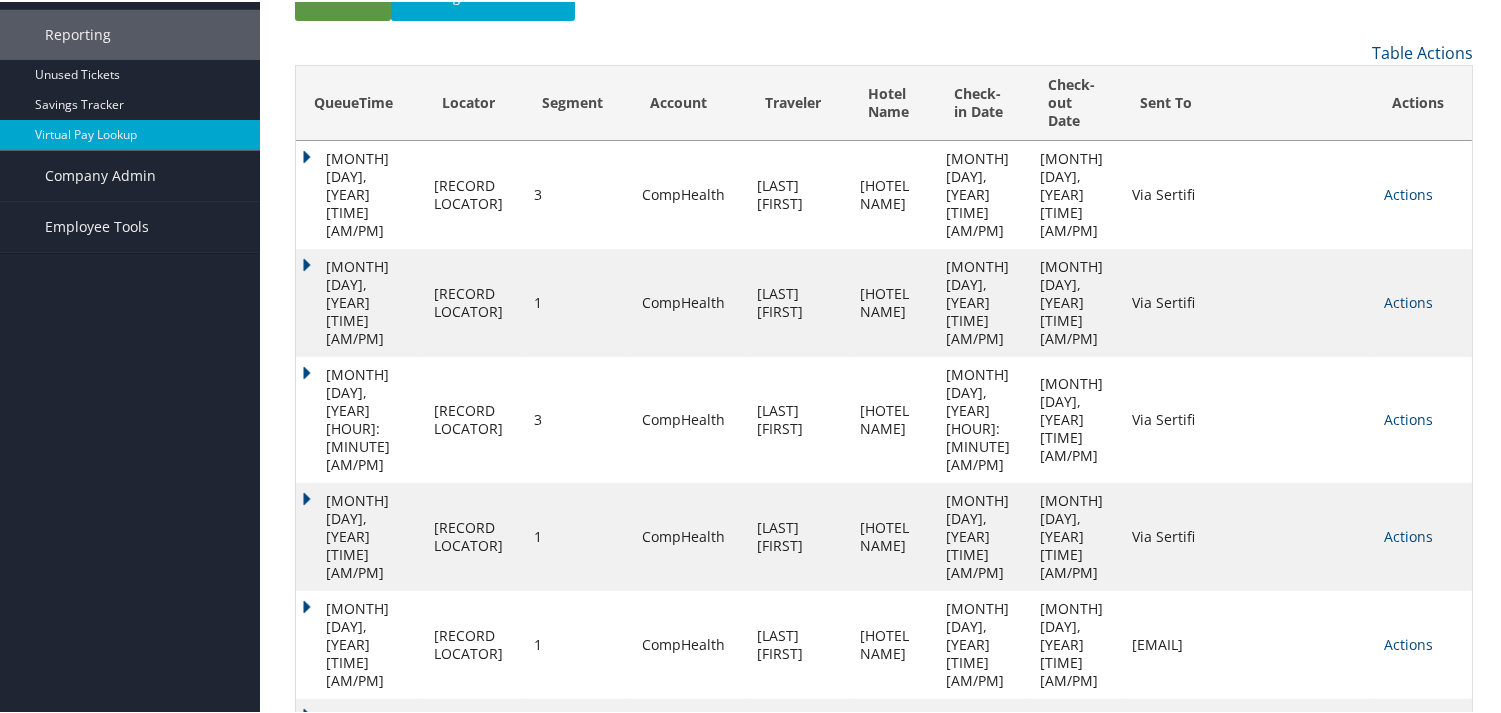 drag, startPoint x: 1337, startPoint y: 640, endPoint x: 1092, endPoint y: 644, distance: 245.03265 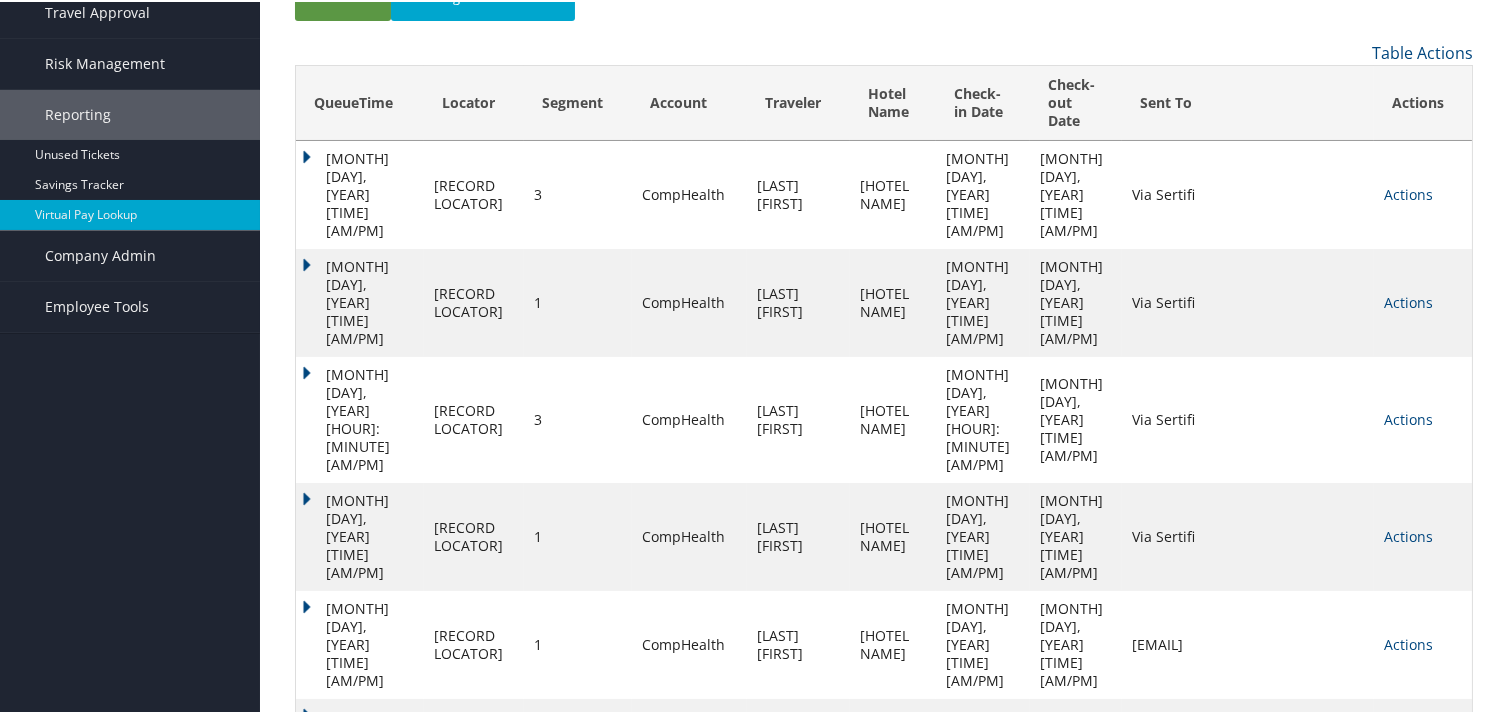 click on "Actions" at bounding box center (1408, 300) 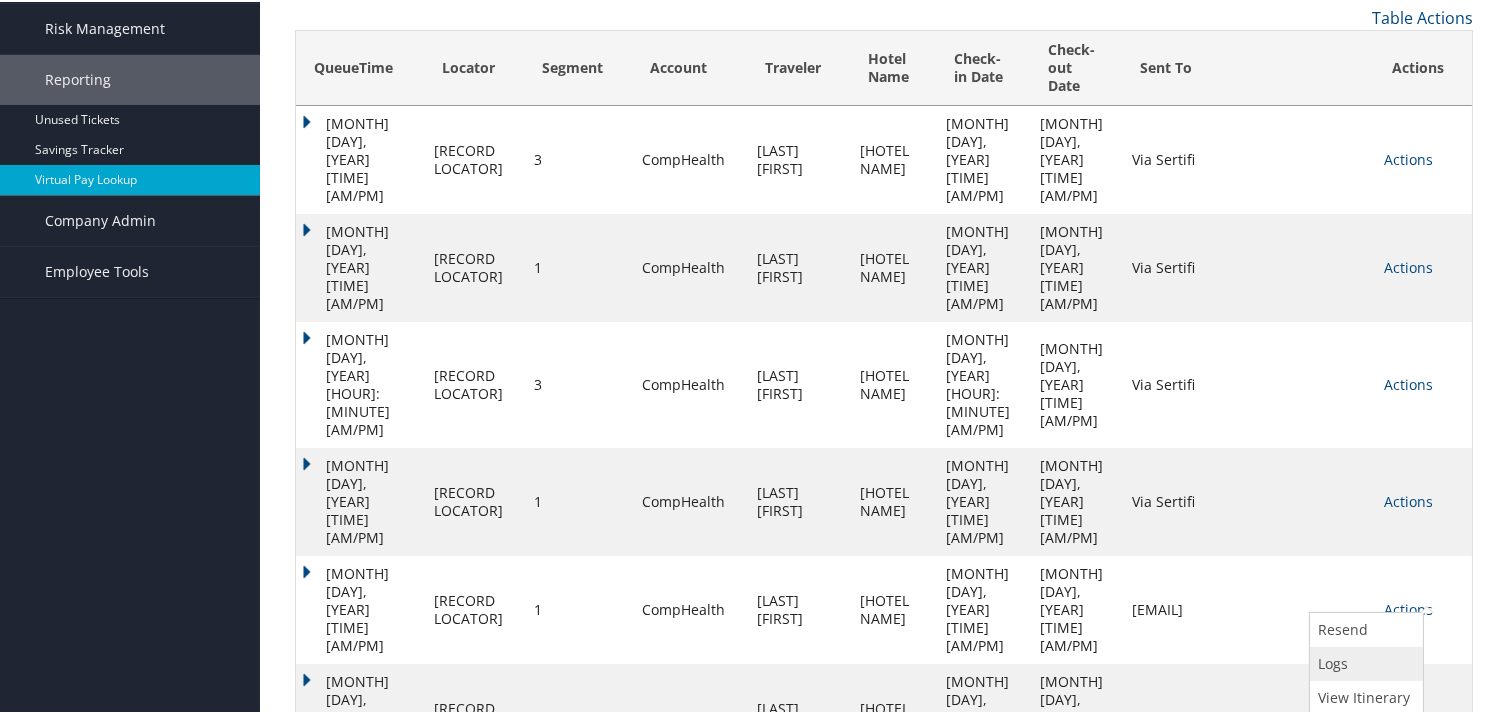 click on "Logs" at bounding box center [1364, 662] 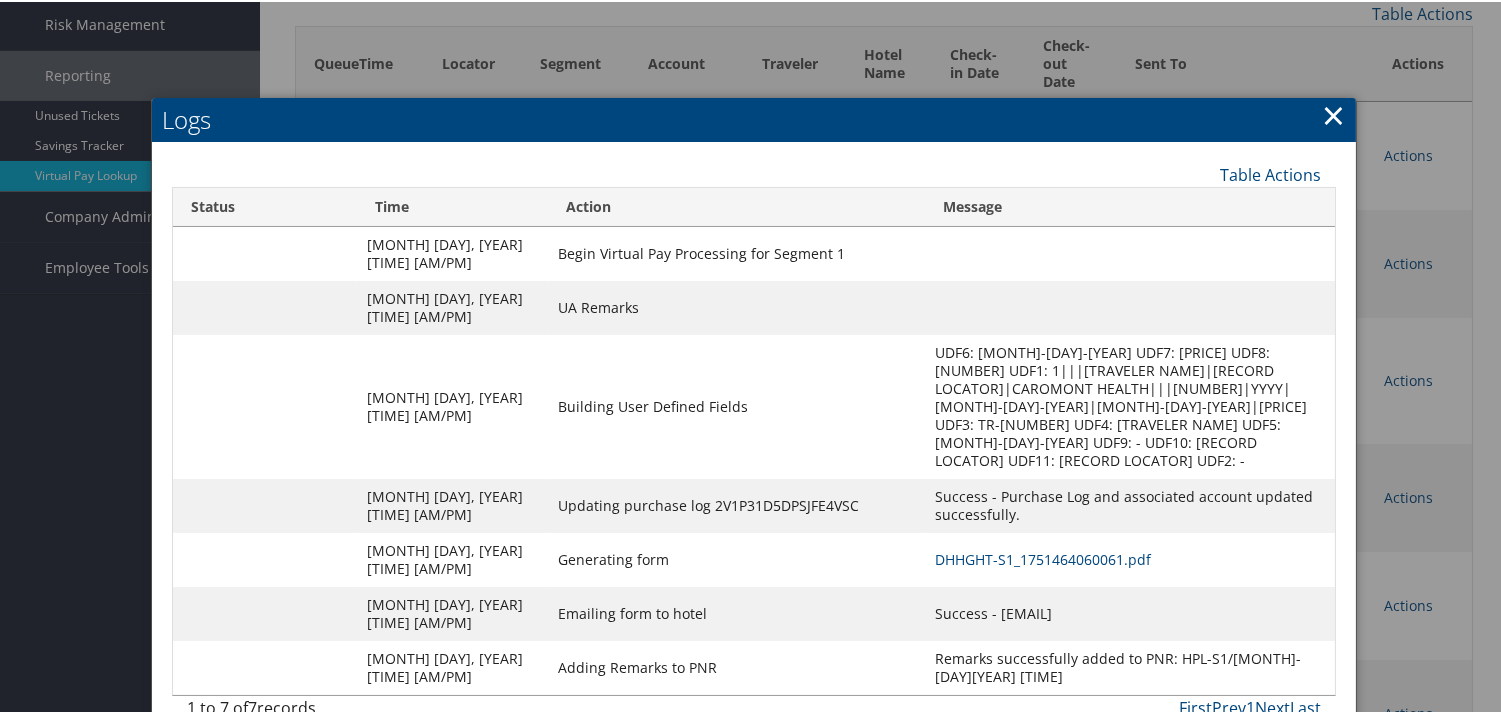 scroll, scrollTop: 295, scrollLeft: 0, axis: vertical 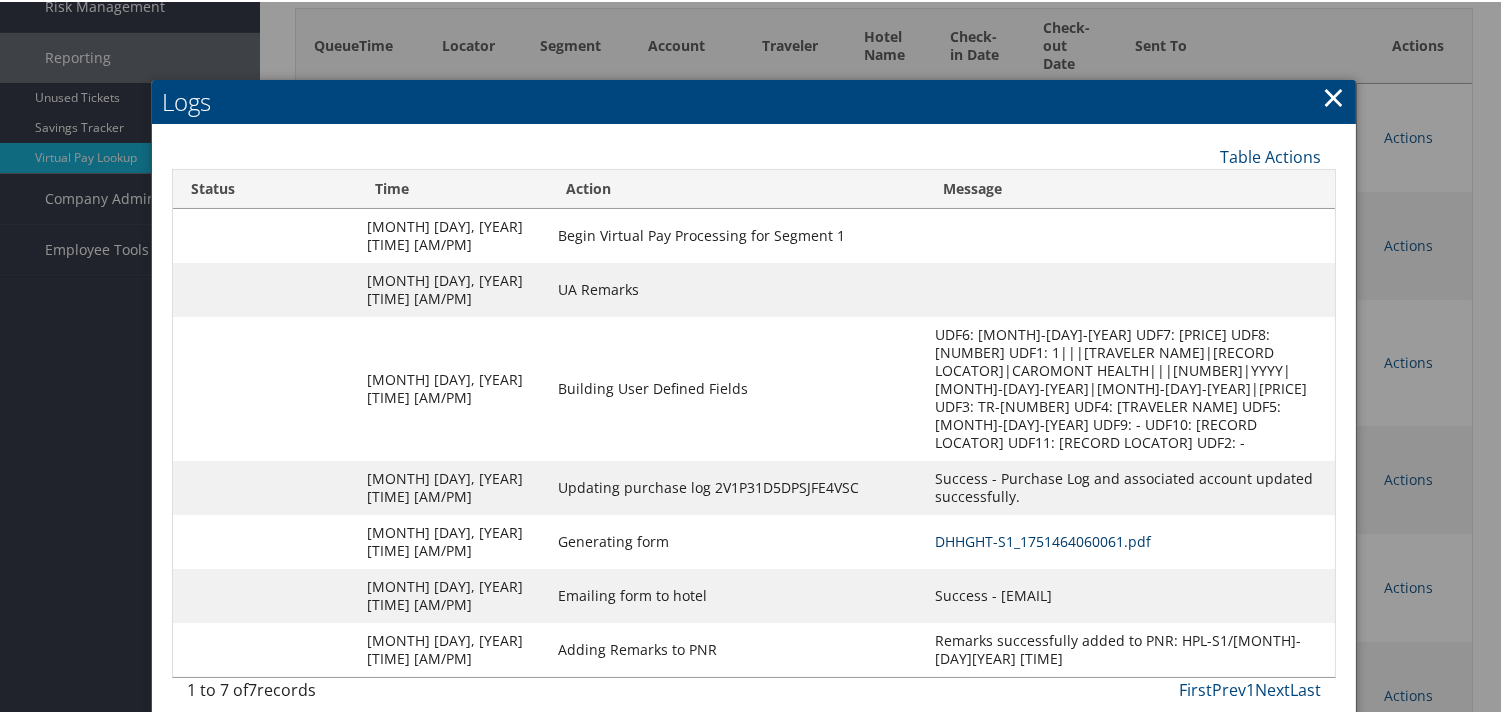 click on "DHHGHT-S1_1751464060061.pdf" at bounding box center (1043, 539) 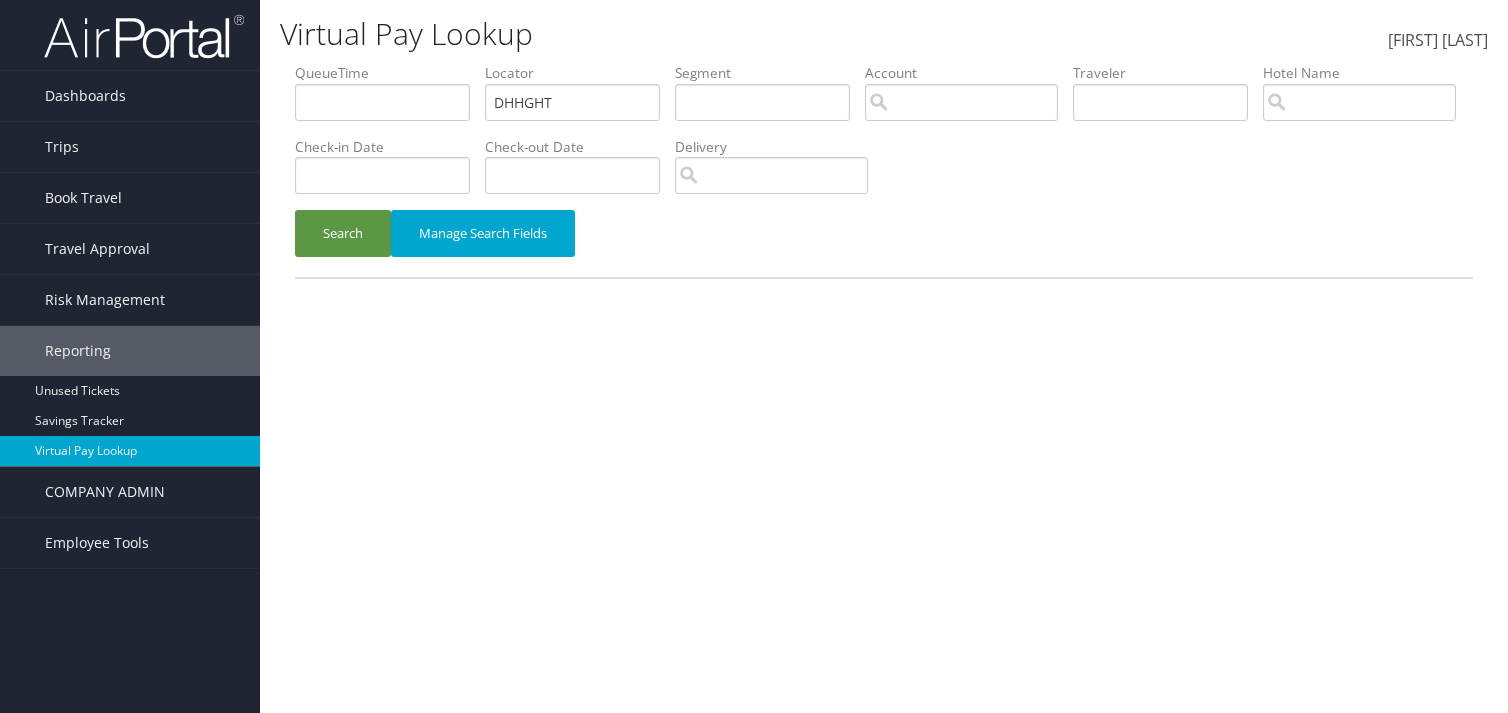 scroll, scrollTop: 0, scrollLeft: 0, axis: both 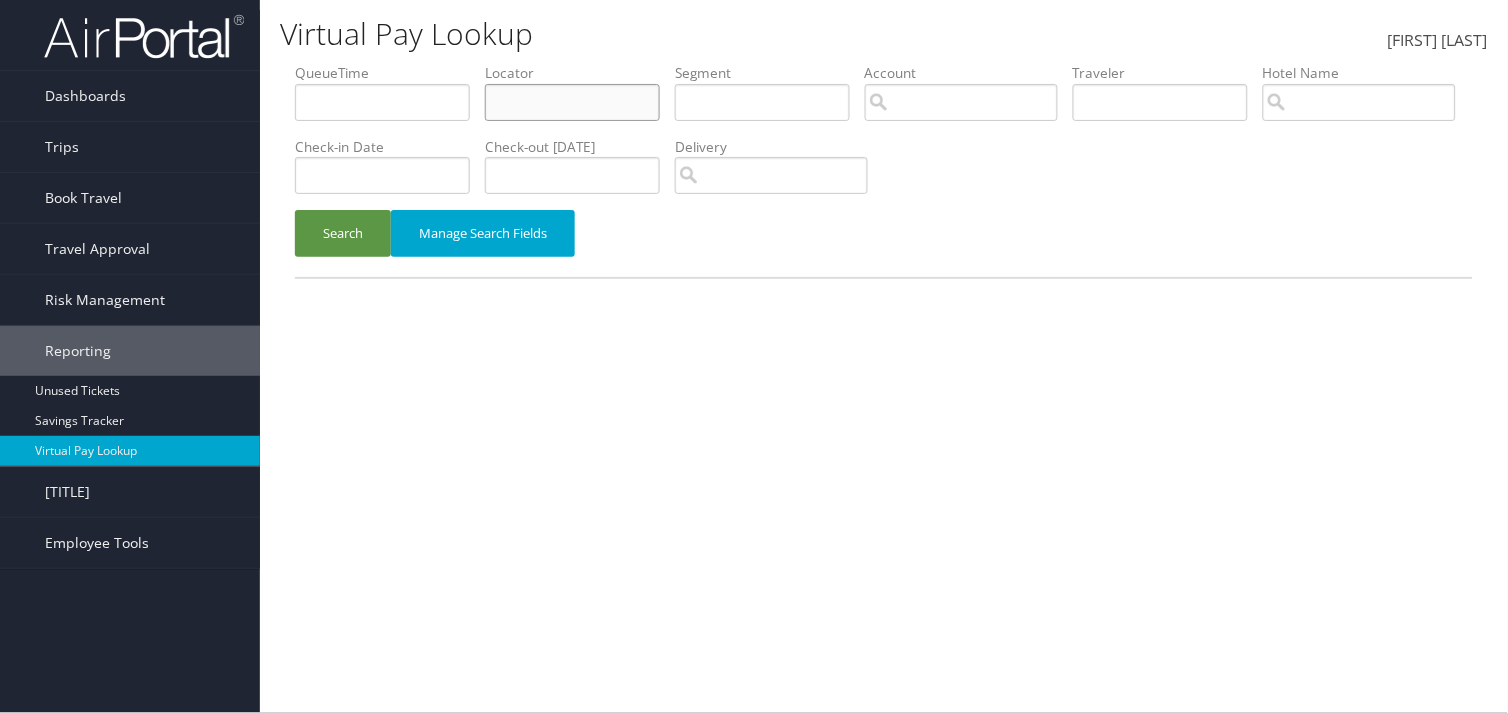 click at bounding box center [382, 102] 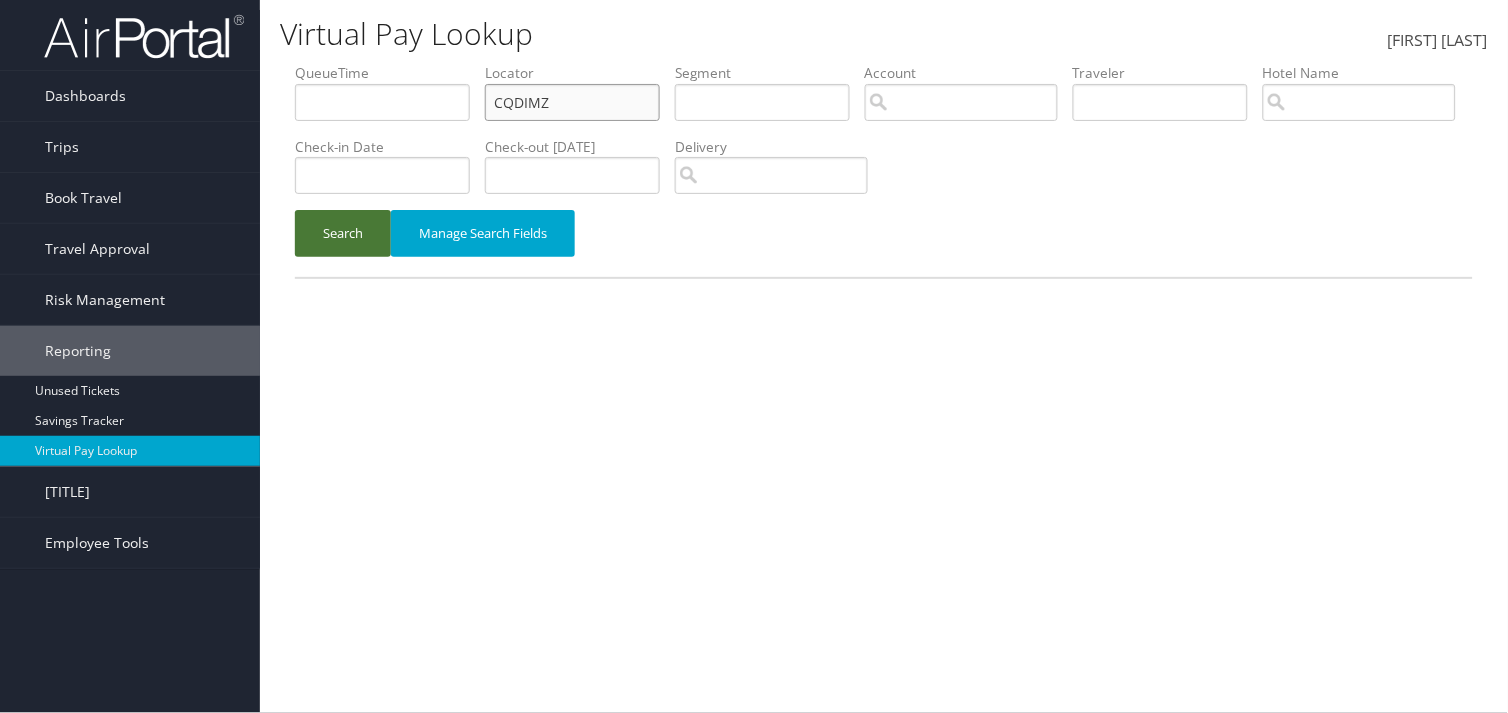 type on "CQDIMZ" 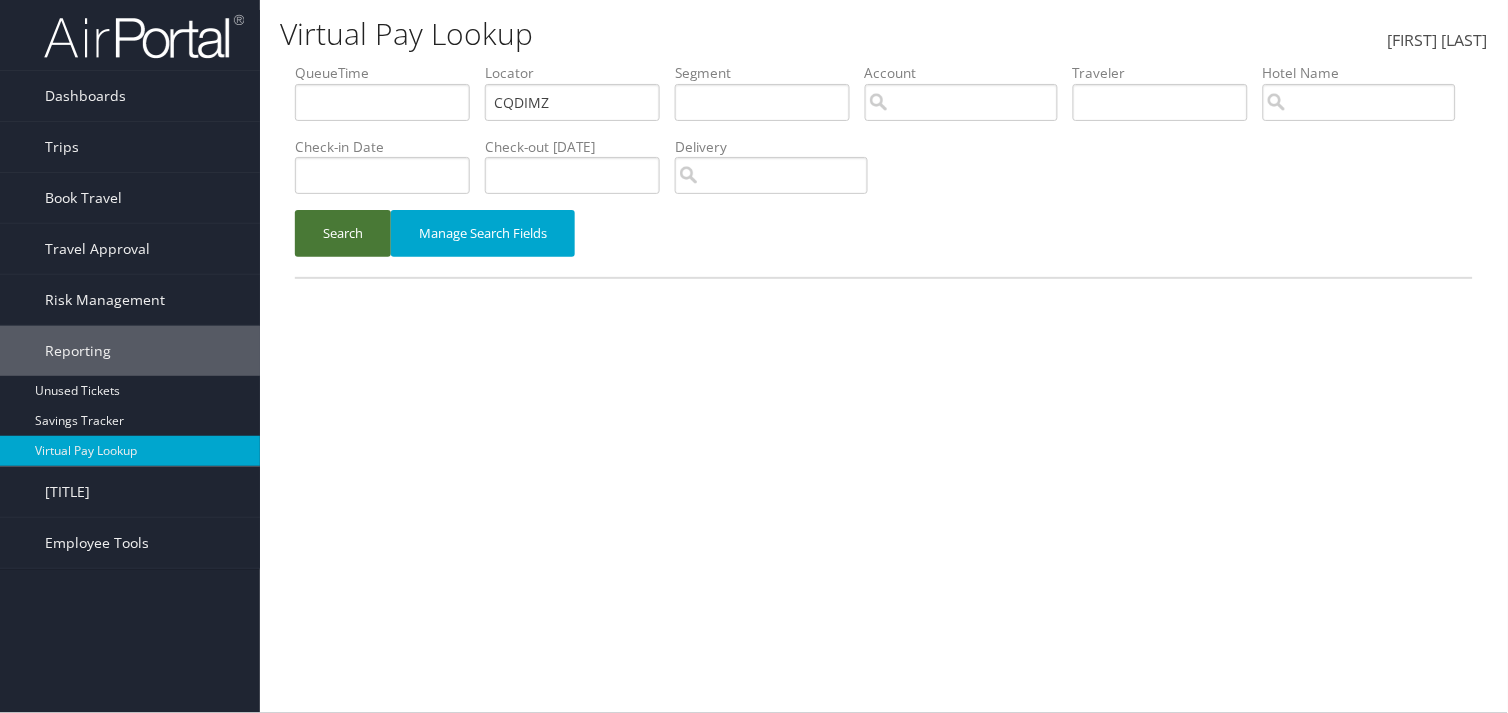 click on "Search" at bounding box center [343, 233] 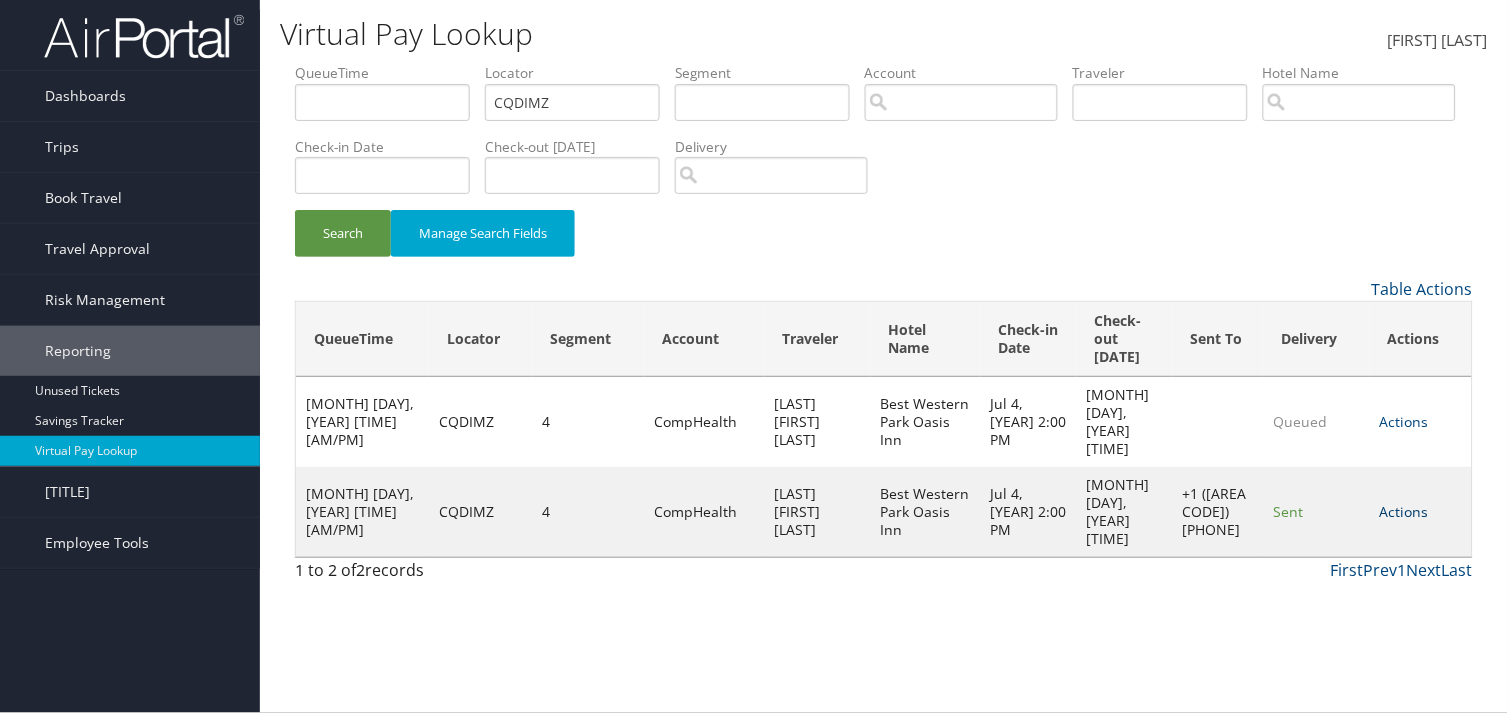click on "Actions" at bounding box center (1404, 511) 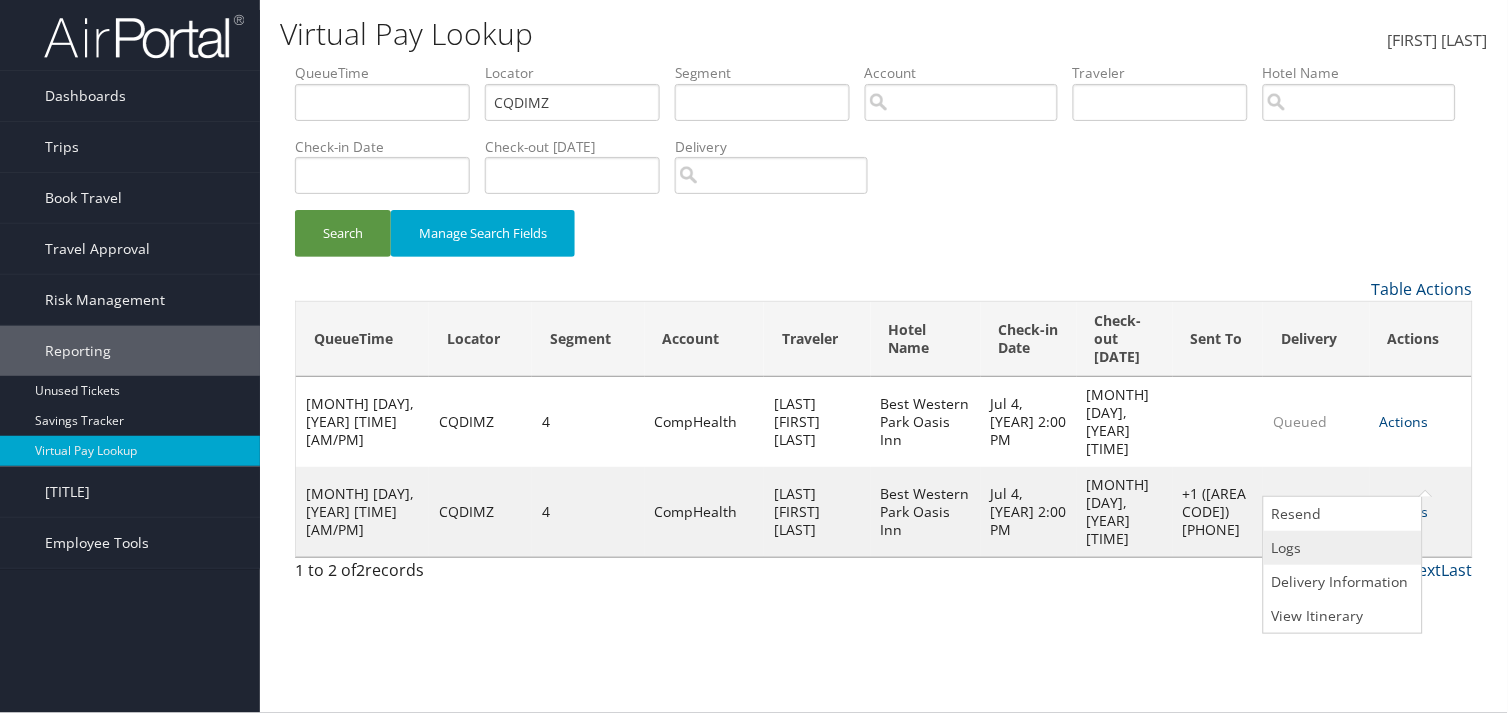 click on "Logs" at bounding box center (1340, 548) 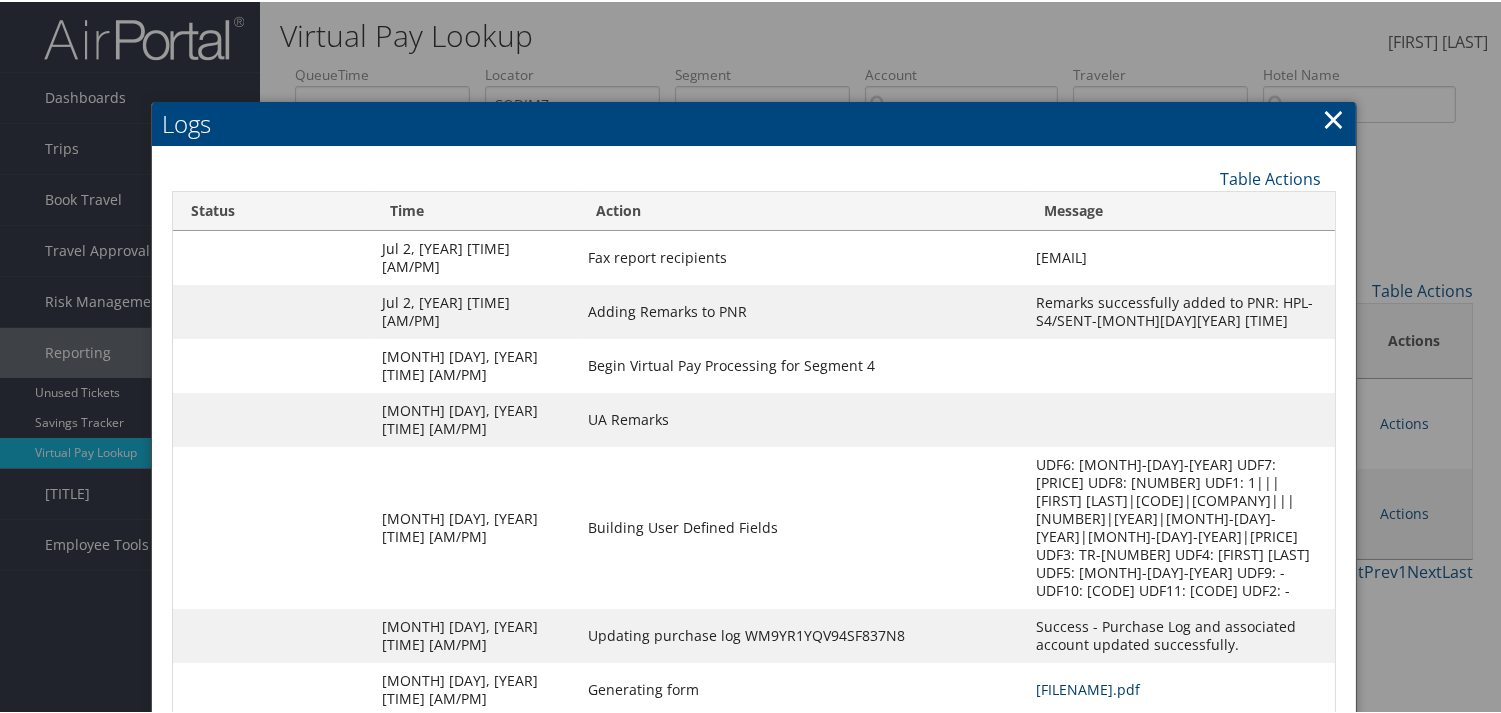 click on "CQDIMZ-S4_1751428950988.pdf" at bounding box center [1089, 687] 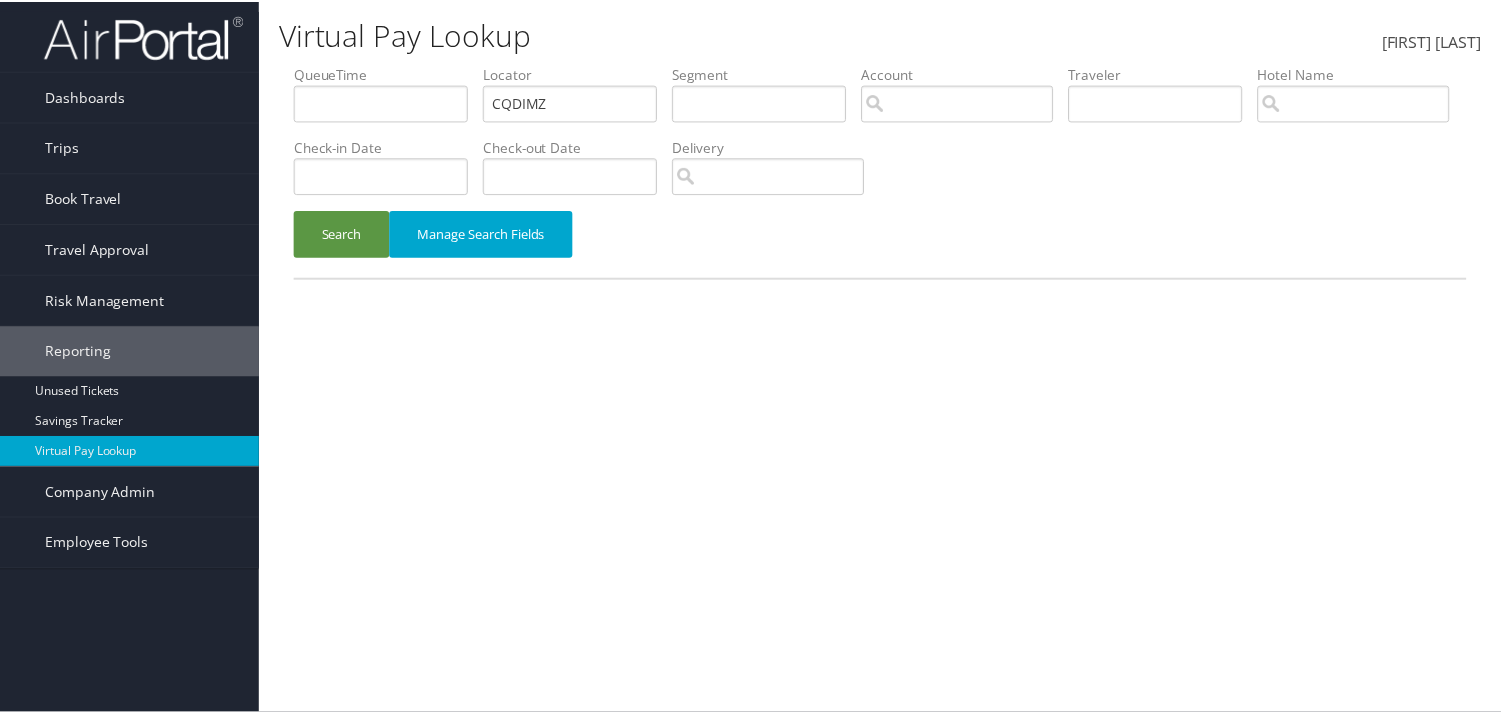 scroll, scrollTop: 0, scrollLeft: 0, axis: both 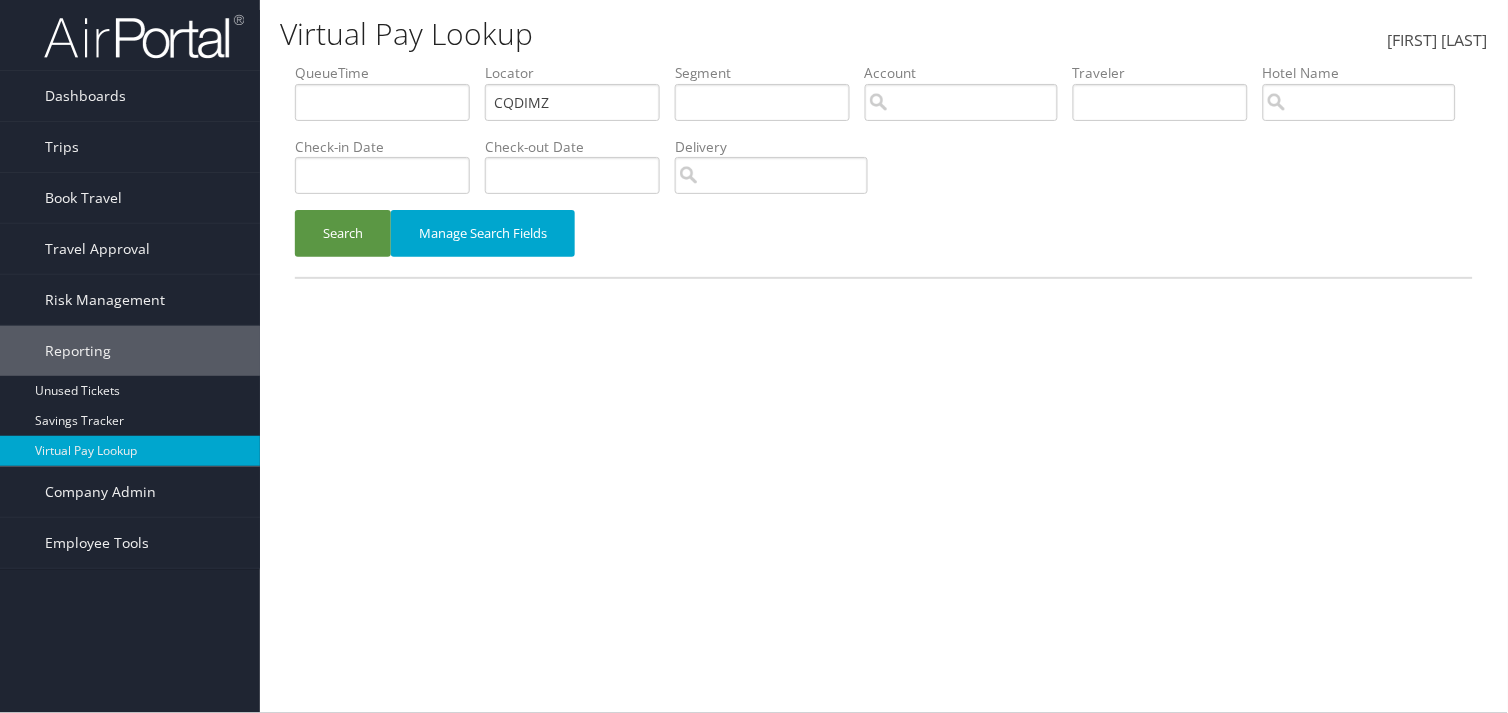 click on "QueueTime Locator CQDIMZ Segment Account Traveler Hotel Name Check-in Date Check-out Date Delivery" at bounding box center [884, 63] 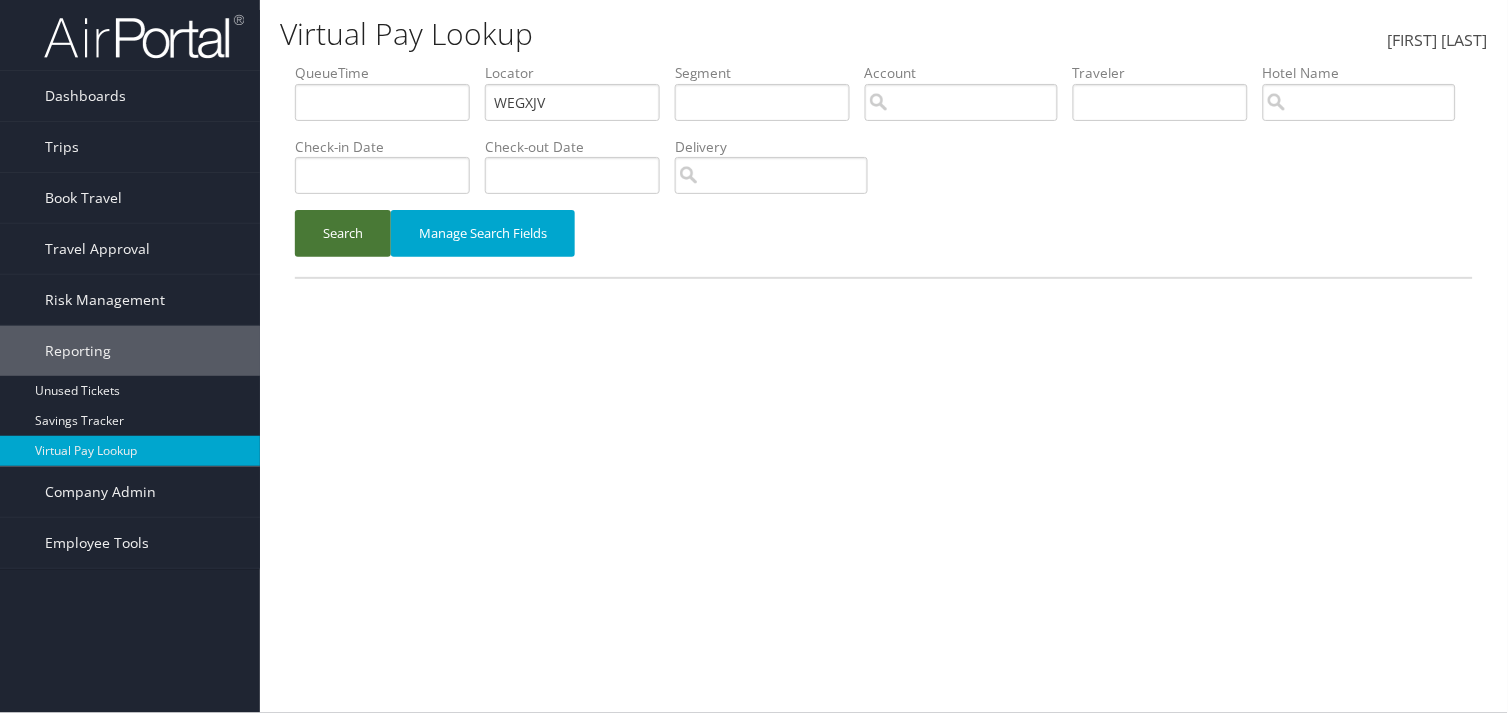 type on "WEGXJV" 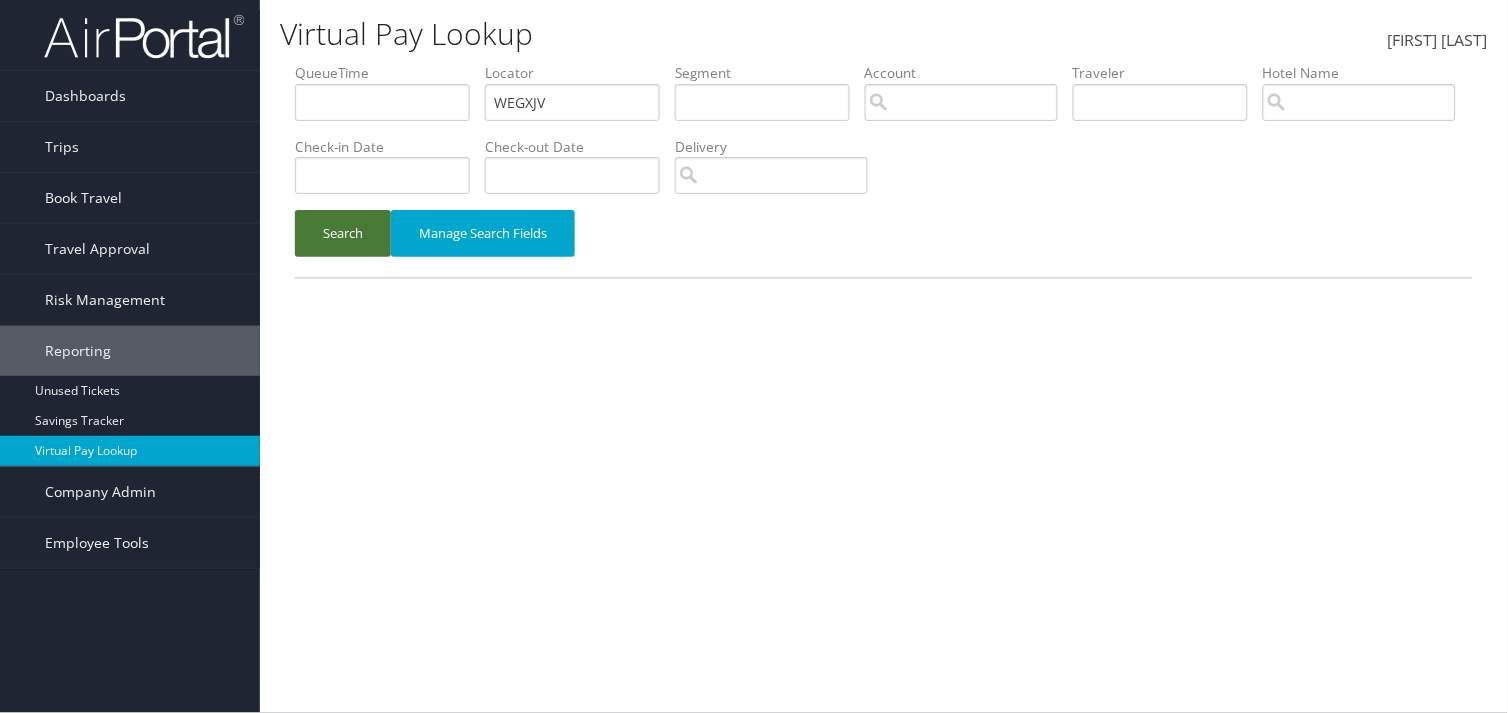 click on "Search" at bounding box center (343, 233) 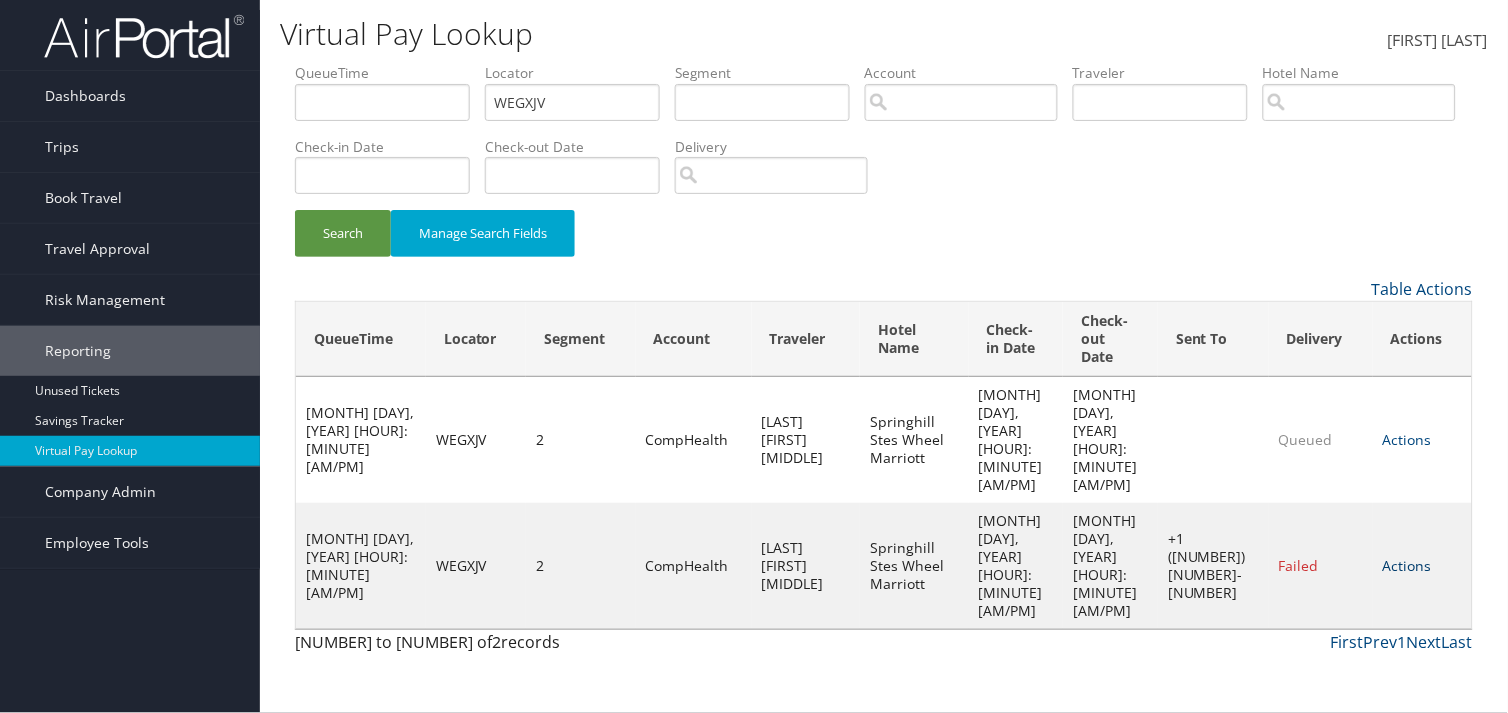 click on "Actions" at bounding box center (1407, 565) 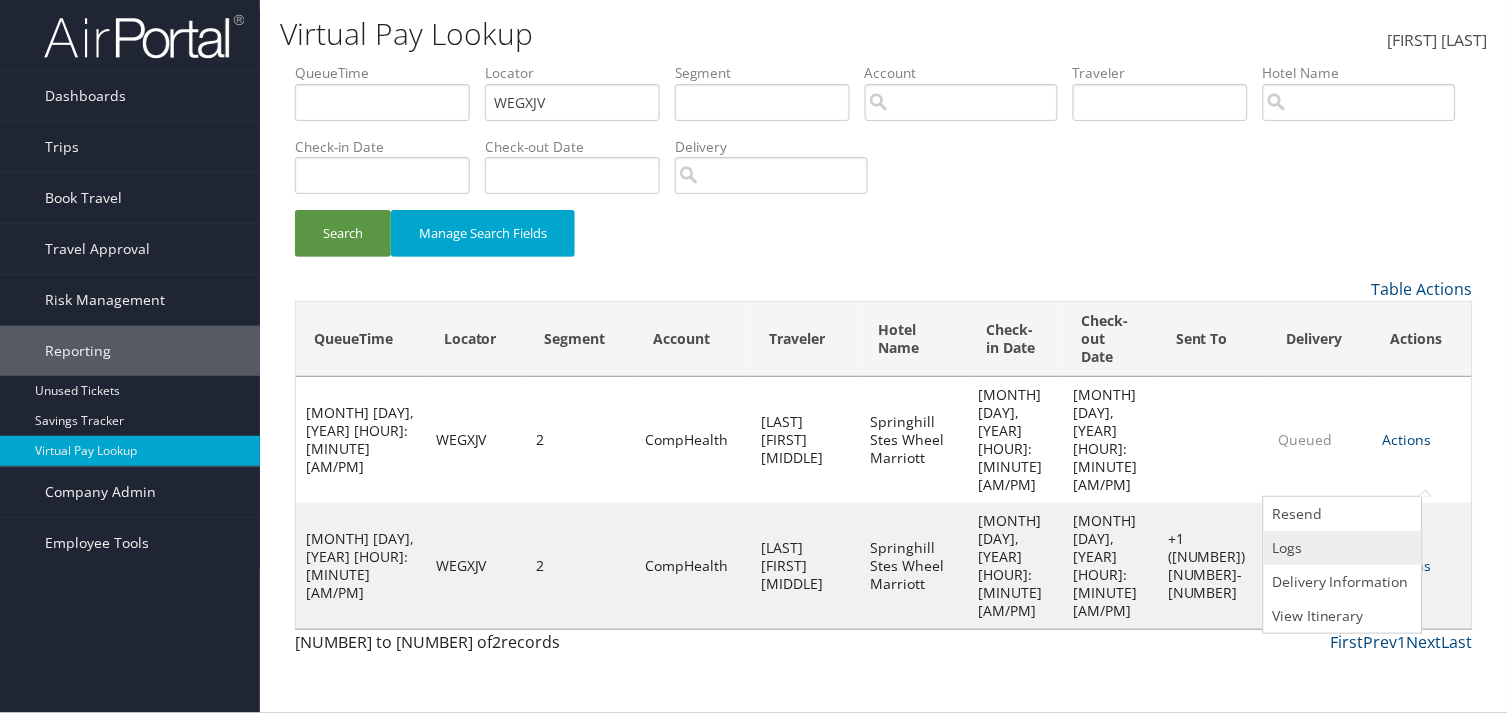click on "Logs" at bounding box center (1340, 548) 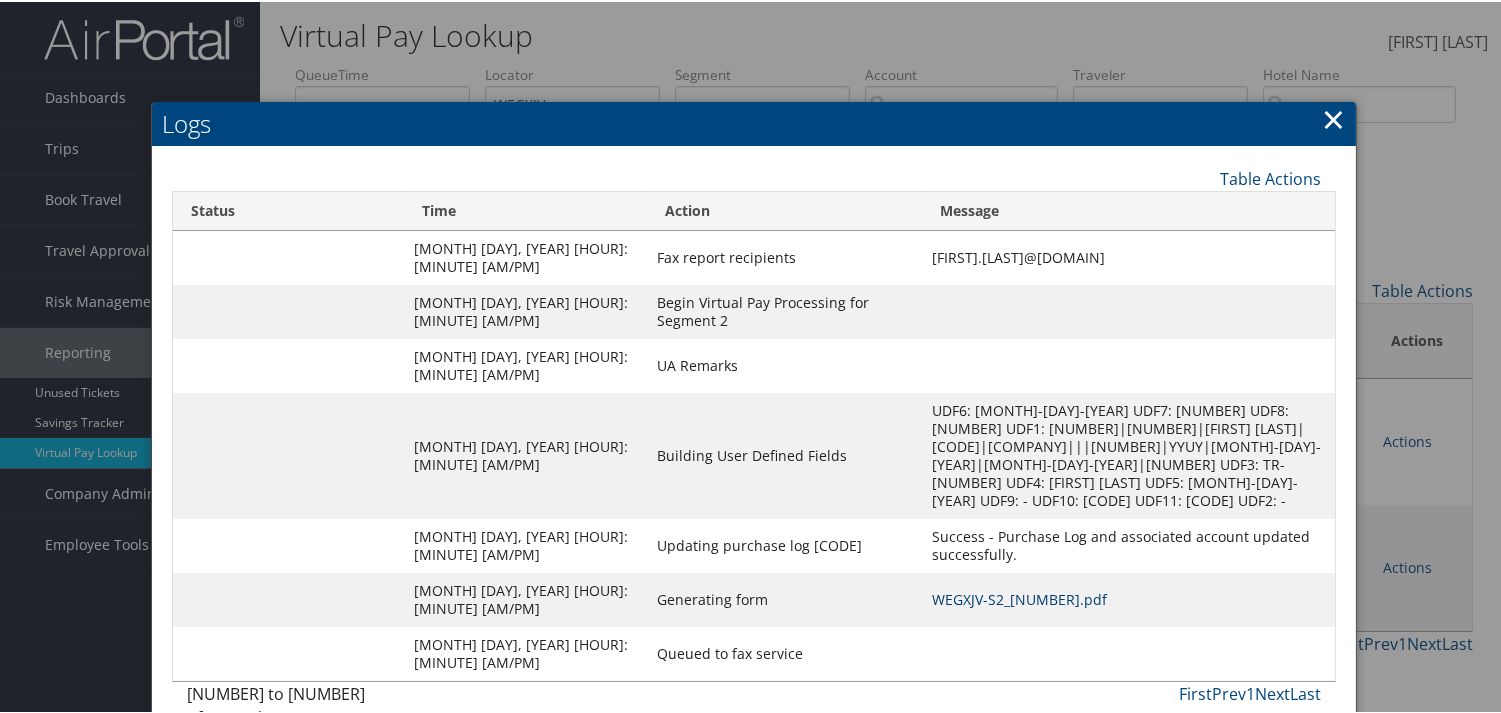 click on "WEGXJV-S2_1751429049550.pdf" at bounding box center (1019, 597) 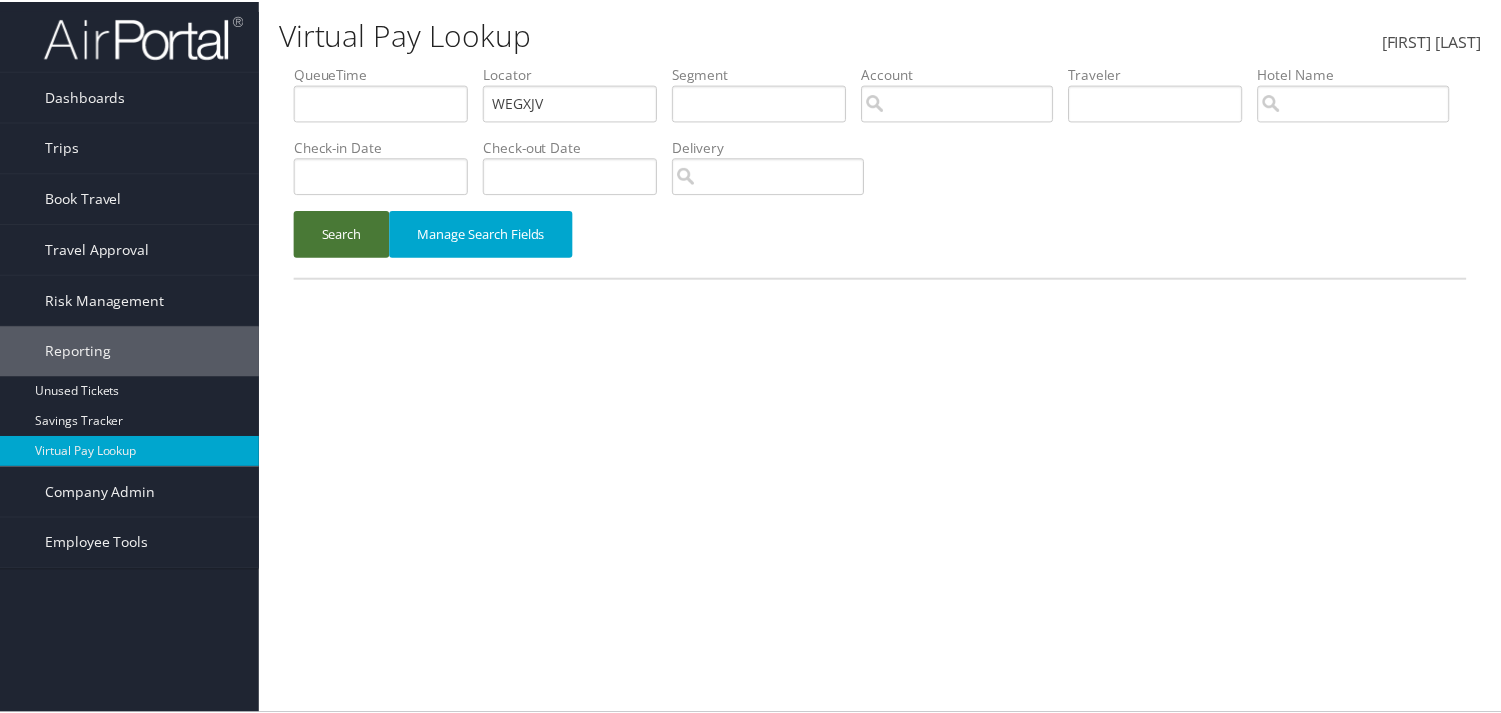 scroll, scrollTop: 0, scrollLeft: 0, axis: both 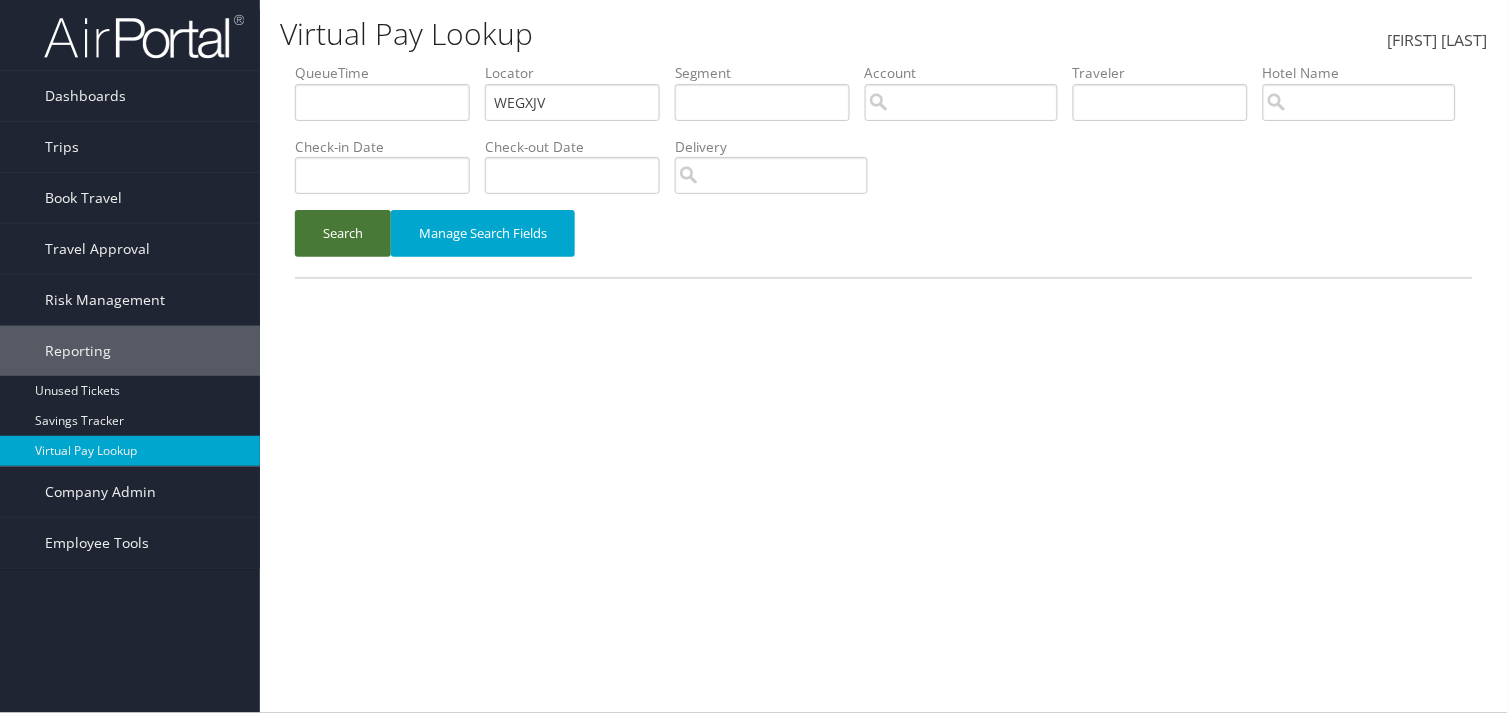 click on "Search" at bounding box center [343, 233] 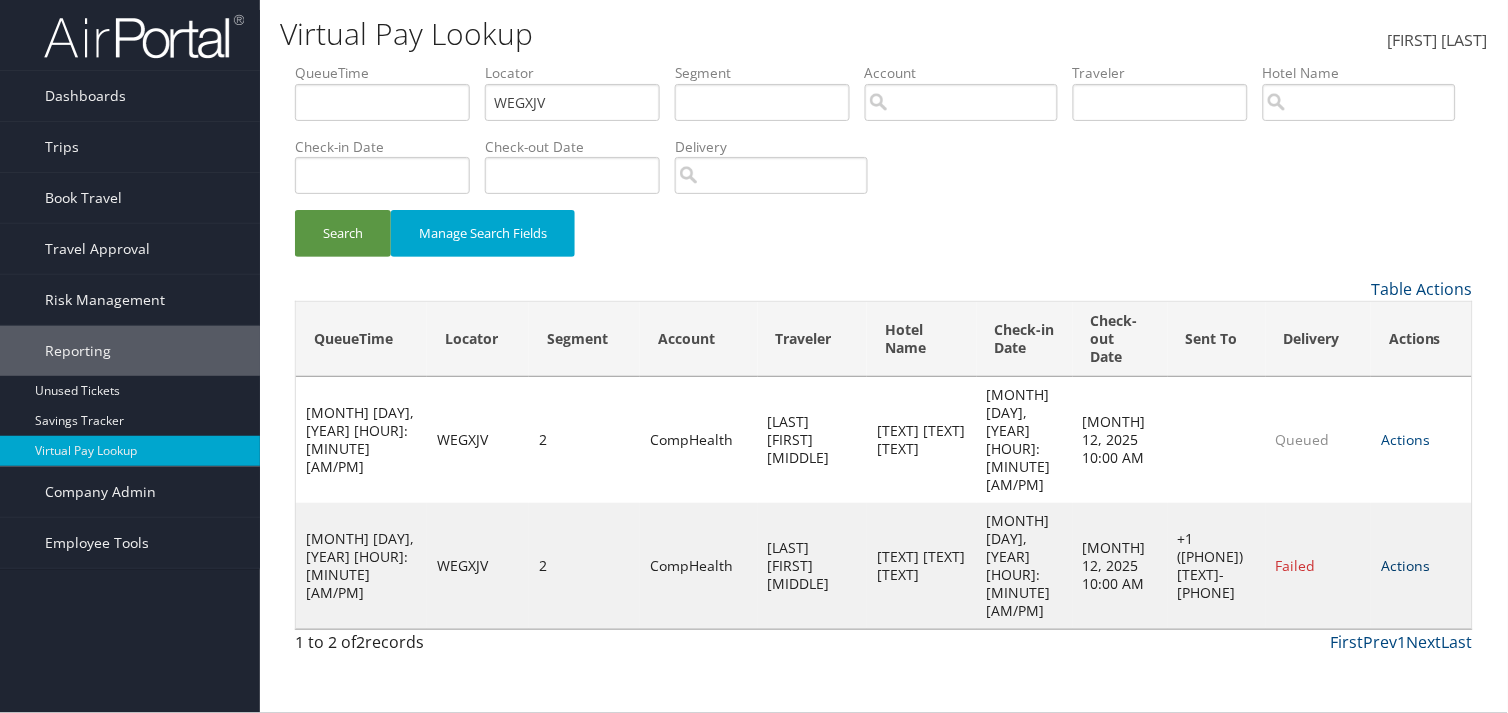 click on "Actions" at bounding box center [1405, 565] 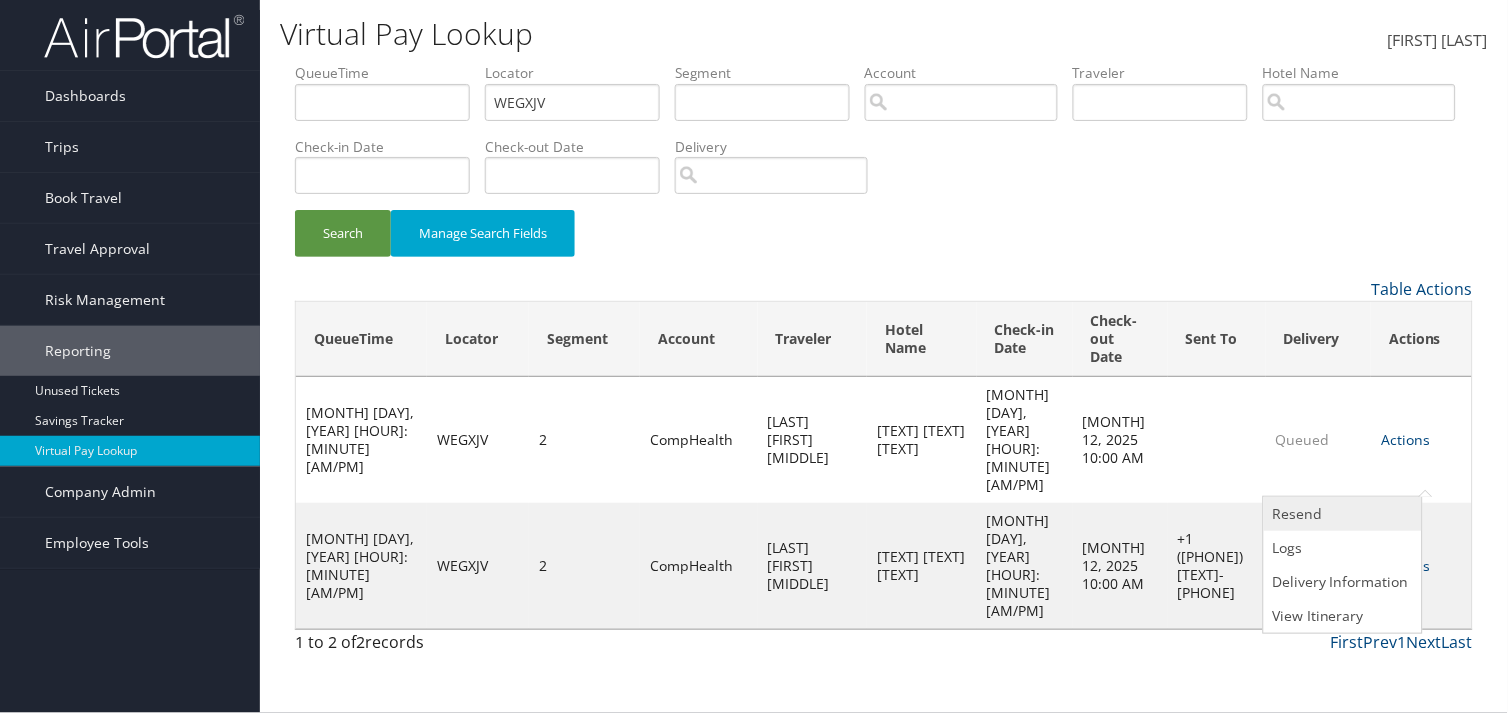 click on "Resend" at bounding box center (1340, 514) 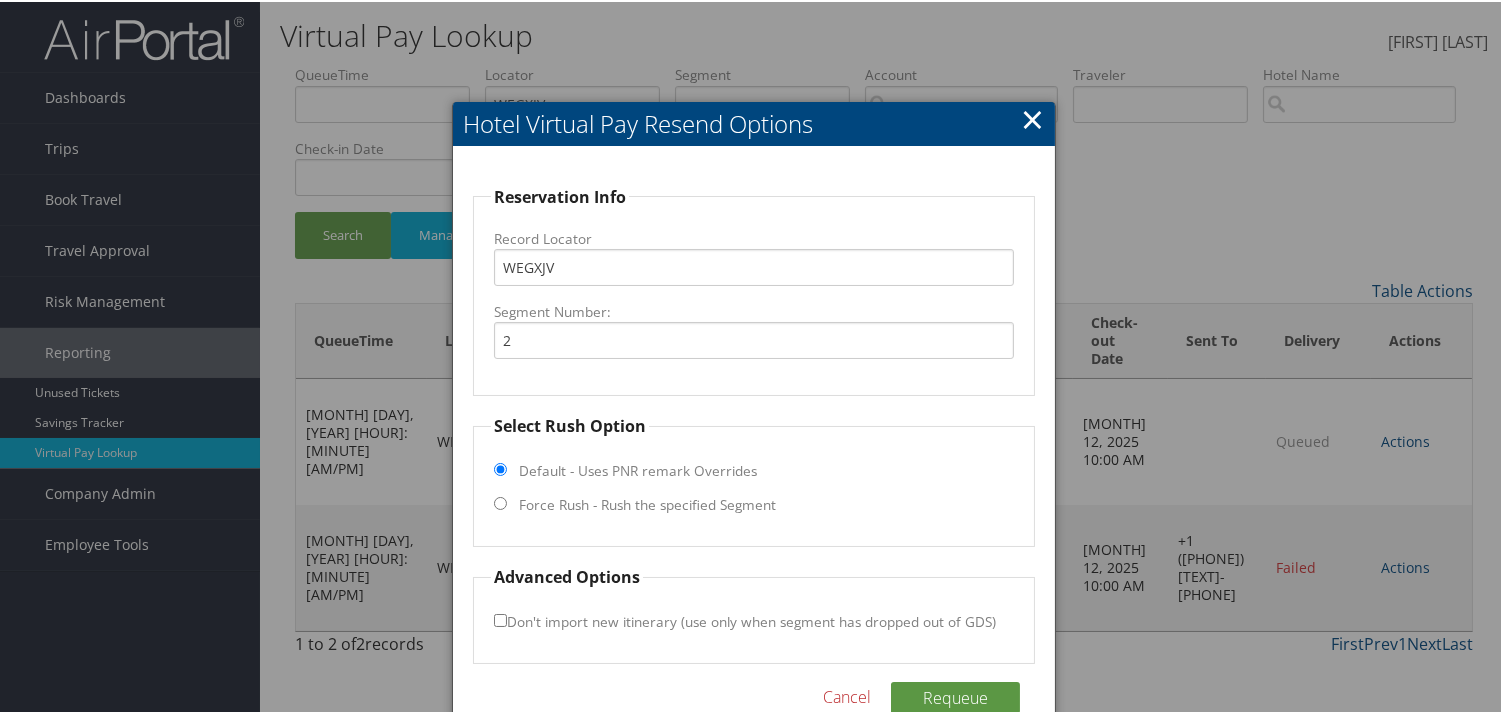 click on "Force Rush - Rush the specified Segment" at bounding box center [500, 501] 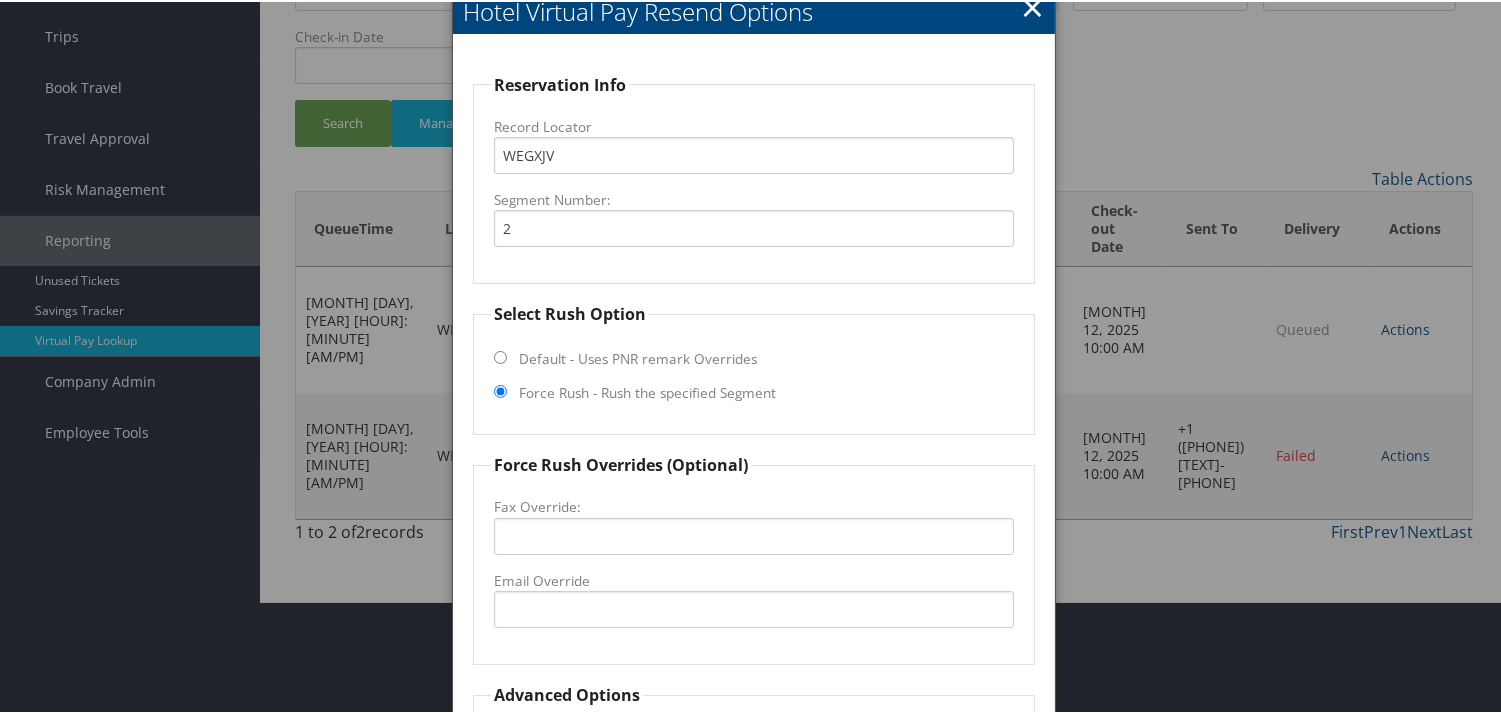 scroll, scrollTop: 268, scrollLeft: 0, axis: vertical 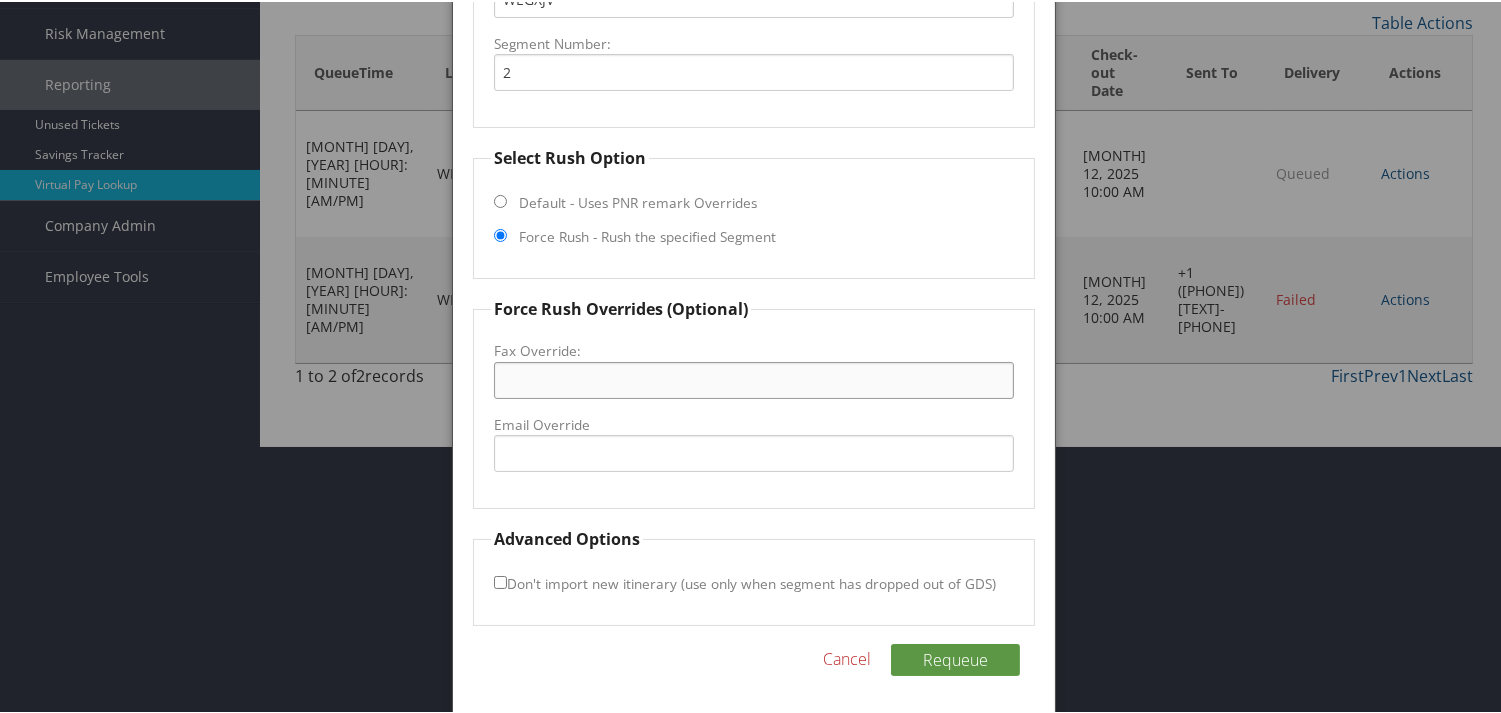 click on "Fax Override:" at bounding box center [753, 378] 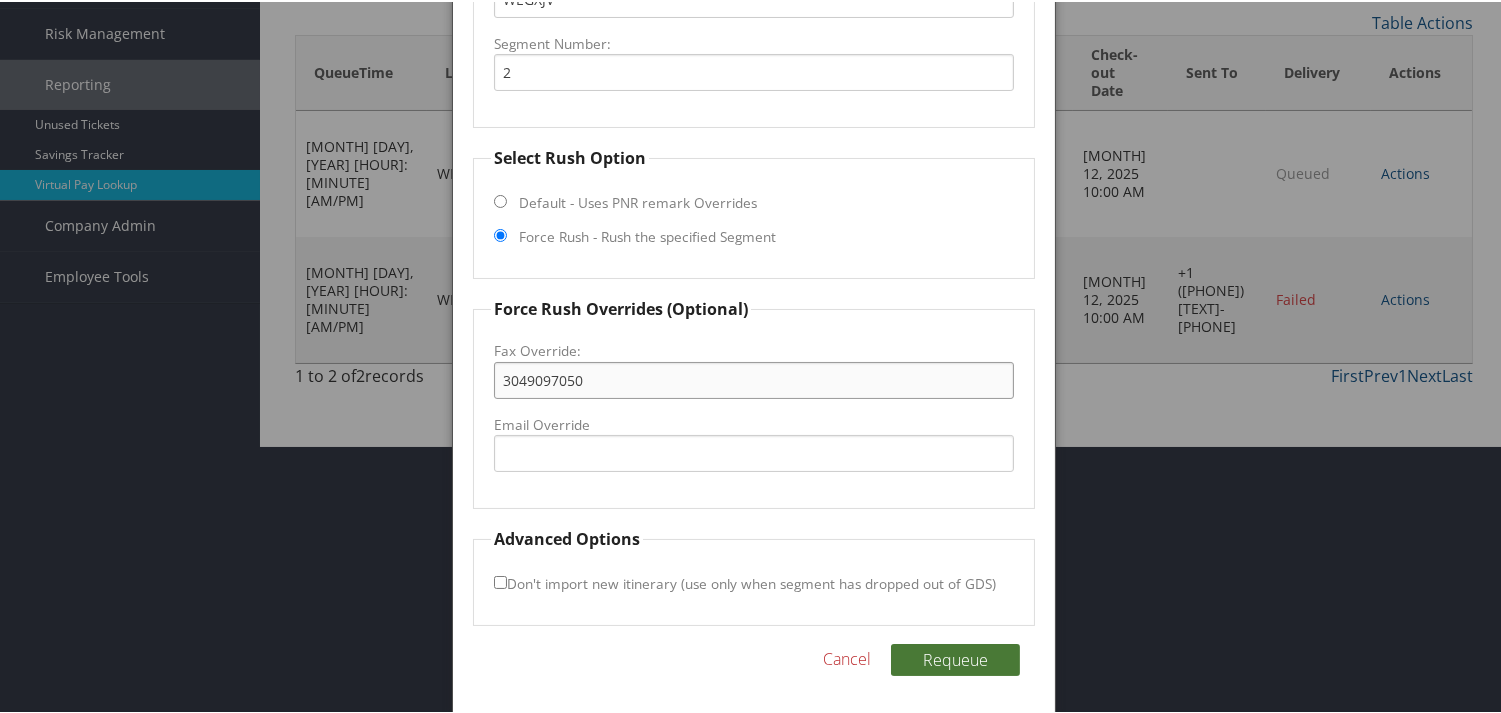 type on "3049097050" 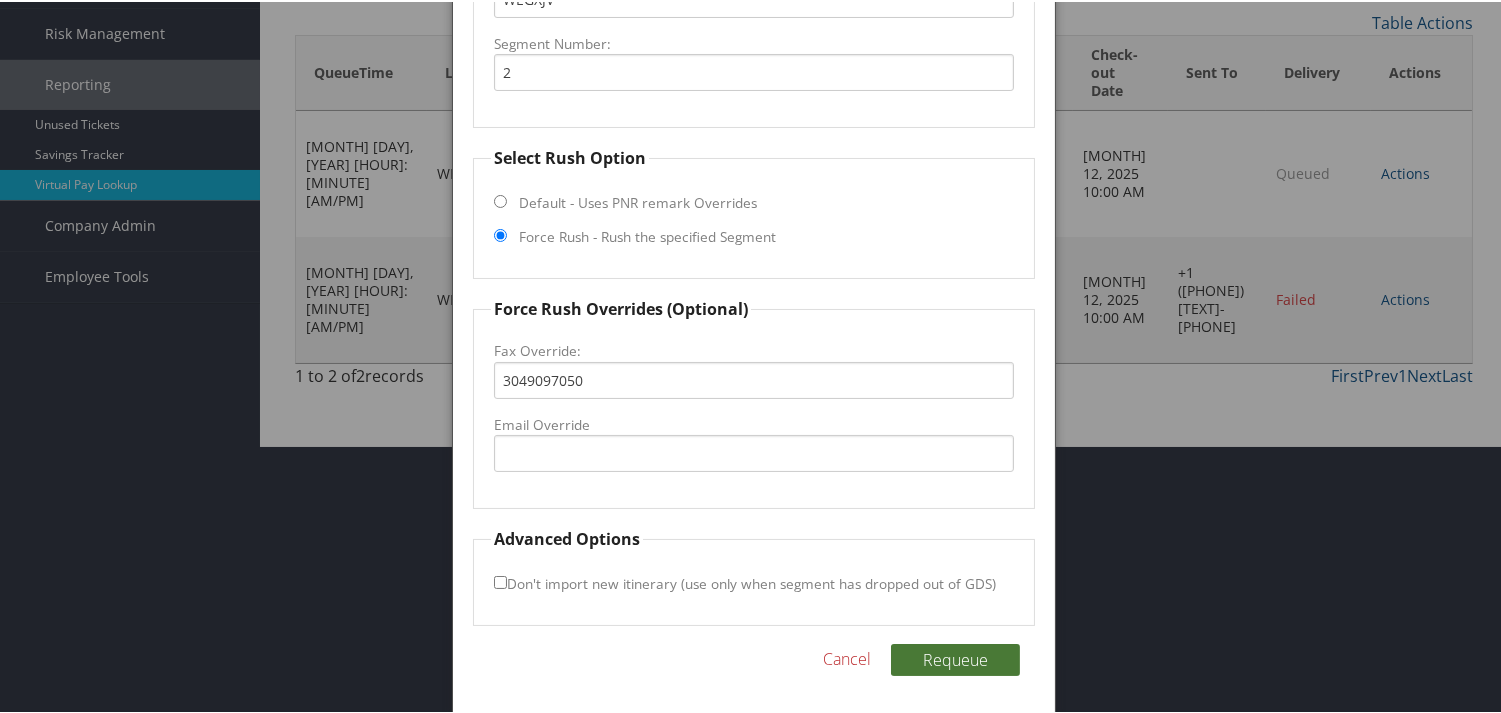 click on "Requeue" at bounding box center [955, 658] 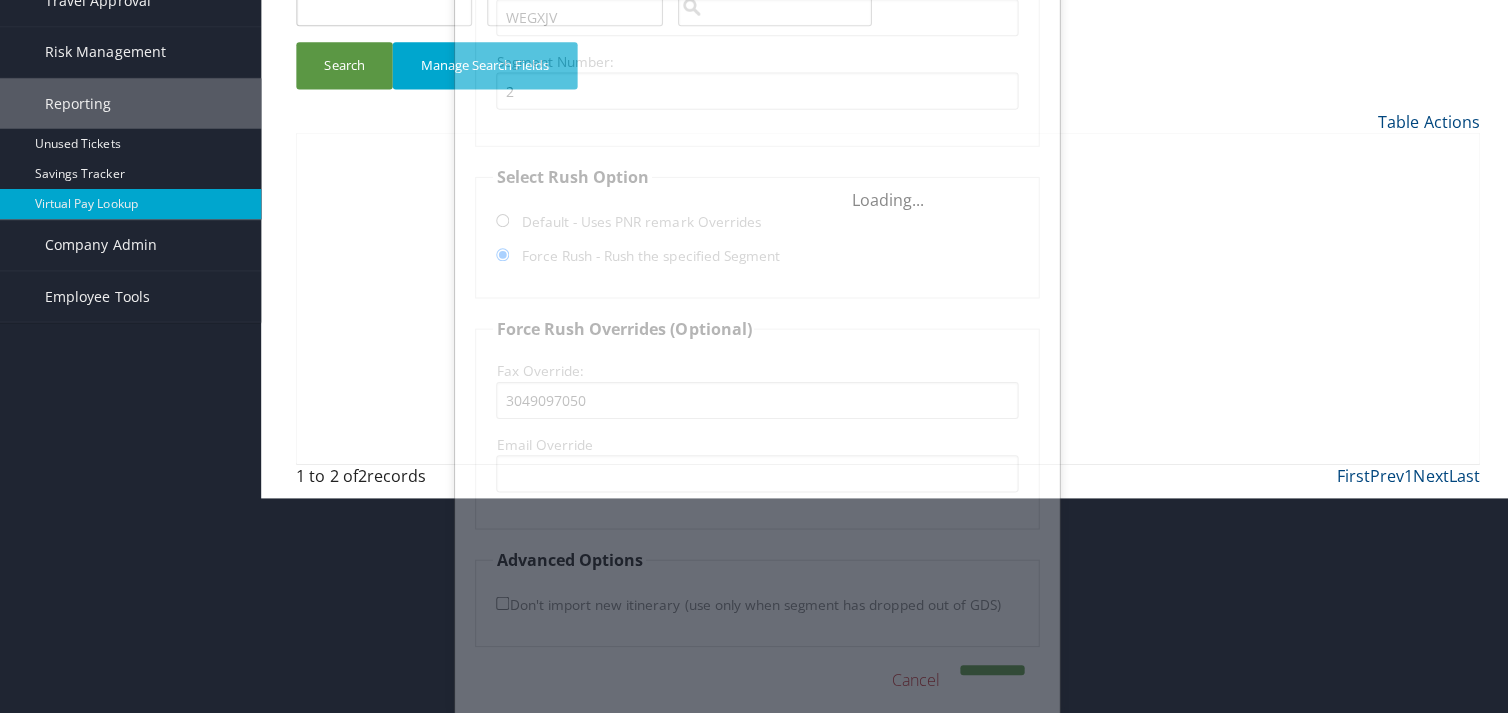 scroll, scrollTop: 0, scrollLeft: 0, axis: both 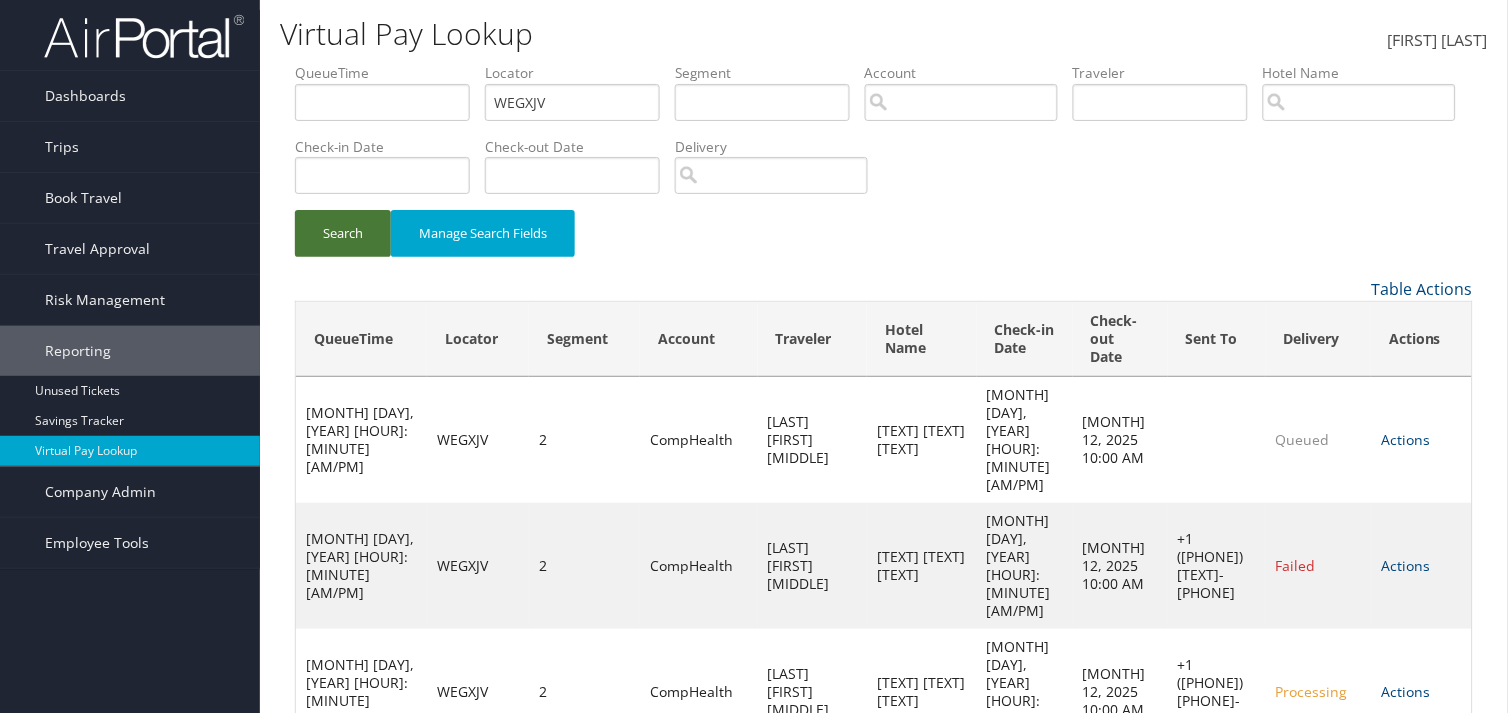 click on "Search" at bounding box center (343, 233) 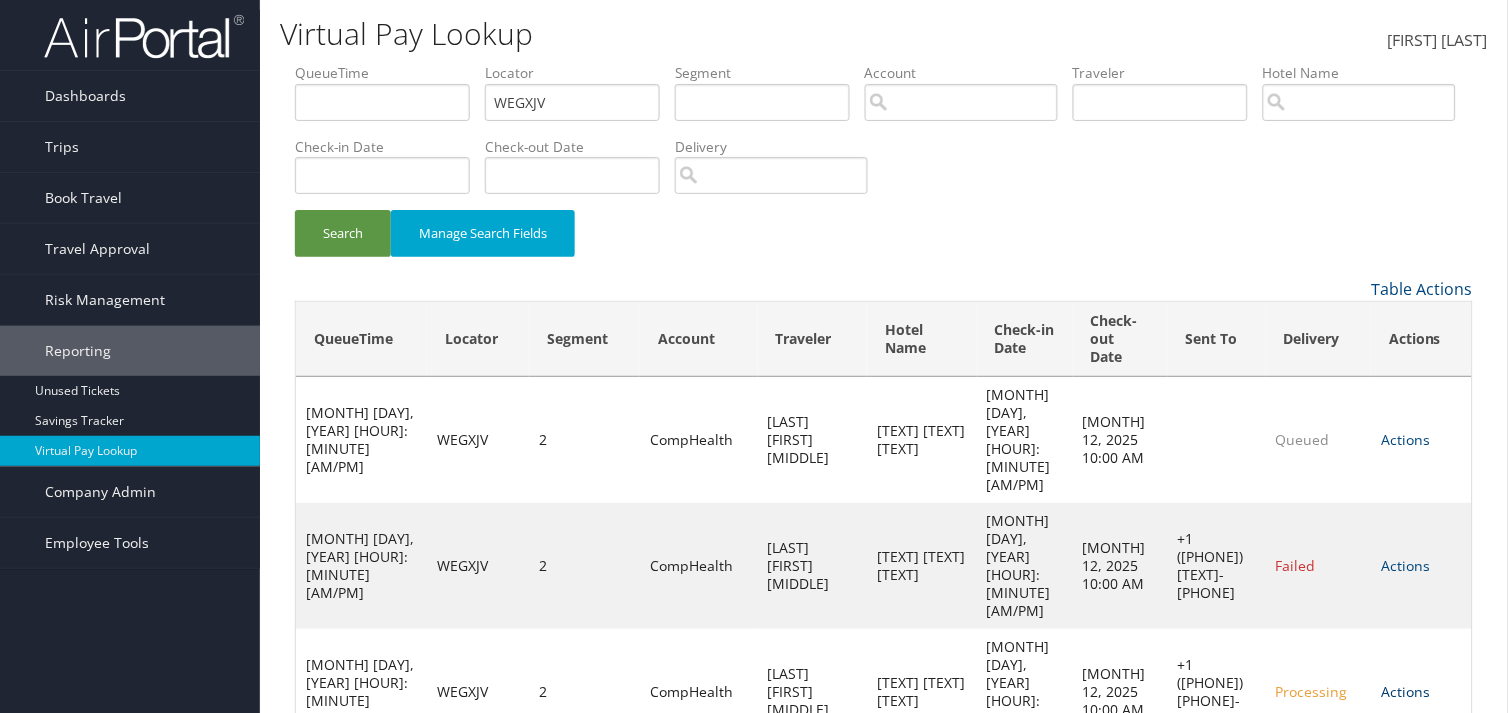 click on "Actions" at bounding box center [1405, 439] 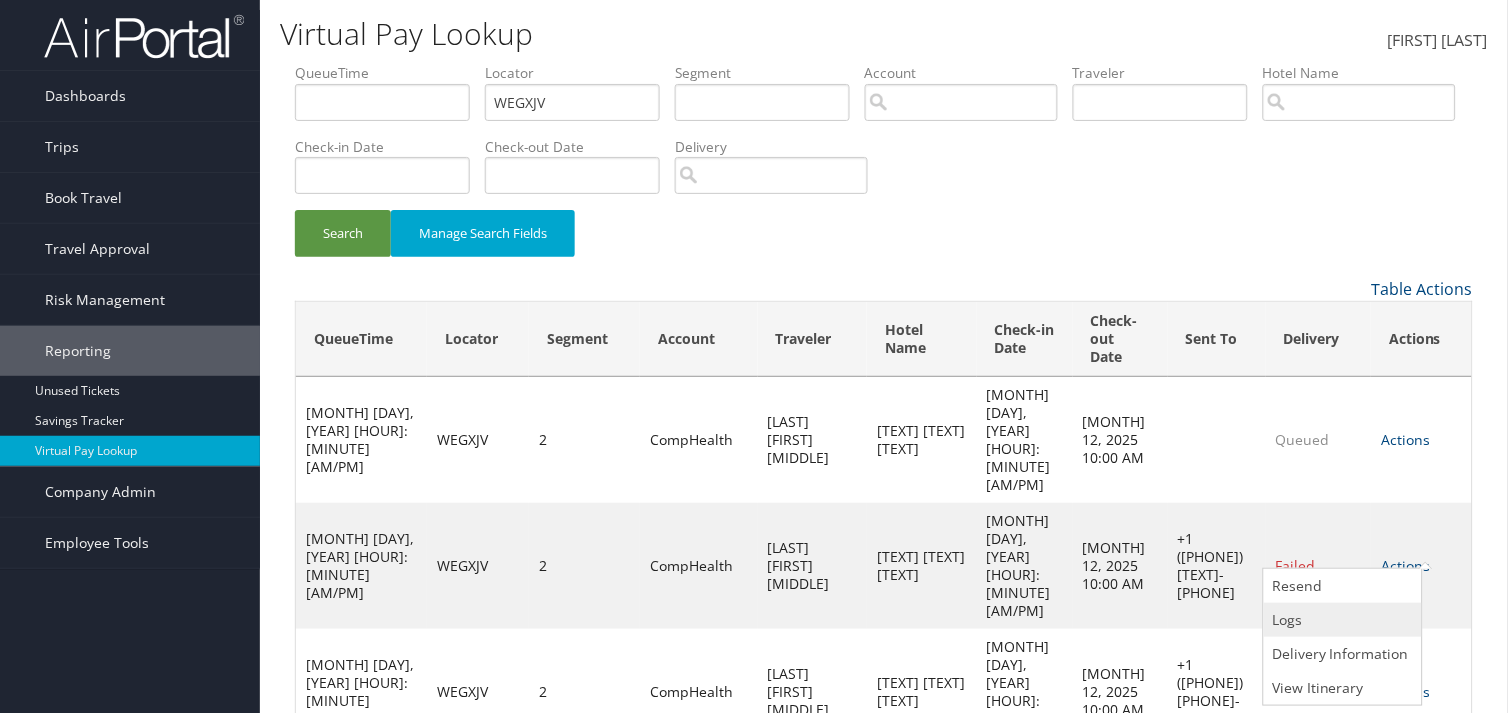 click on "Logs" at bounding box center (1340, 620) 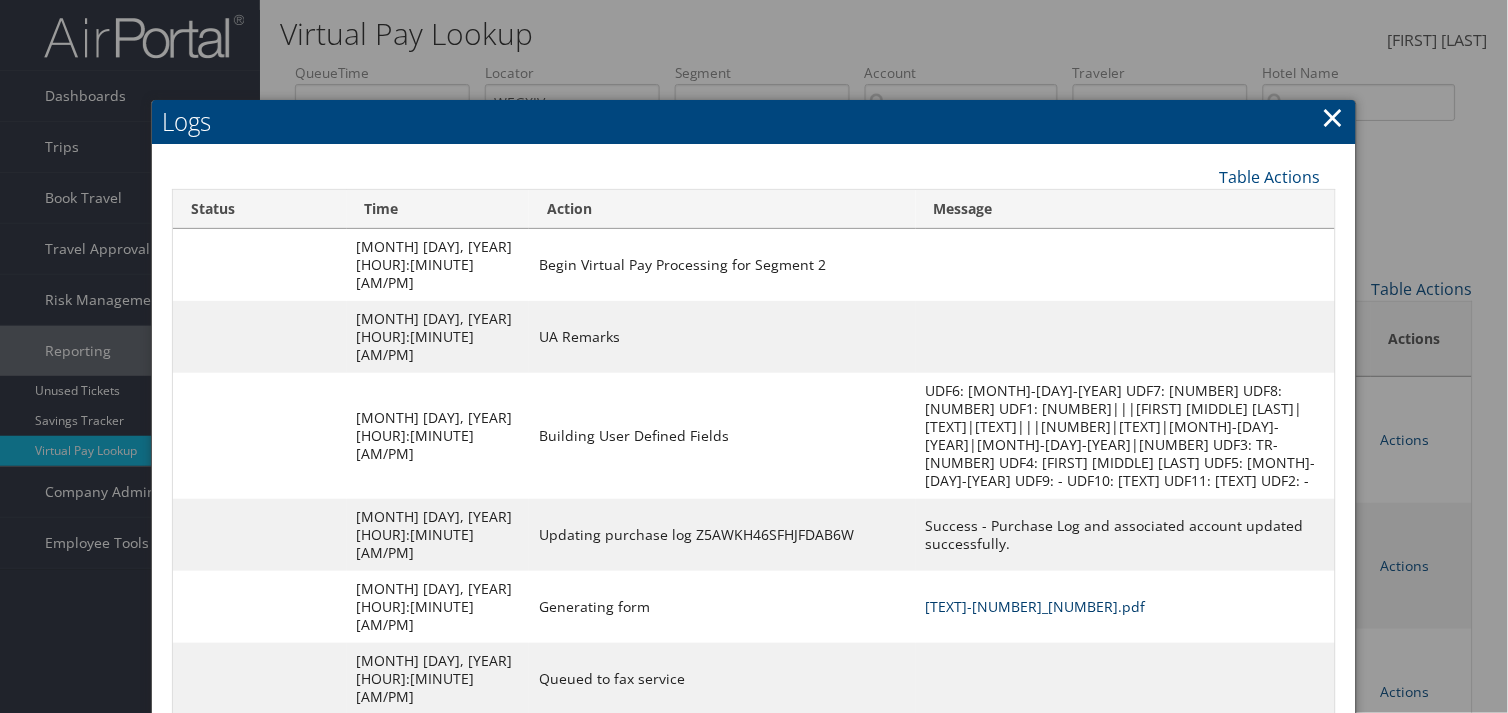 click on "WEGXJV-S2_1751466308249.pdf" at bounding box center (1036, 606) 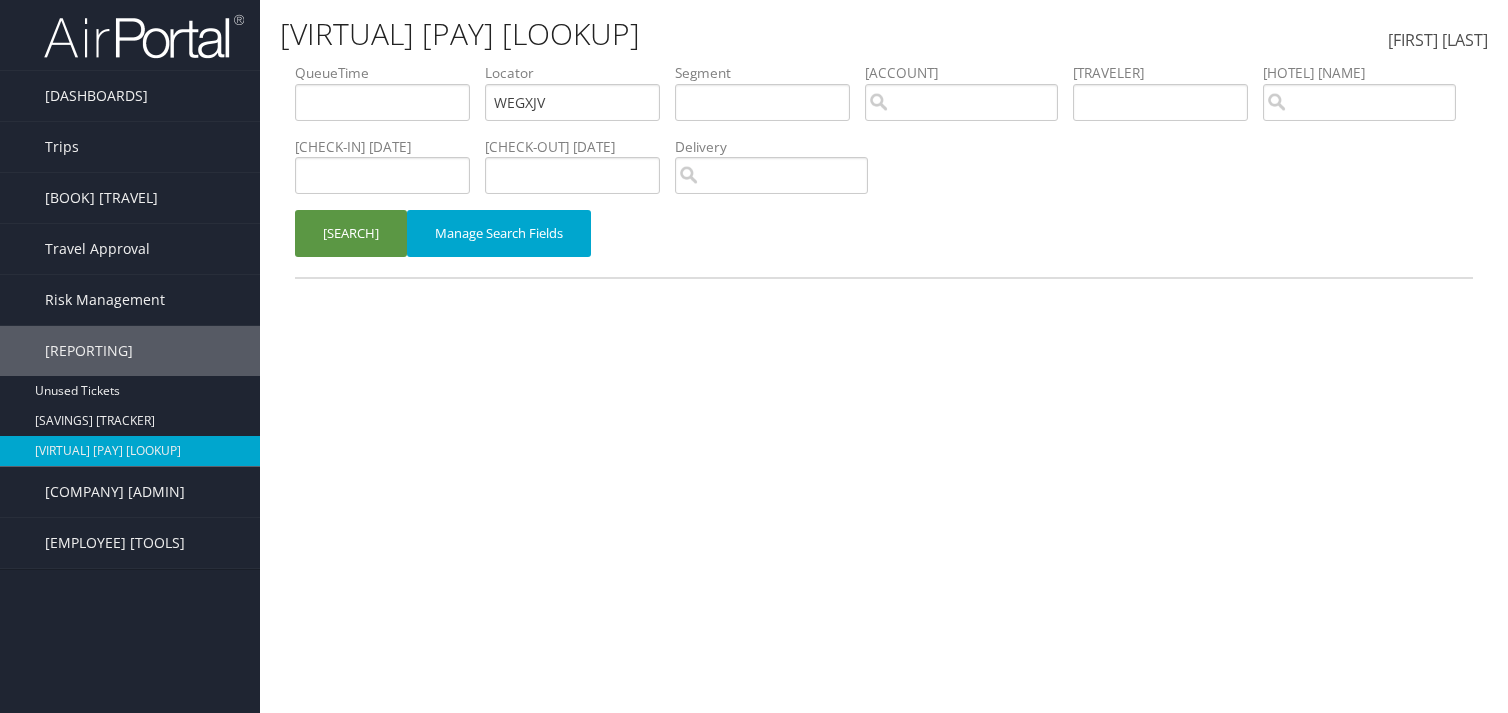 scroll, scrollTop: 0, scrollLeft: 0, axis: both 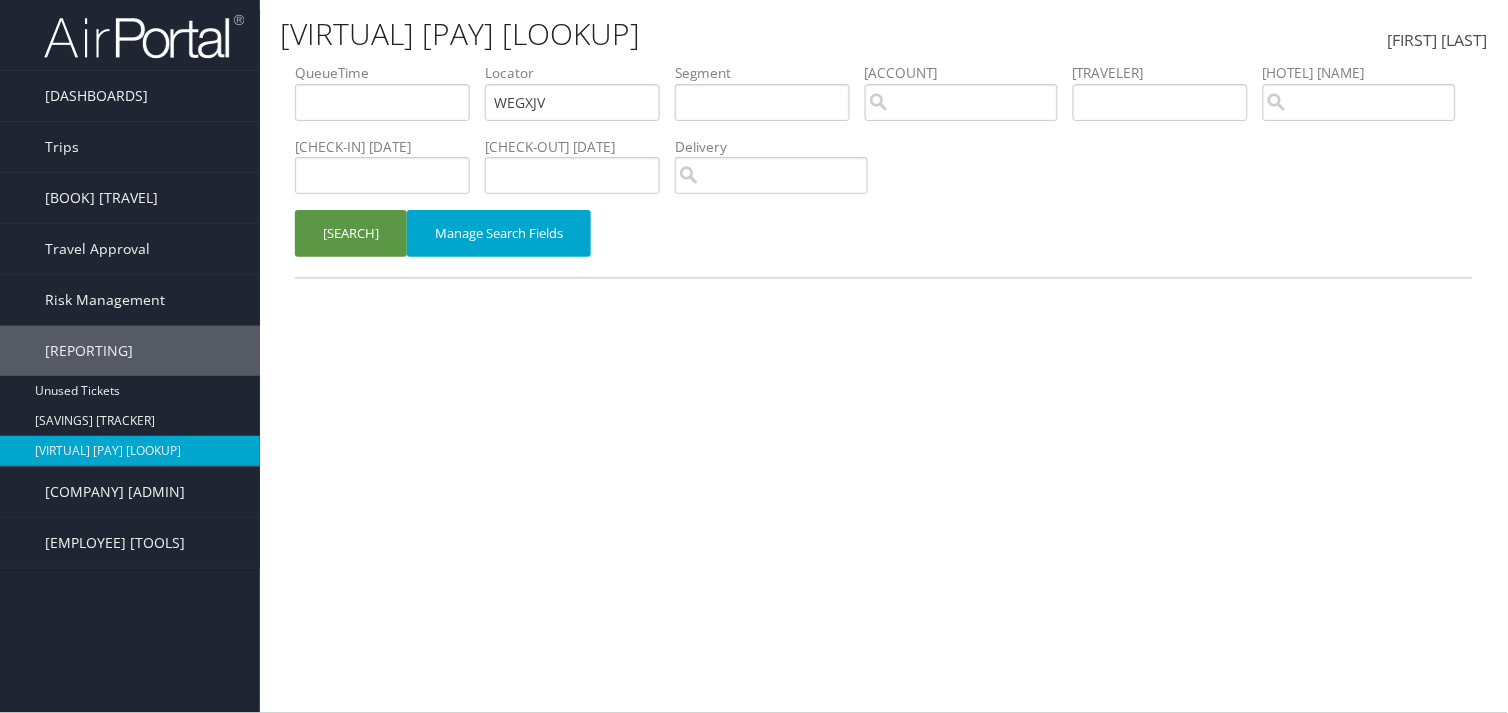 click on "[SEARCH]" at bounding box center [351, 233] 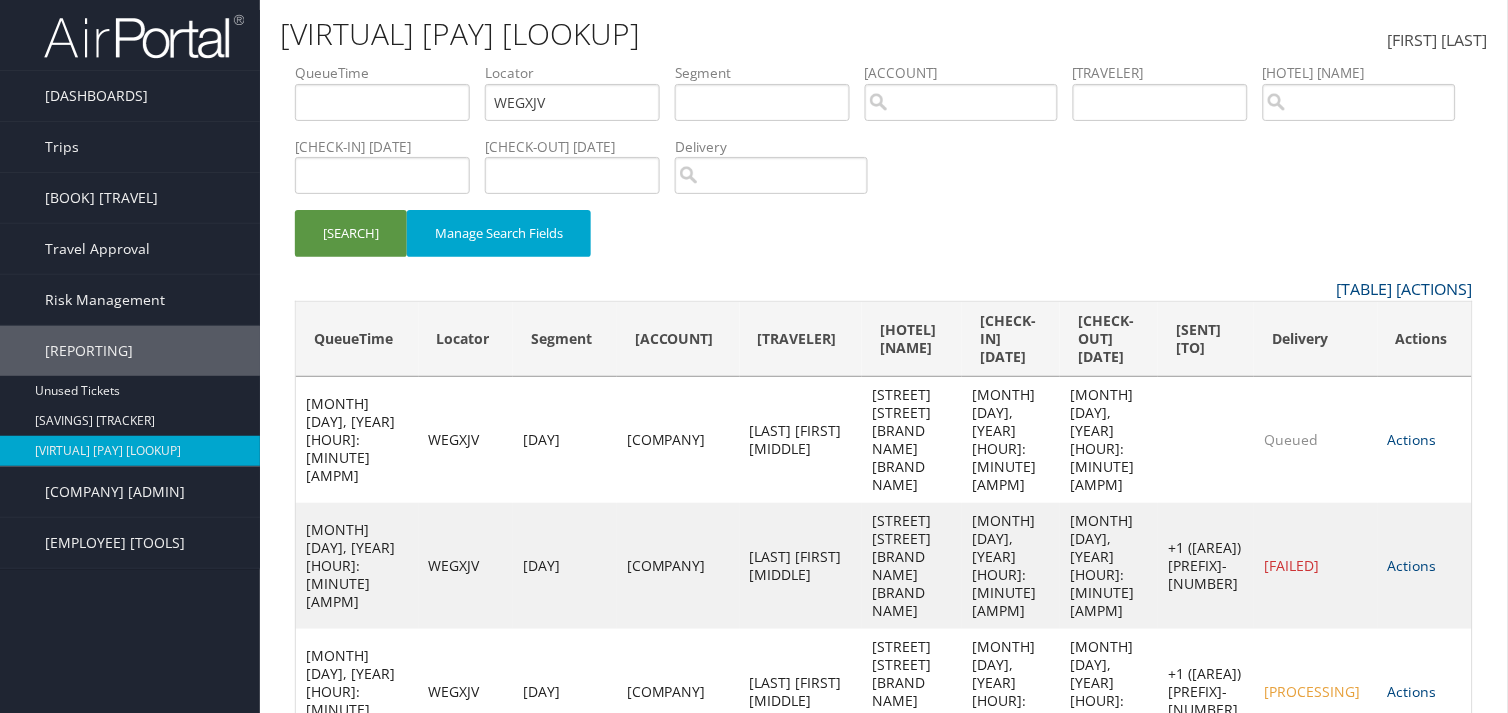 click on "Search Manage Search Fields" at bounding box center (884, 243) 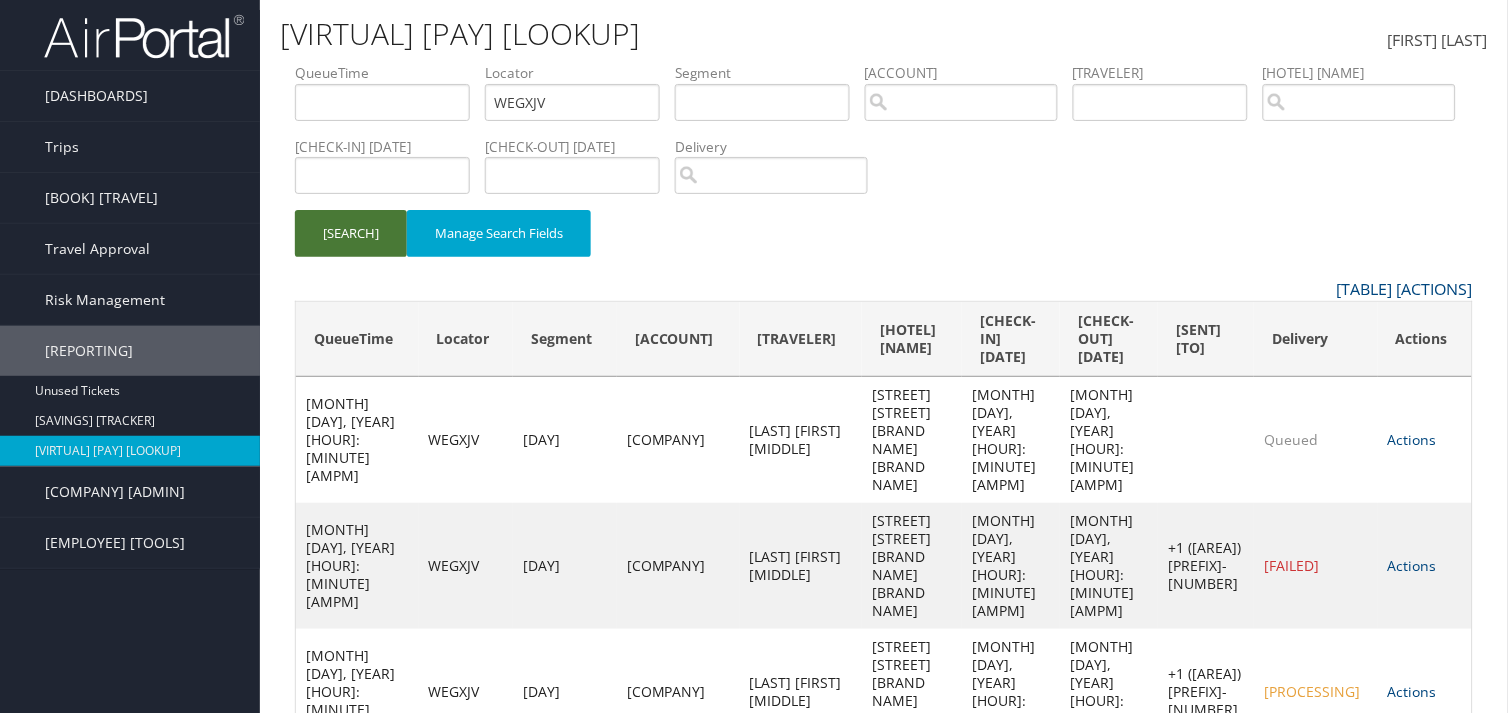 click on "[SEARCH]" at bounding box center [351, 233] 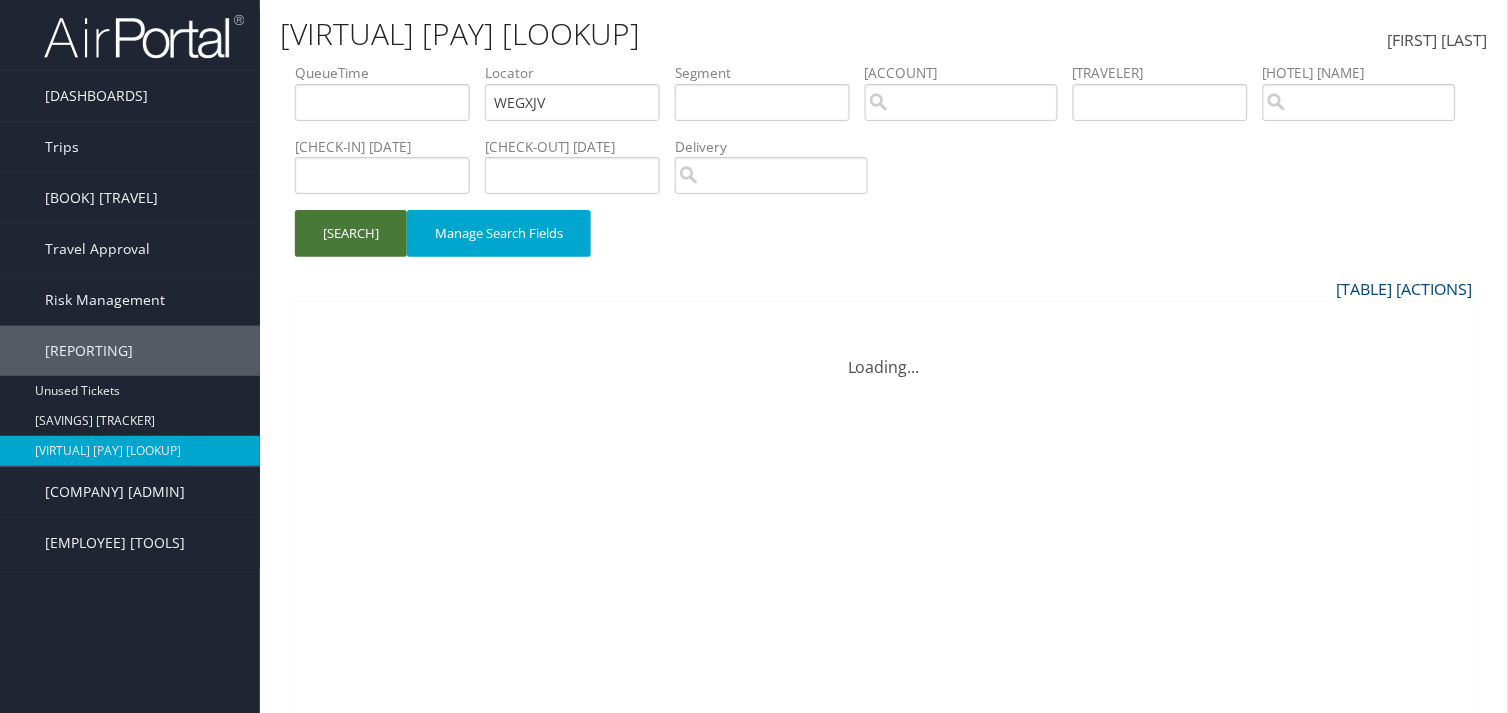 click on "[SEARCH]" at bounding box center [351, 233] 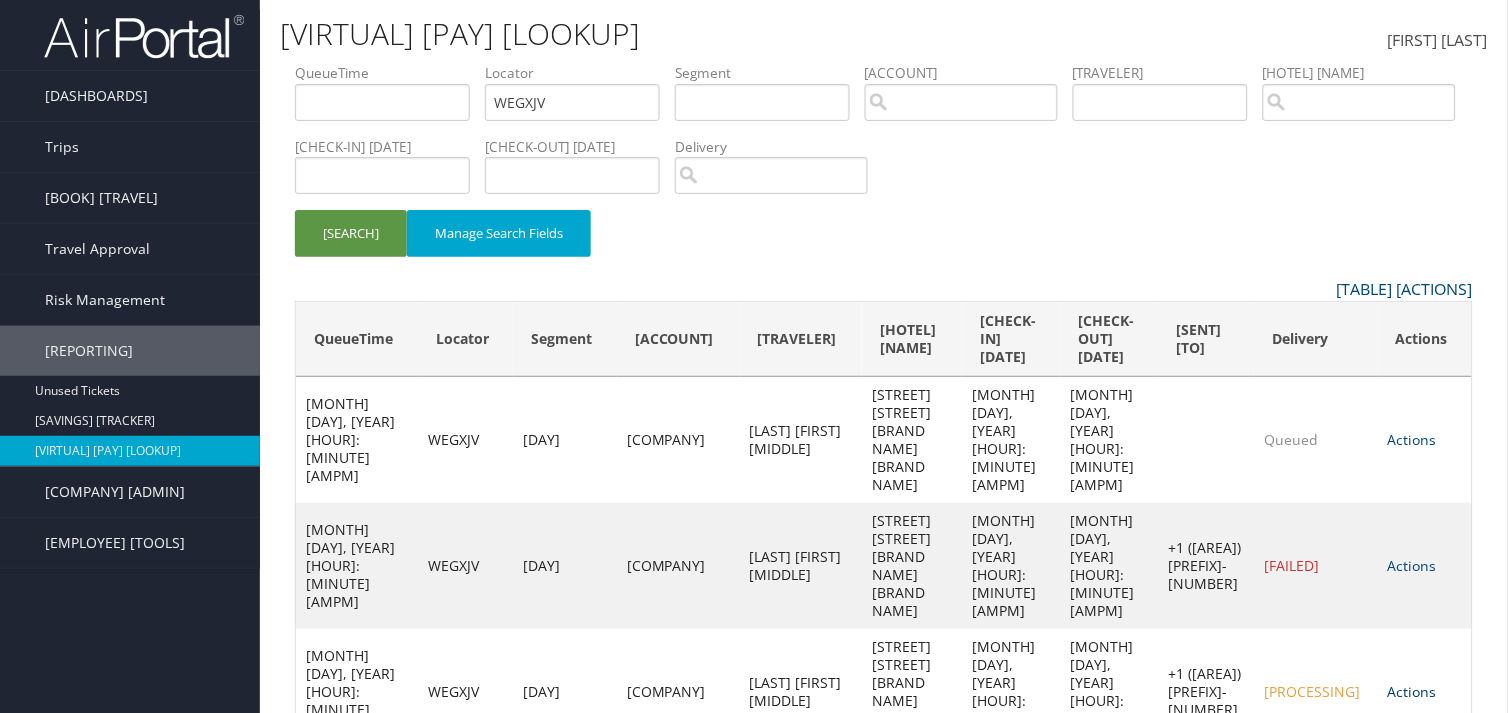 click on "Actions" at bounding box center (1412, 439) 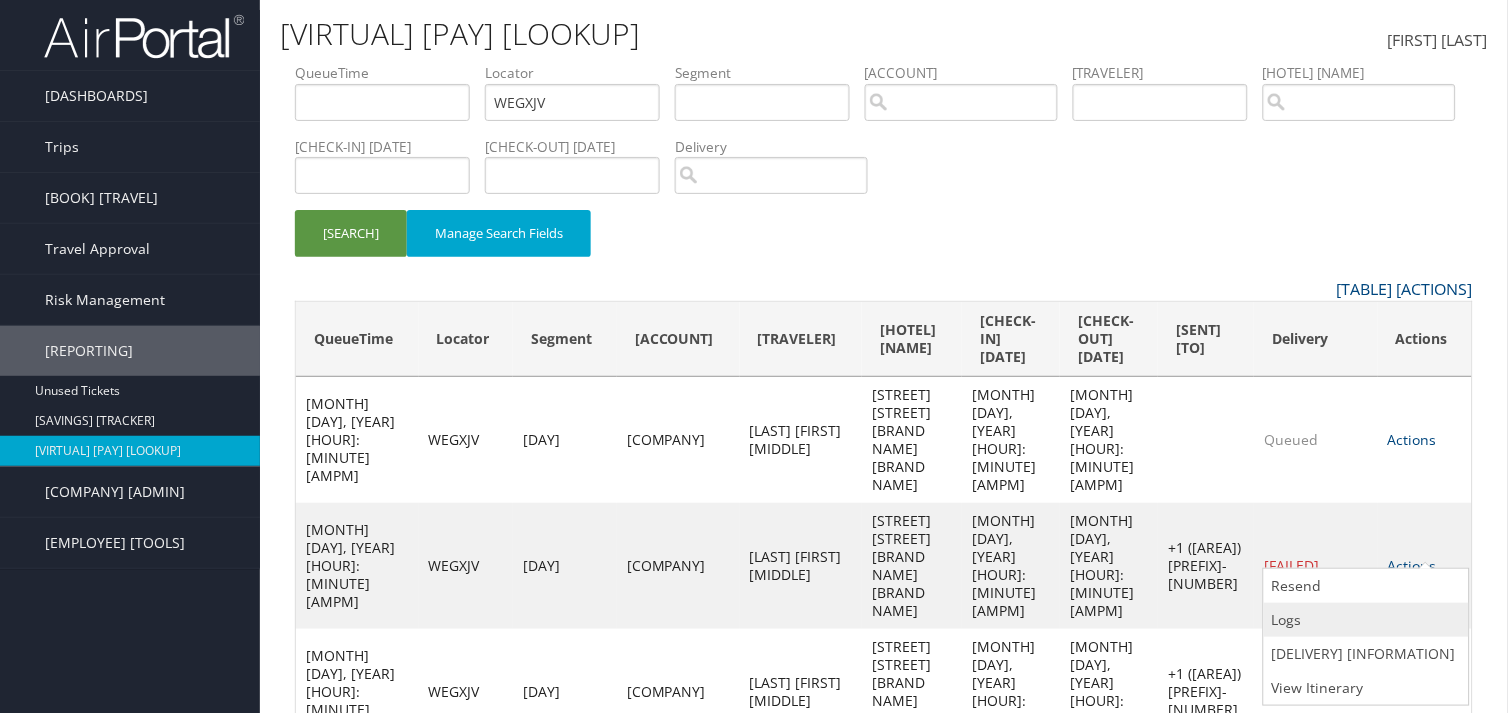 click on "Logs" at bounding box center (1364, 620) 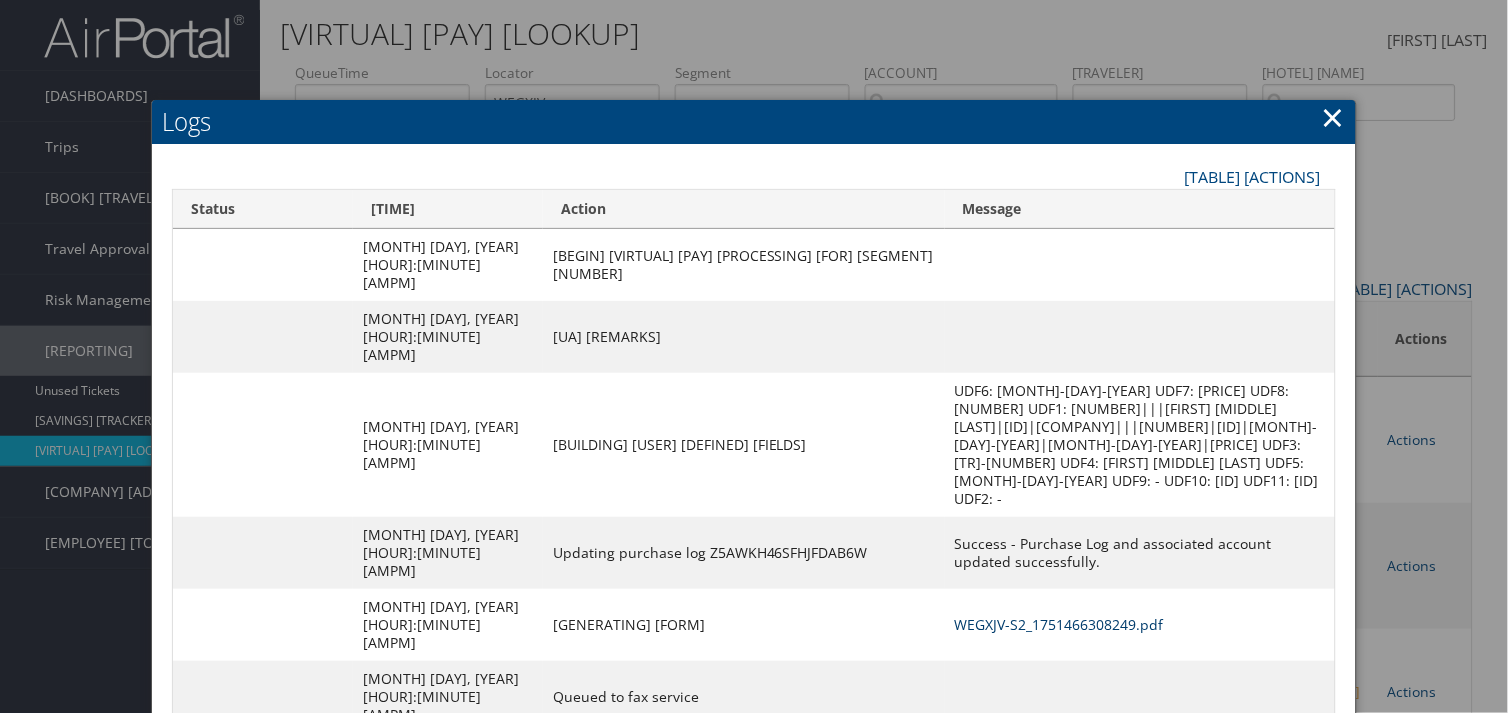 click on "WEGXJV-S2_1751466308249.pdf" at bounding box center (1059, 624) 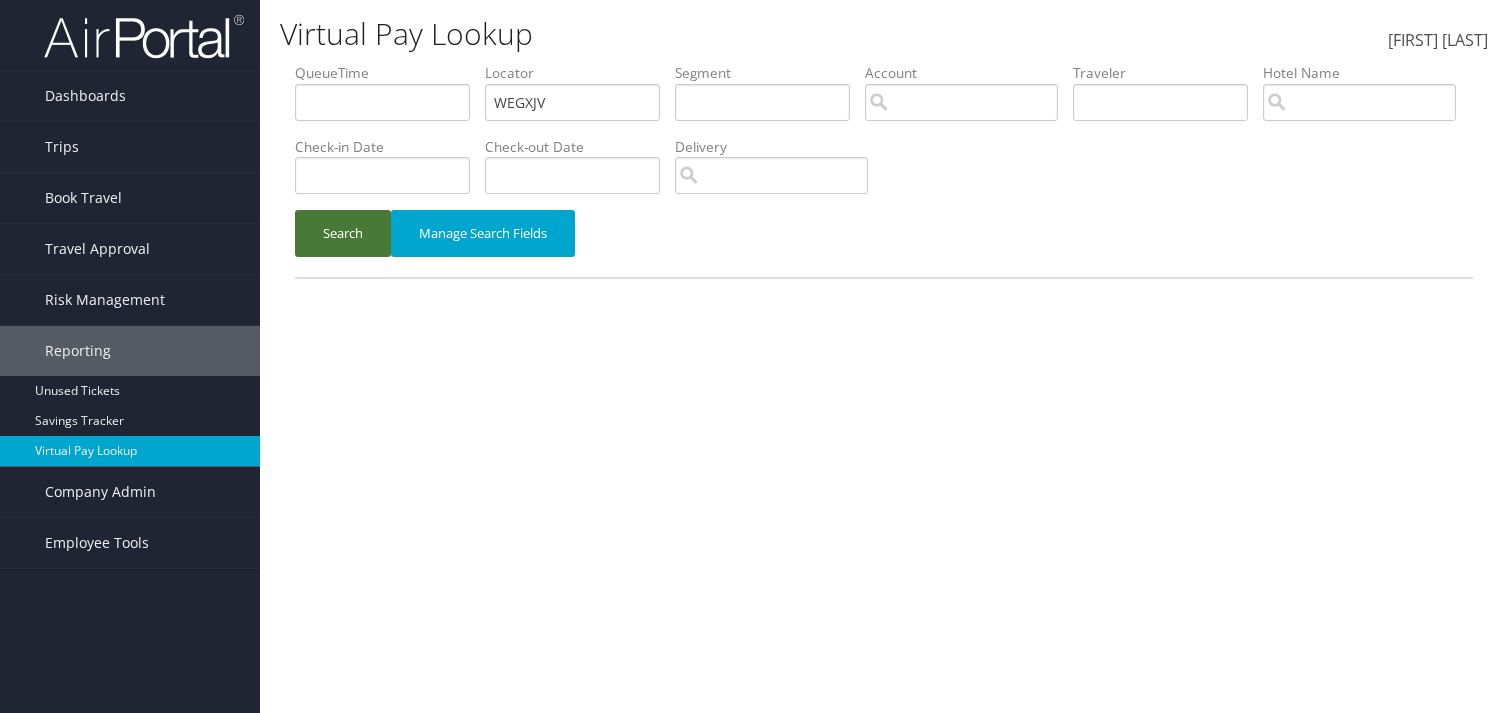 scroll, scrollTop: 0, scrollLeft: 0, axis: both 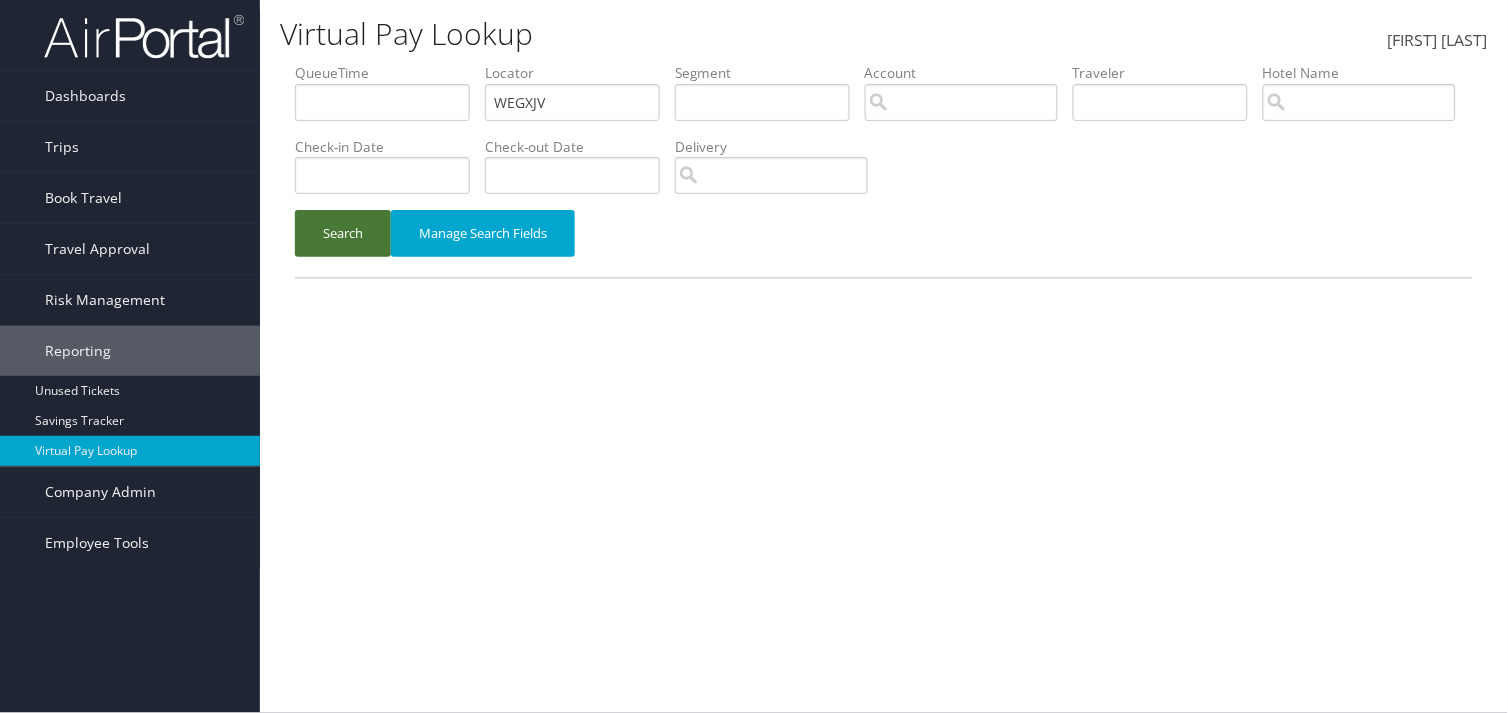 click on "Search" at bounding box center (343, 233) 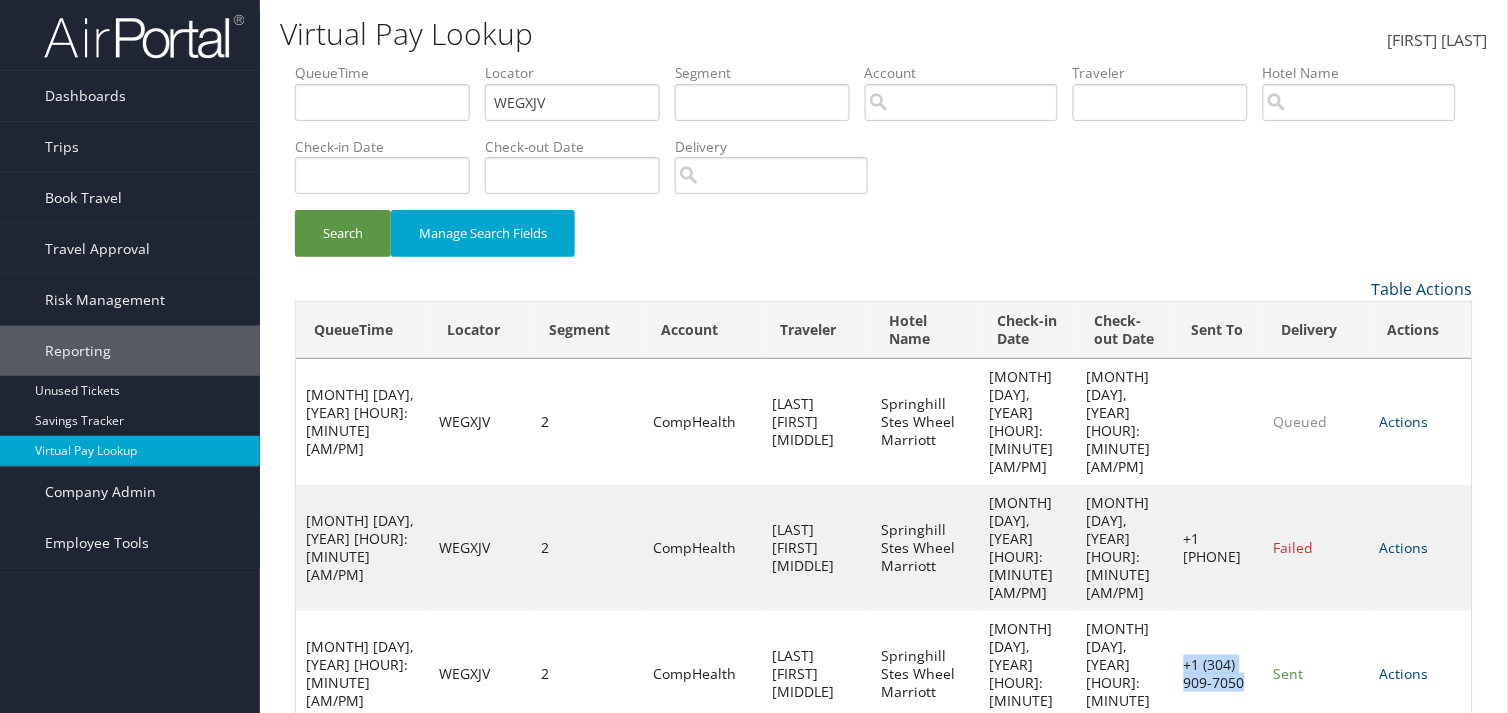 drag, startPoint x: 1217, startPoint y: 577, endPoint x: 1195, endPoint y: 540, distance: 43.046486 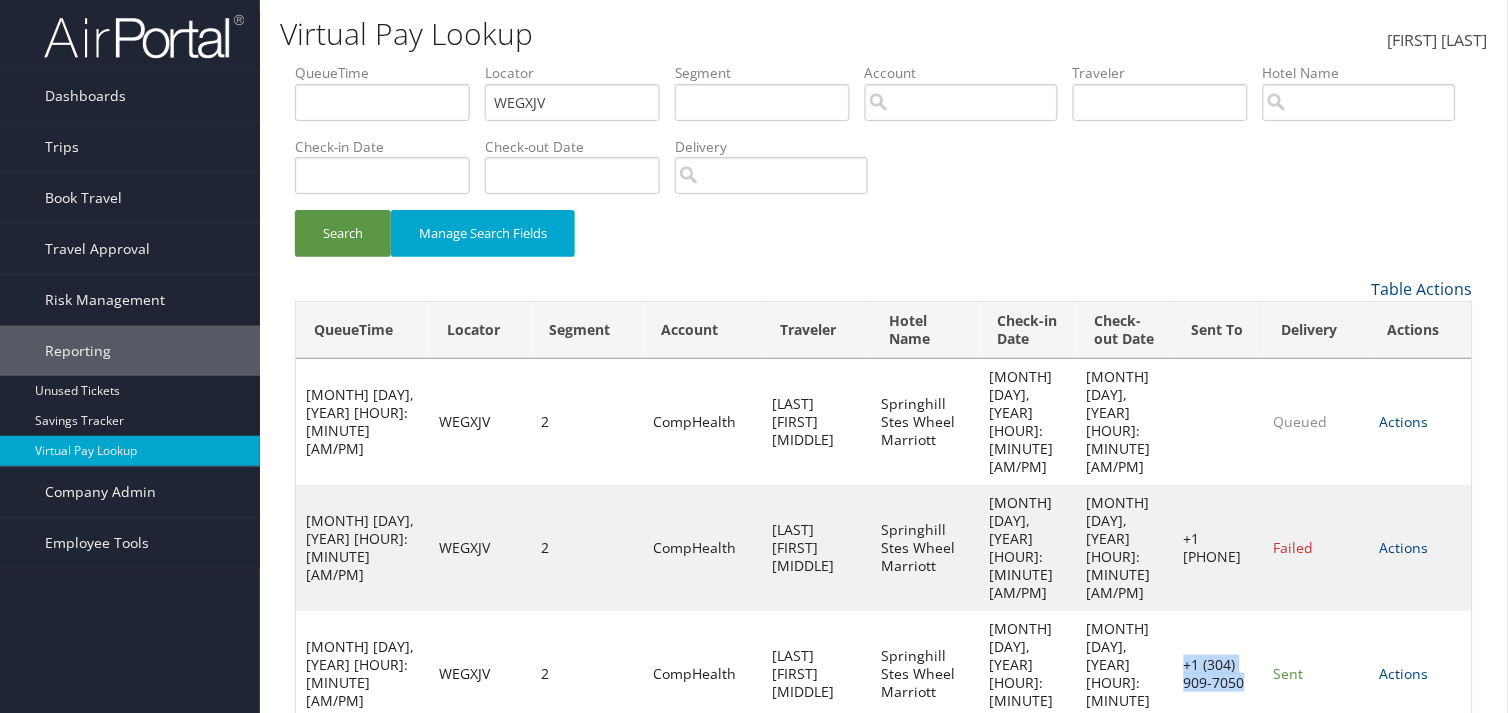 click on "+1 ([PHONE]) [PHONE]-[PHONE]" at bounding box center (1219, 422) 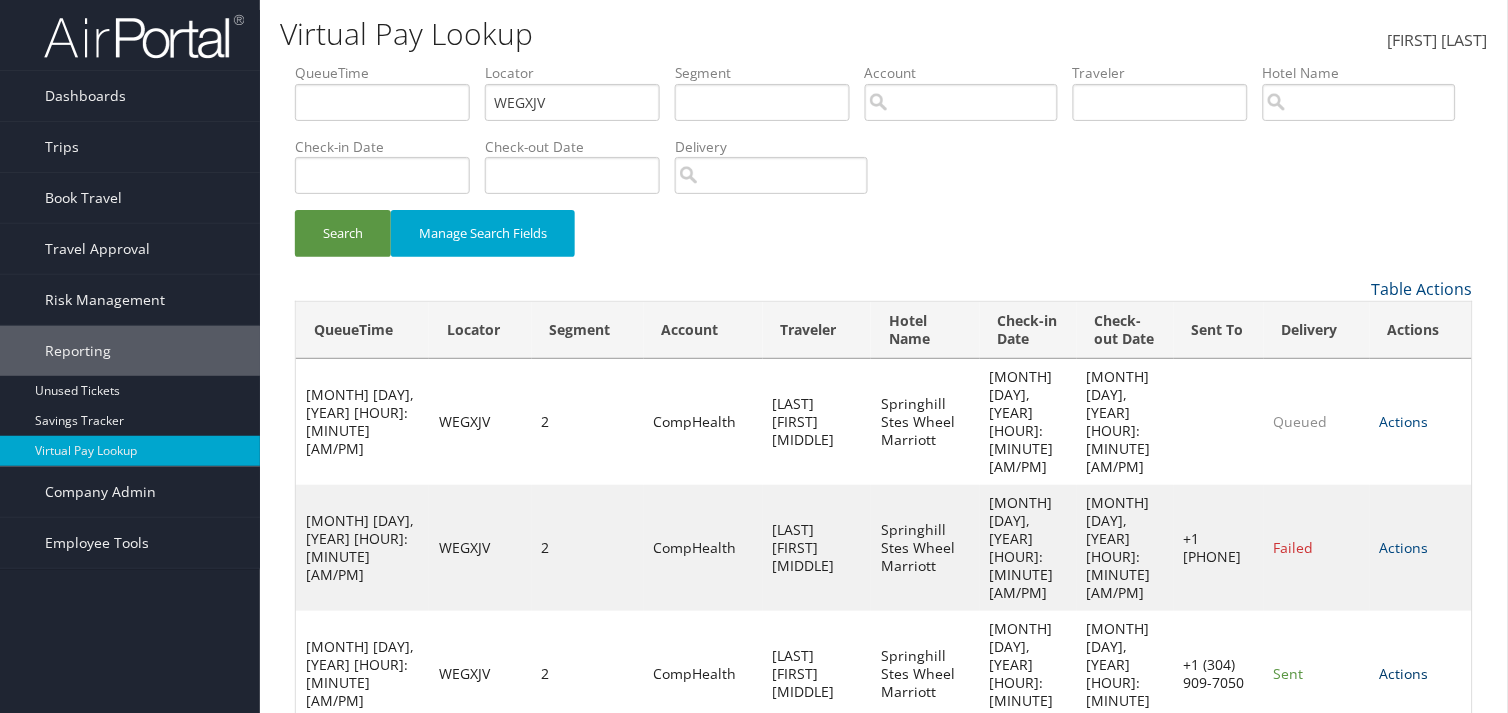 click on "Actions" at bounding box center [1404, 421] 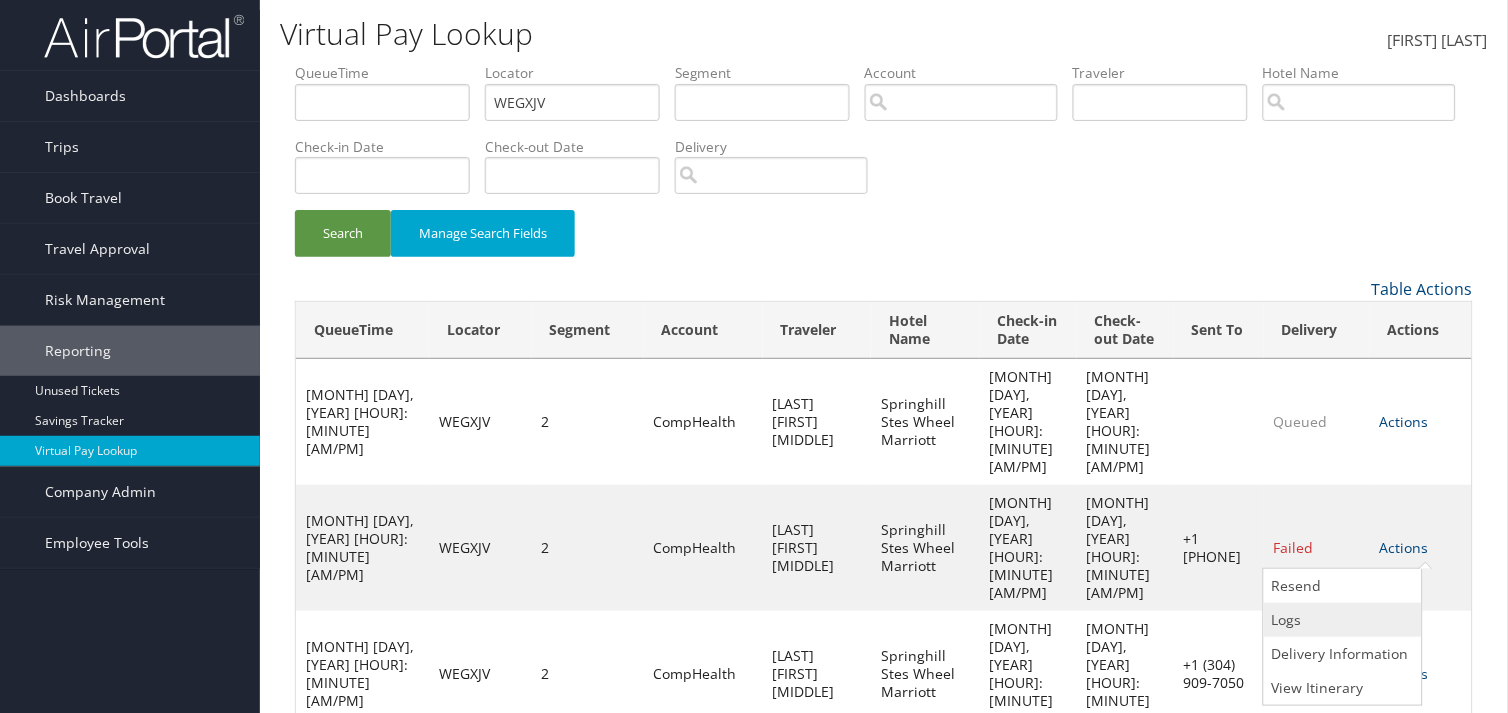 click on "Logs" at bounding box center [1340, 620] 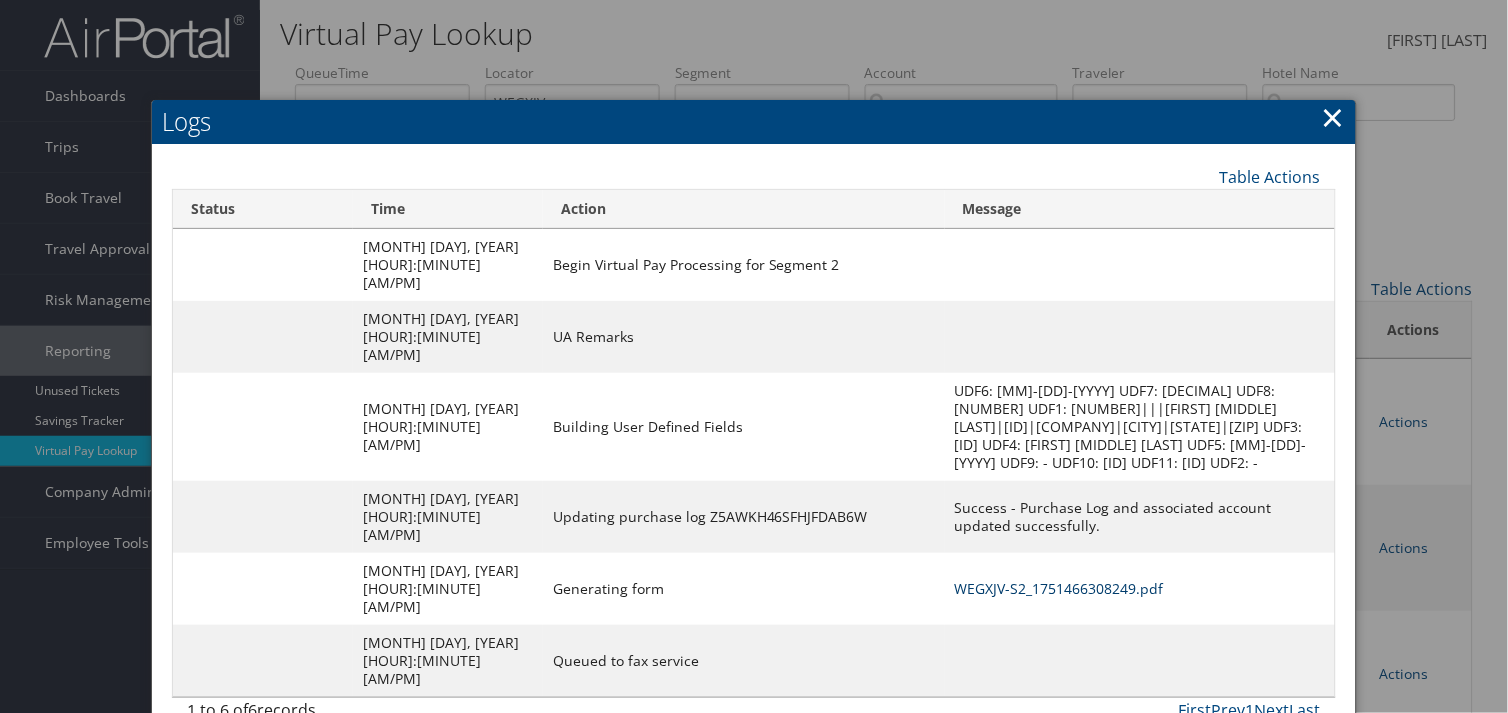 click on "WEGXJV-S2_1751466308249.pdf" at bounding box center [1059, 588] 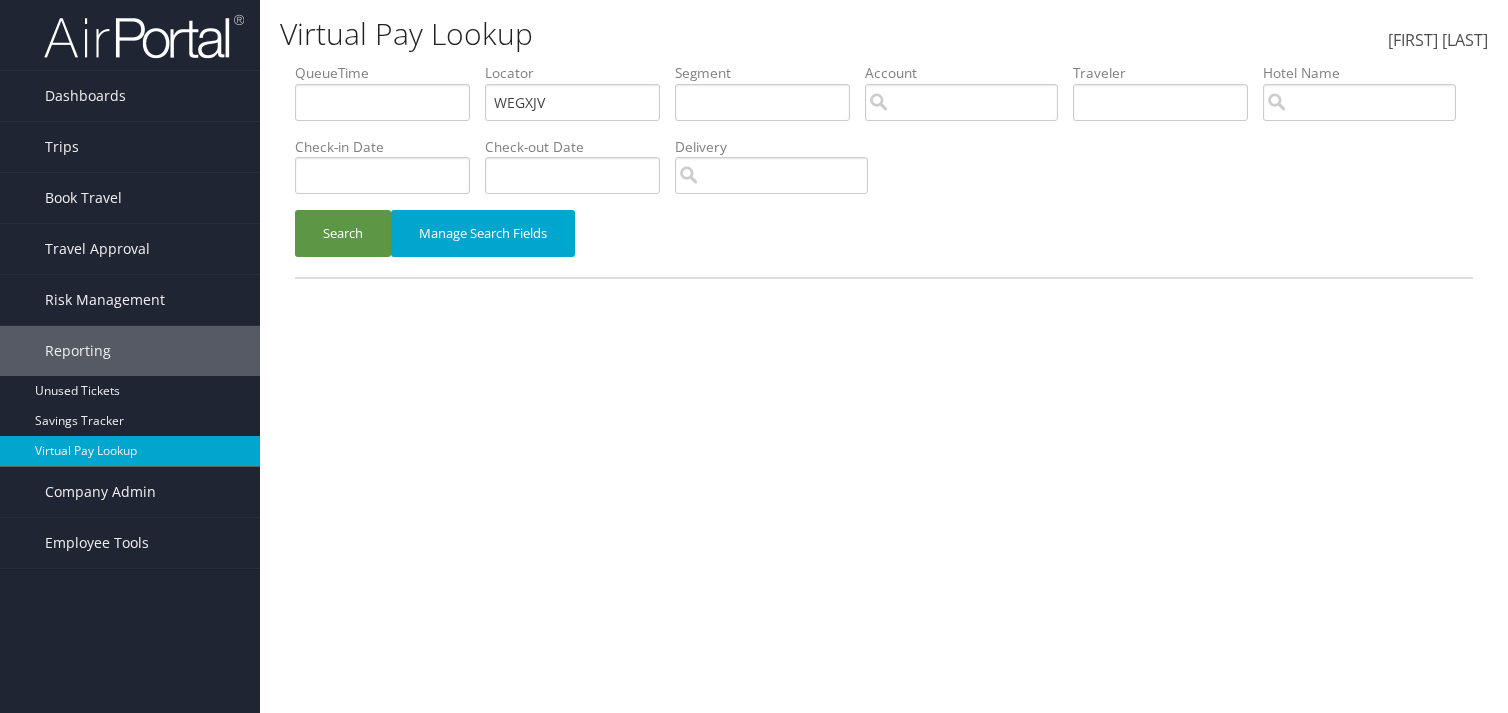 scroll, scrollTop: 0, scrollLeft: 0, axis: both 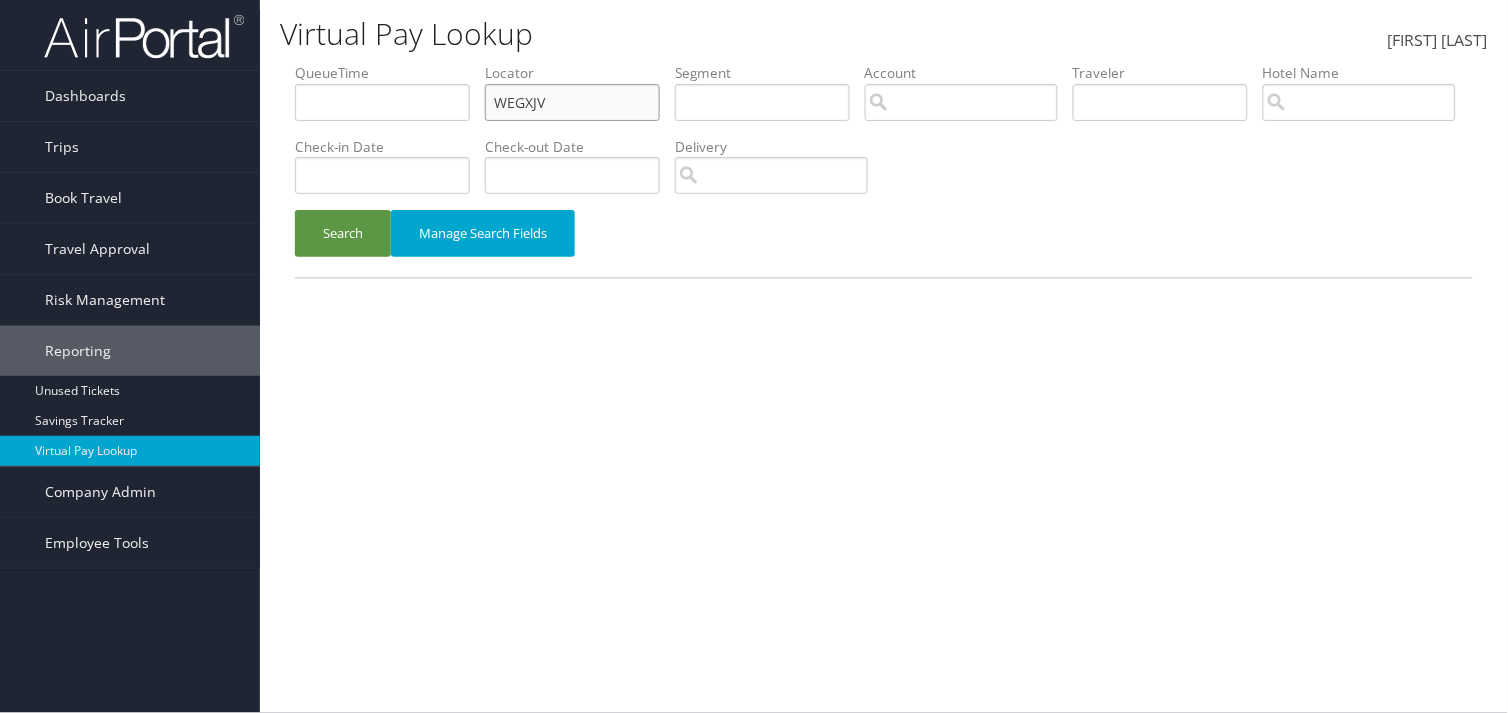 drag, startPoint x: 564, startPoint y: 111, endPoint x: 460, endPoint y: 82, distance: 107.96759 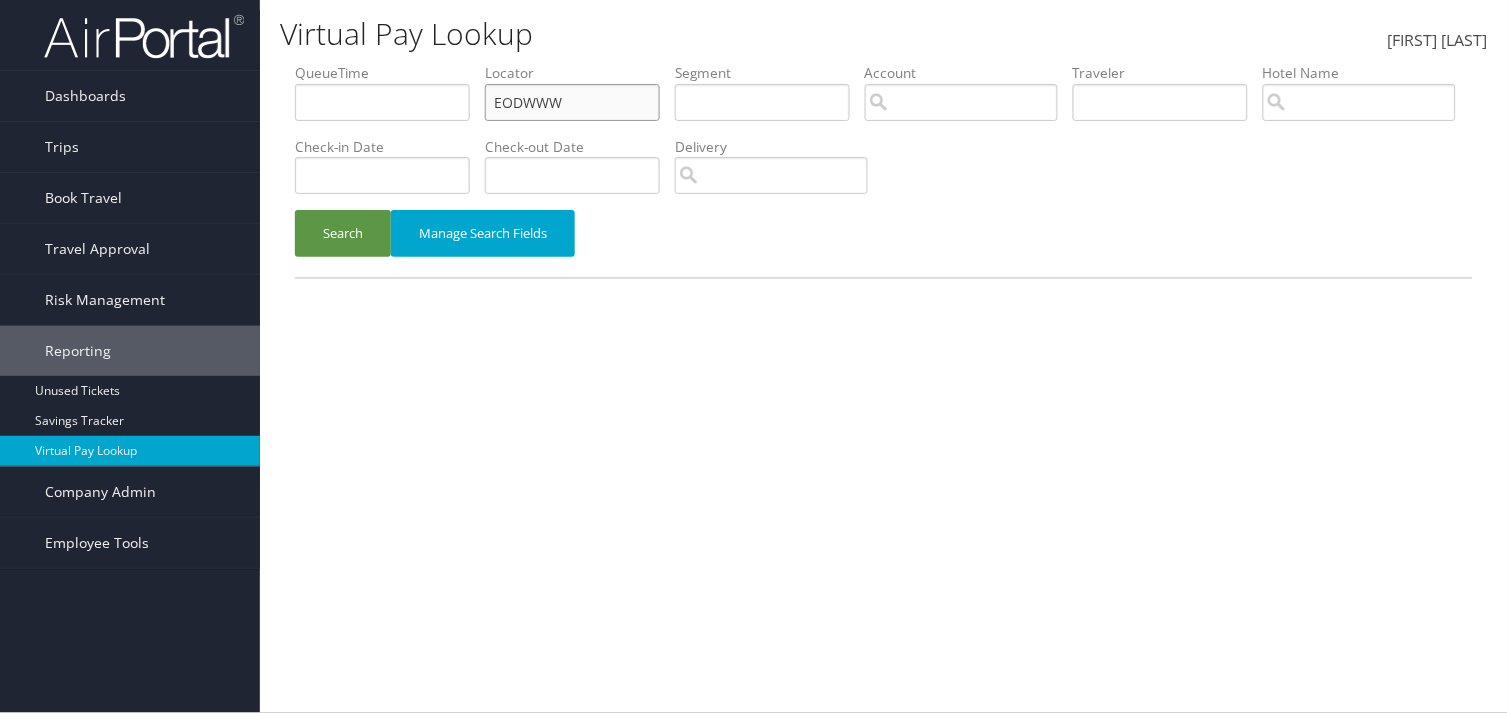 click on "EODWWW" at bounding box center [382, 102] 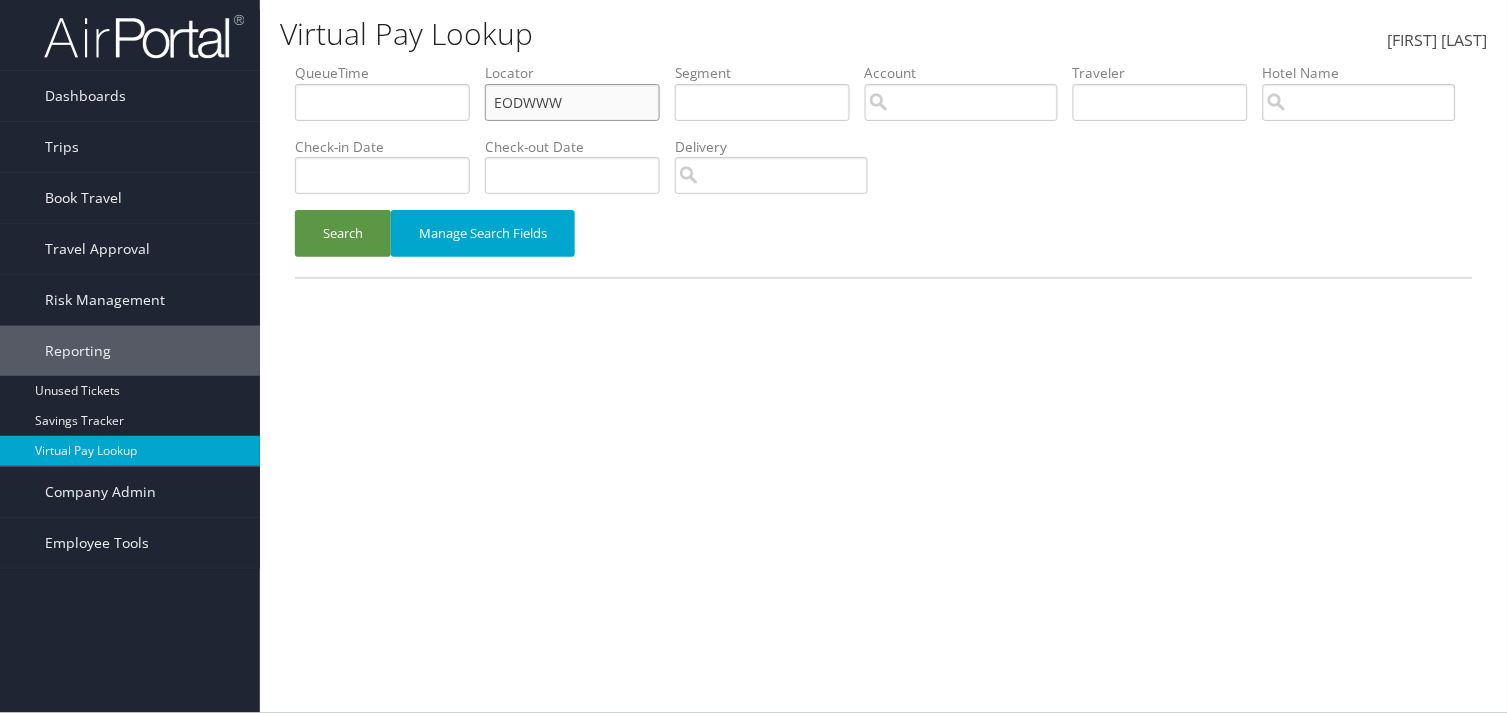 type on "EODWWW" 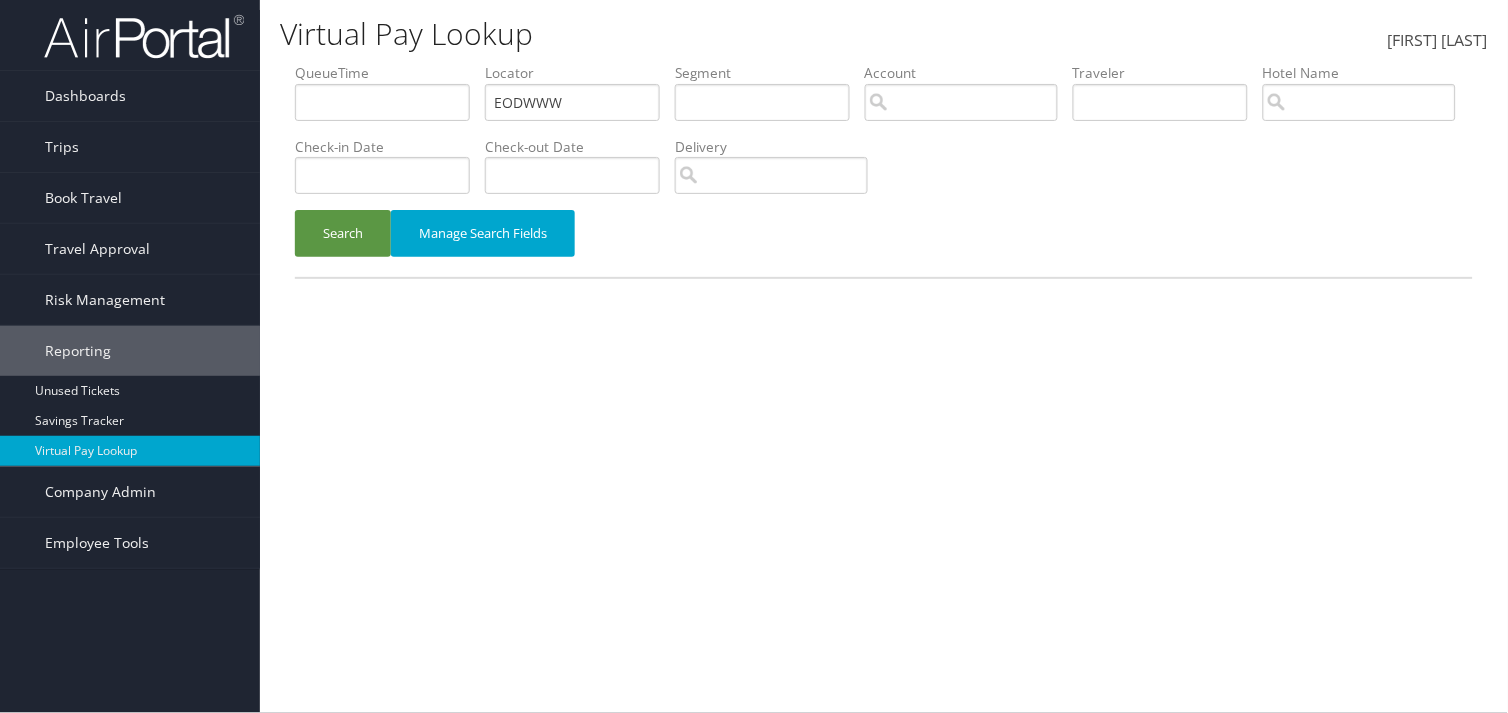 click on "Search Manage Search Fields" at bounding box center (884, 243) 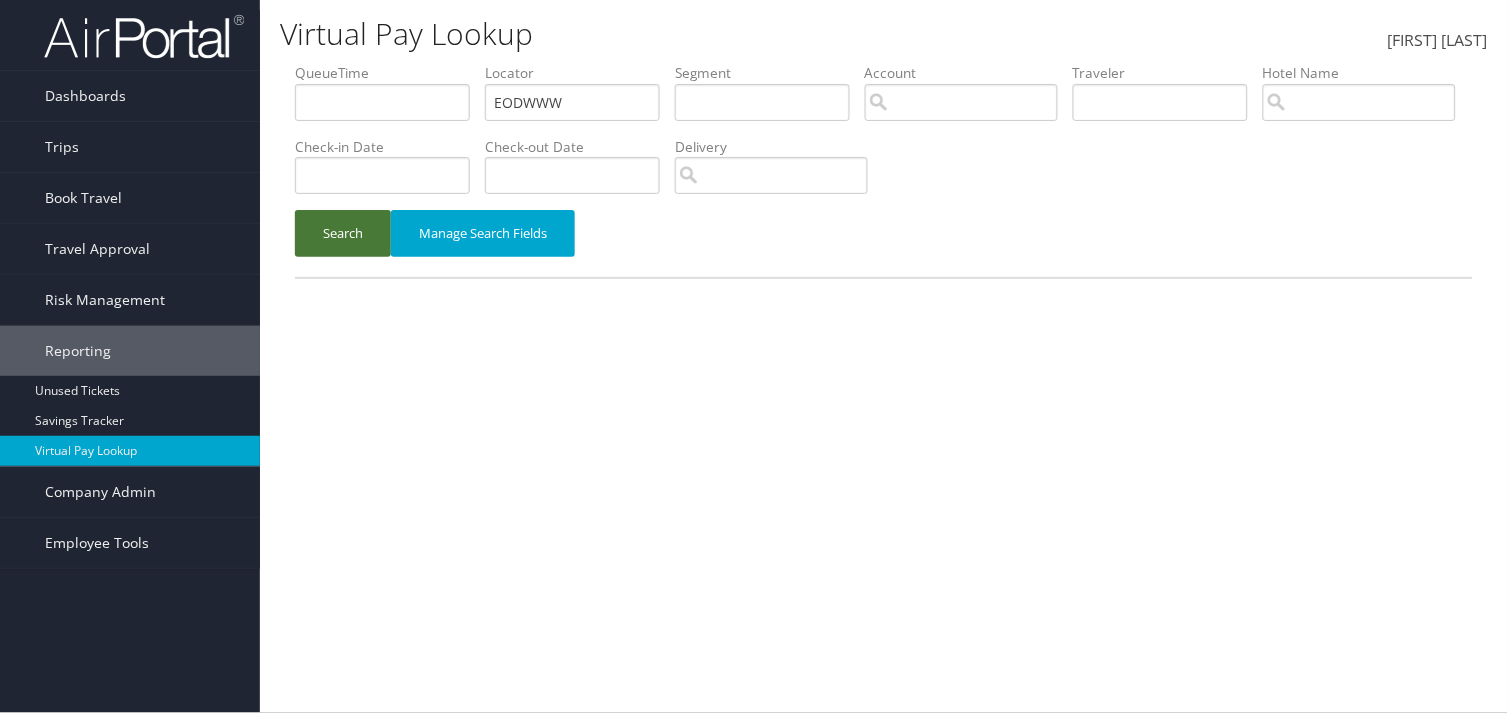 click on "[SEARCH]" at bounding box center [343, 233] 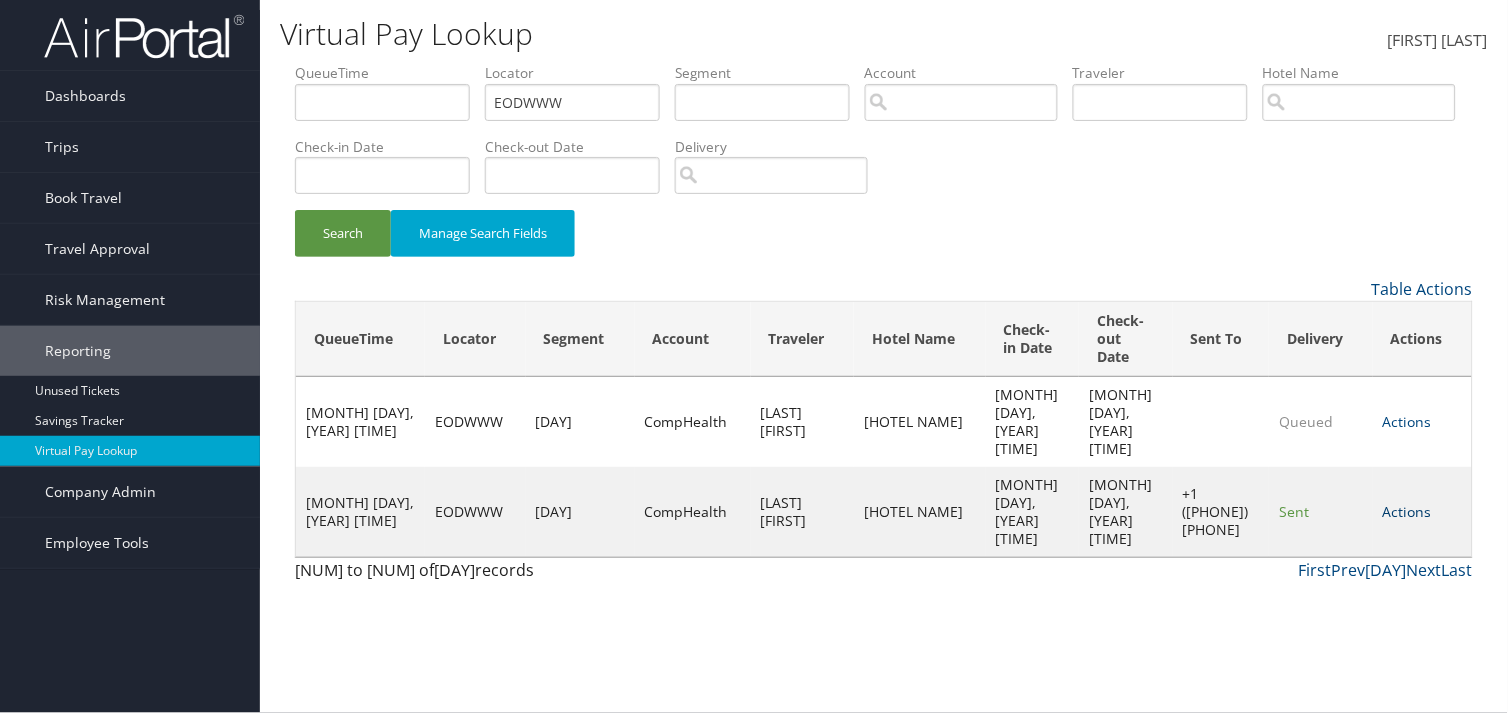 click on "Actions" at bounding box center (1407, 511) 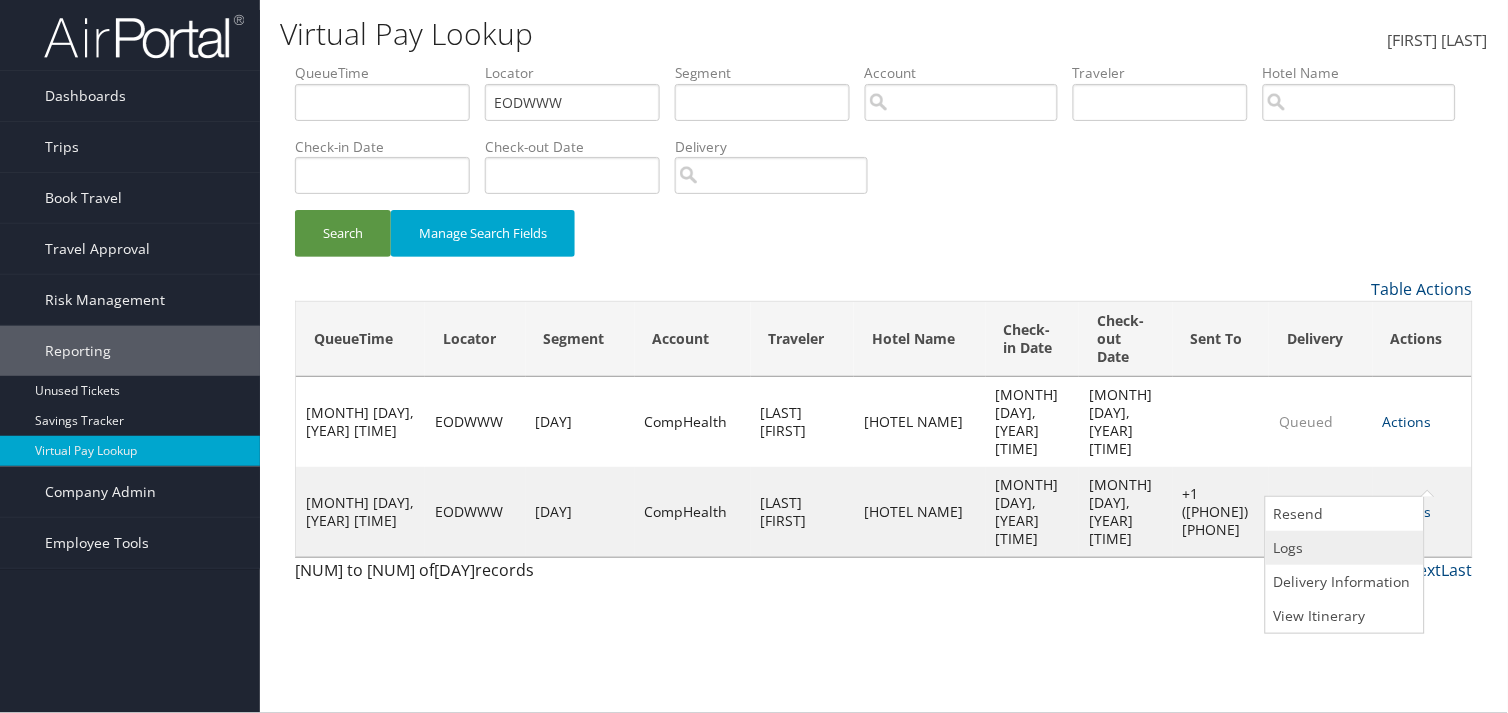 click on "Logs" at bounding box center [1342, 548] 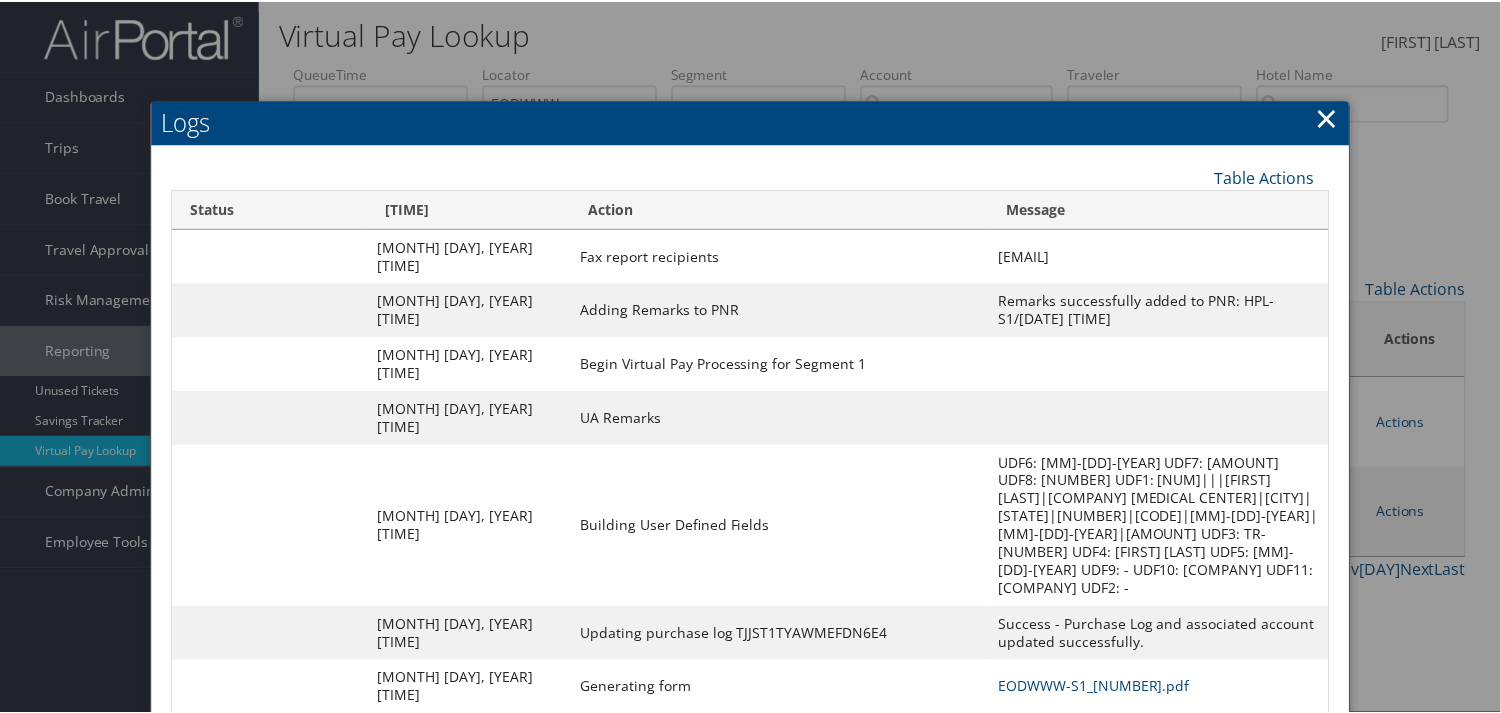 scroll, scrollTop: 82, scrollLeft: 0, axis: vertical 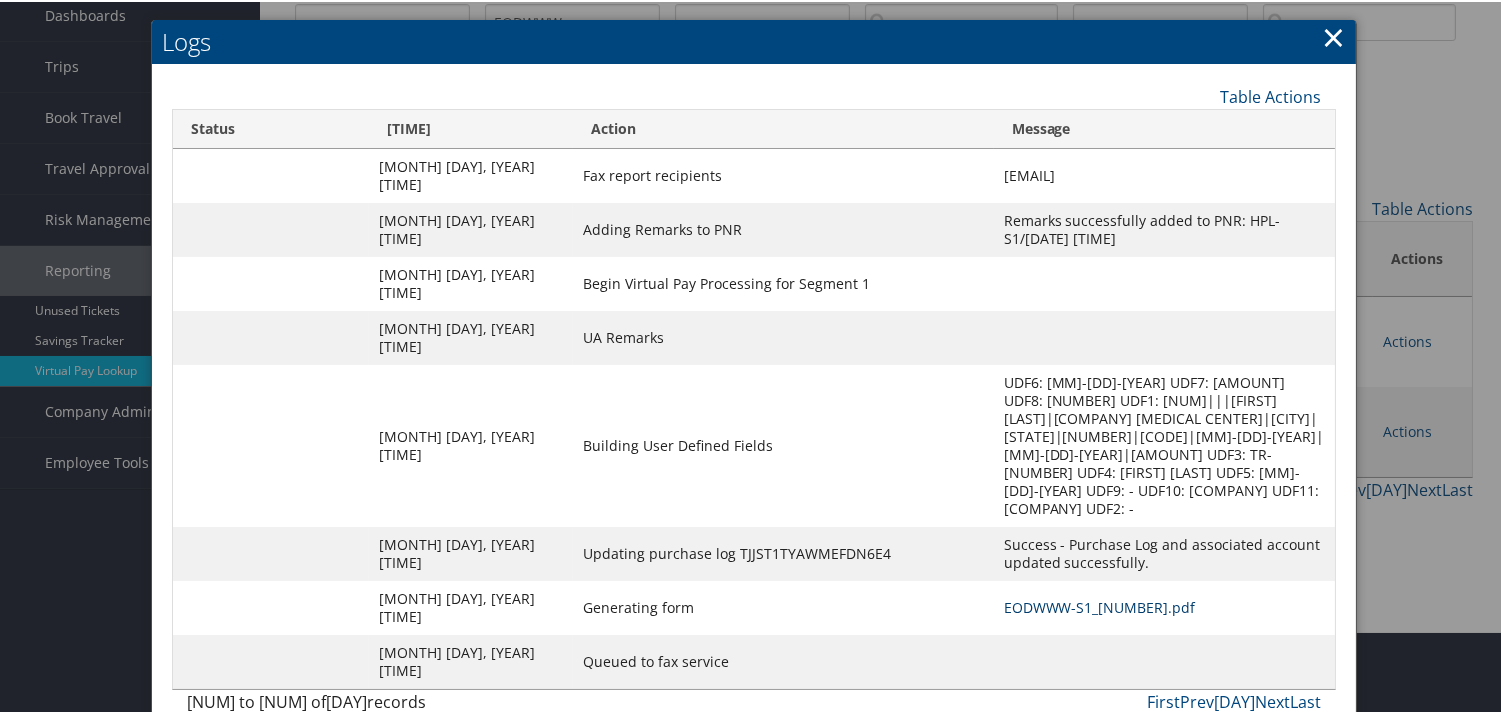 click on "EODWWW-S1_1751429059364.pdf" at bounding box center (1100, 605) 